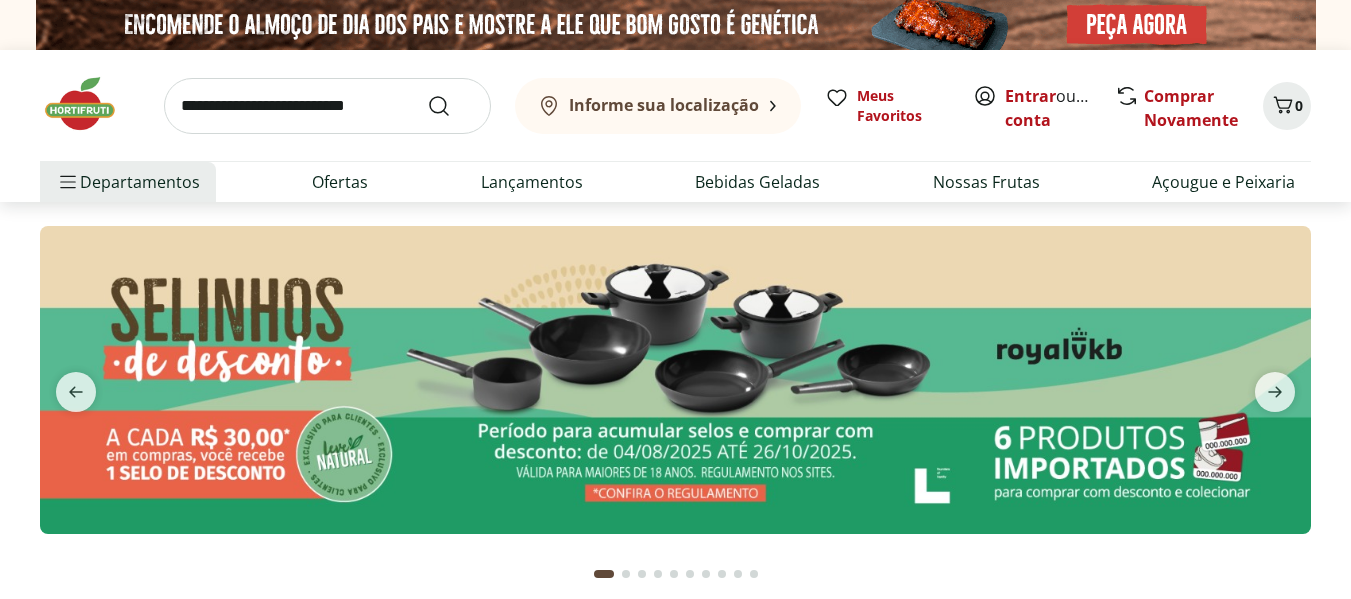 scroll, scrollTop: 0, scrollLeft: 0, axis: both 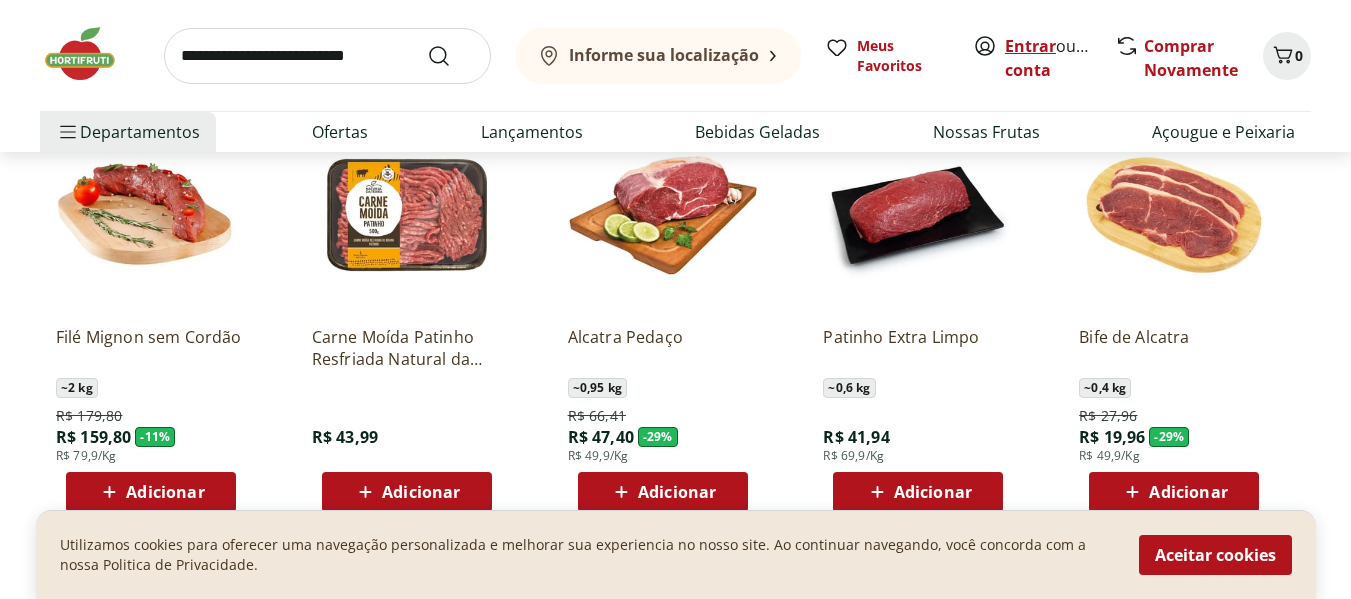 click on "Entrar" at bounding box center (1030, 46) 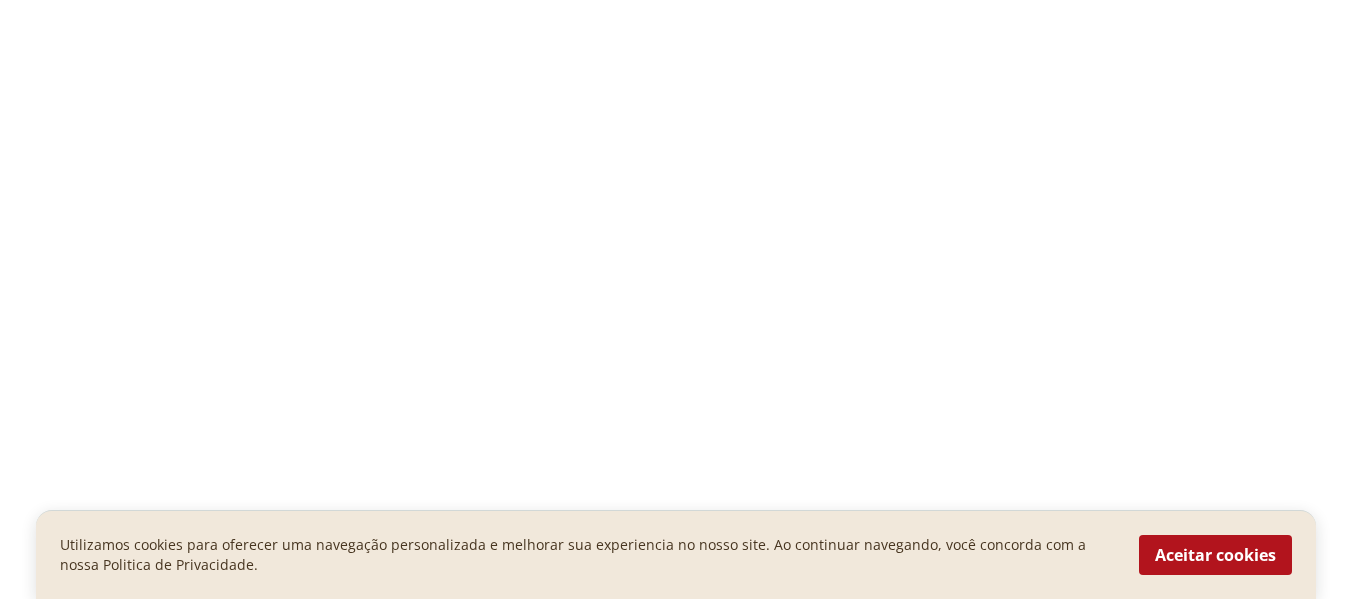 scroll, scrollTop: 0, scrollLeft: 0, axis: both 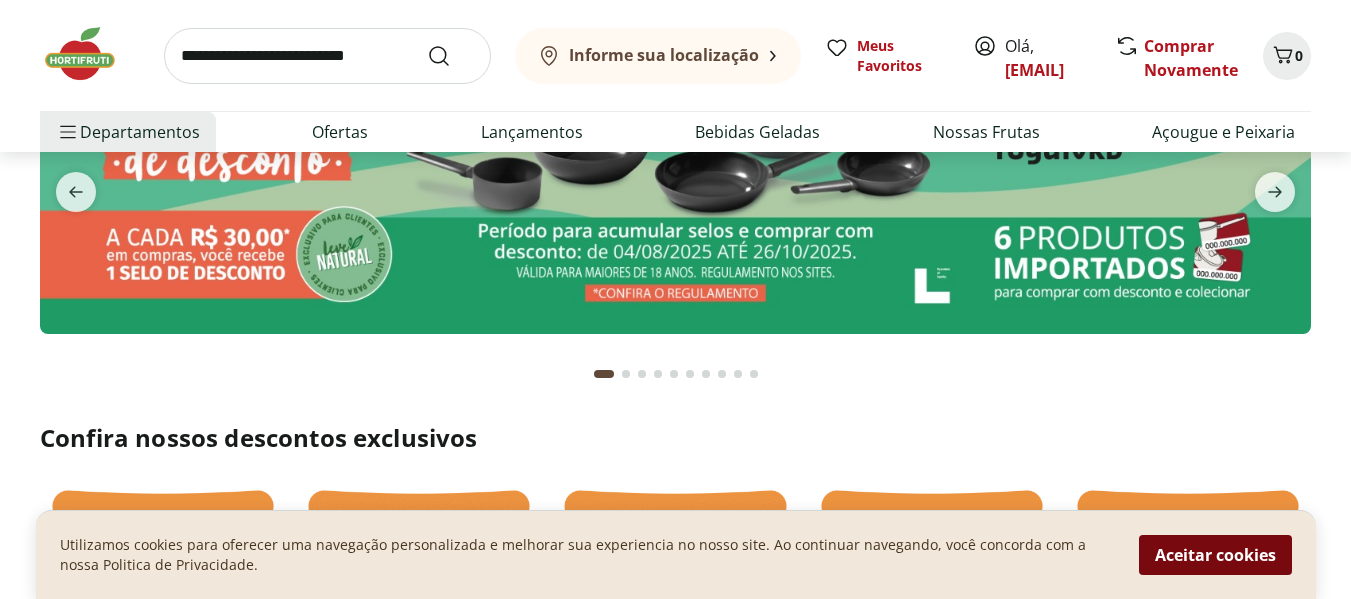 click on "Aceitar cookies" at bounding box center (1215, 555) 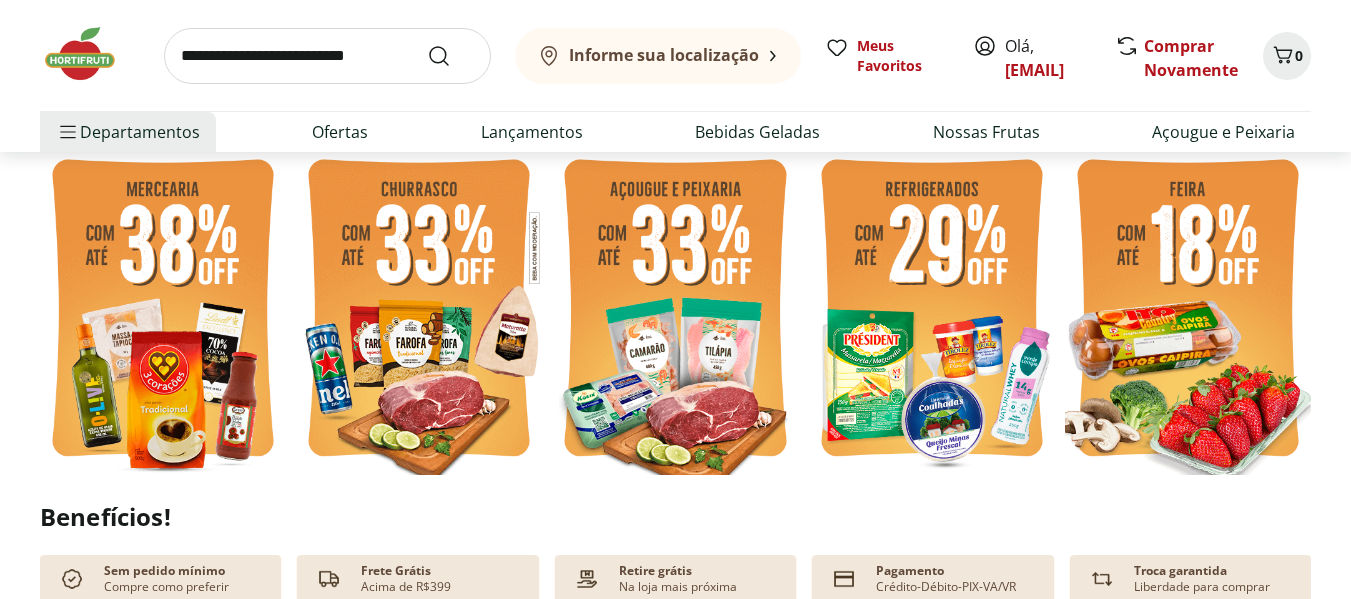 scroll, scrollTop: 500, scrollLeft: 0, axis: vertical 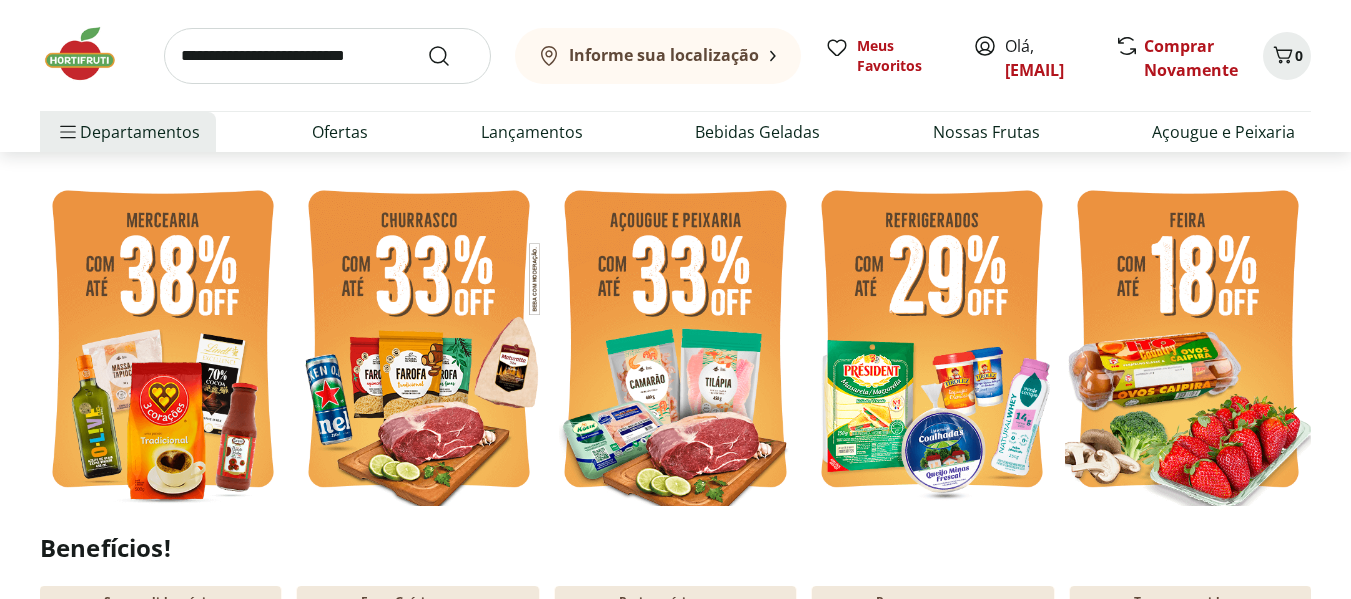 click at bounding box center (163, 342) 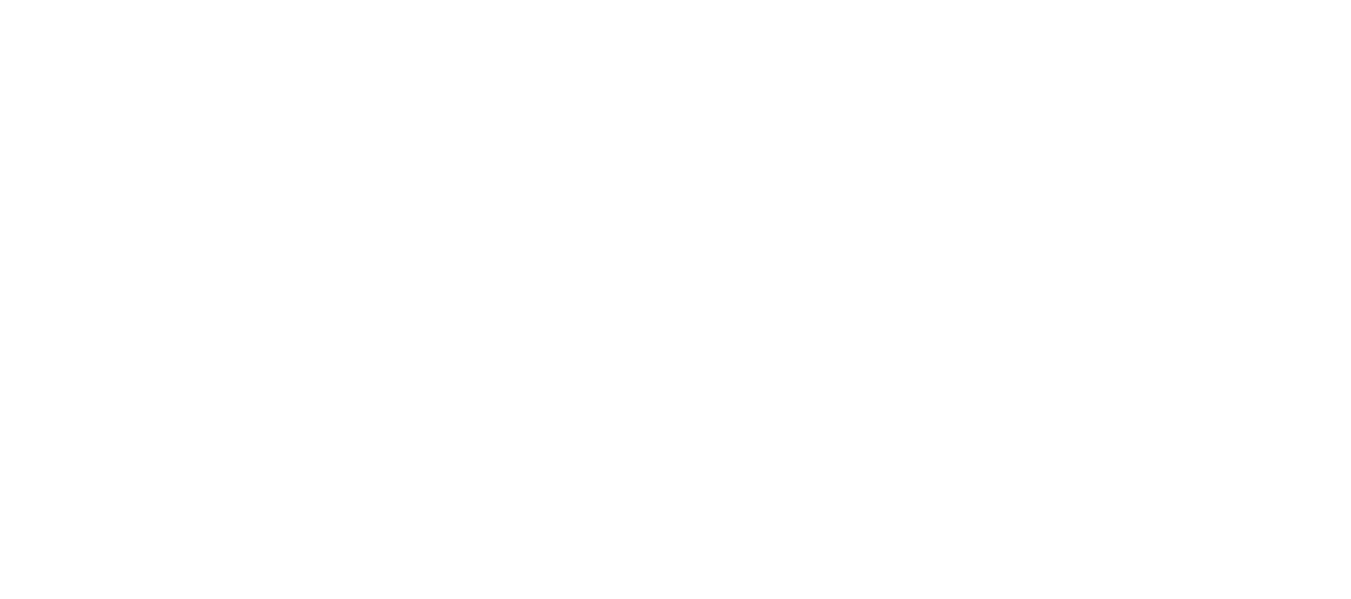 scroll, scrollTop: 0, scrollLeft: 0, axis: both 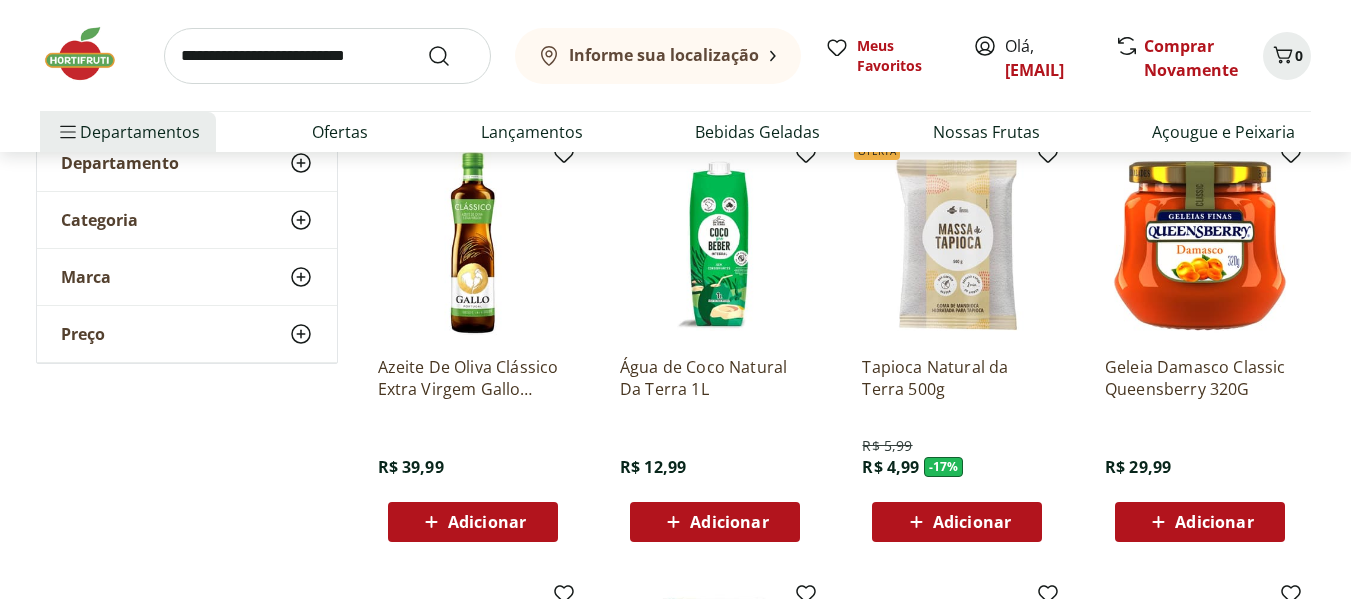 click on "Adicionar" at bounding box center (972, 522) 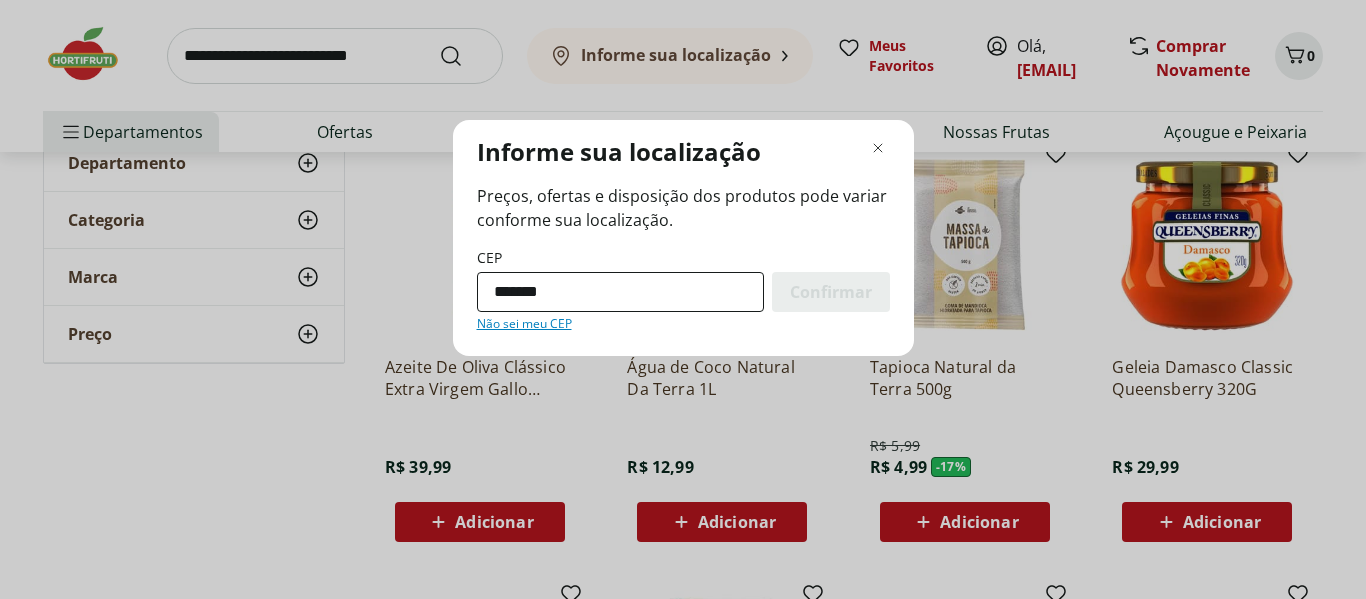 type on "*********" 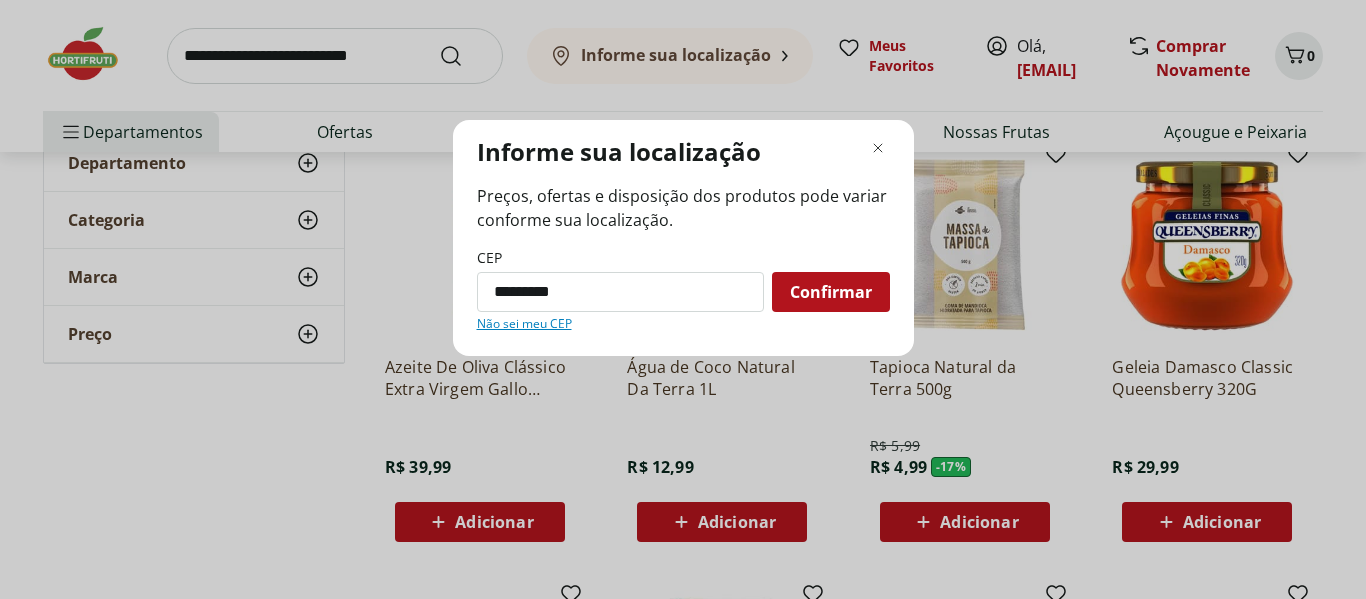 click on "Confirmar" at bounding box center (831, 292) 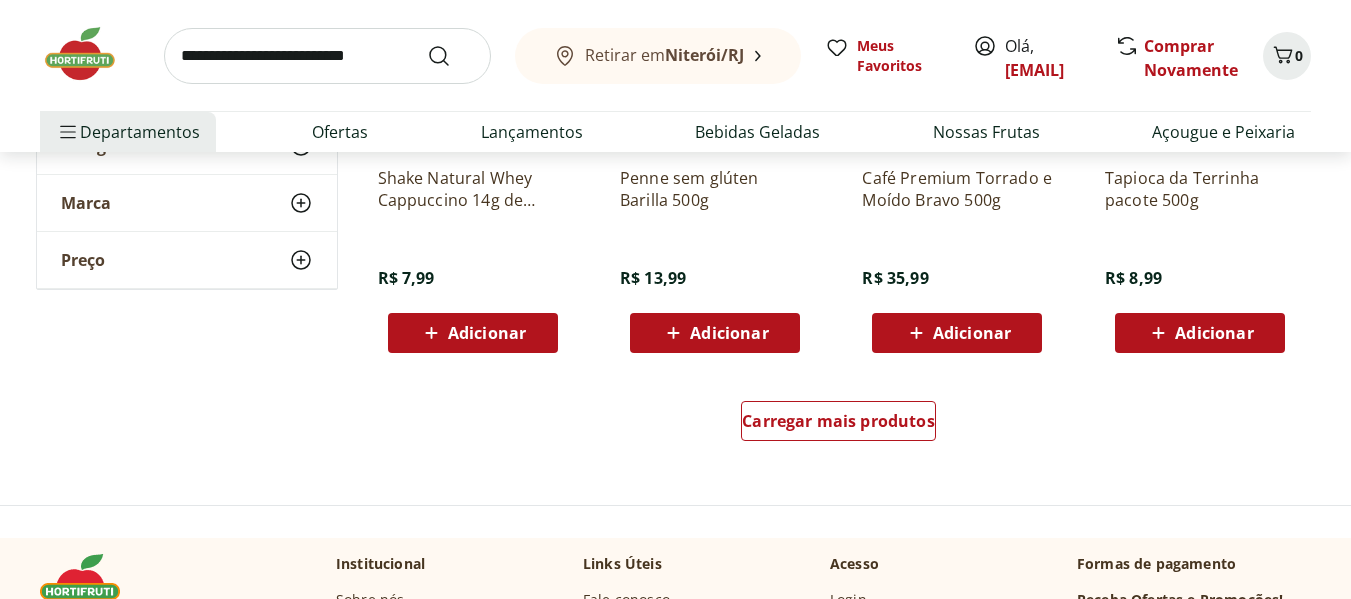scroll, scrollTop: 1400, scrollLeft: 0, axis: vertical 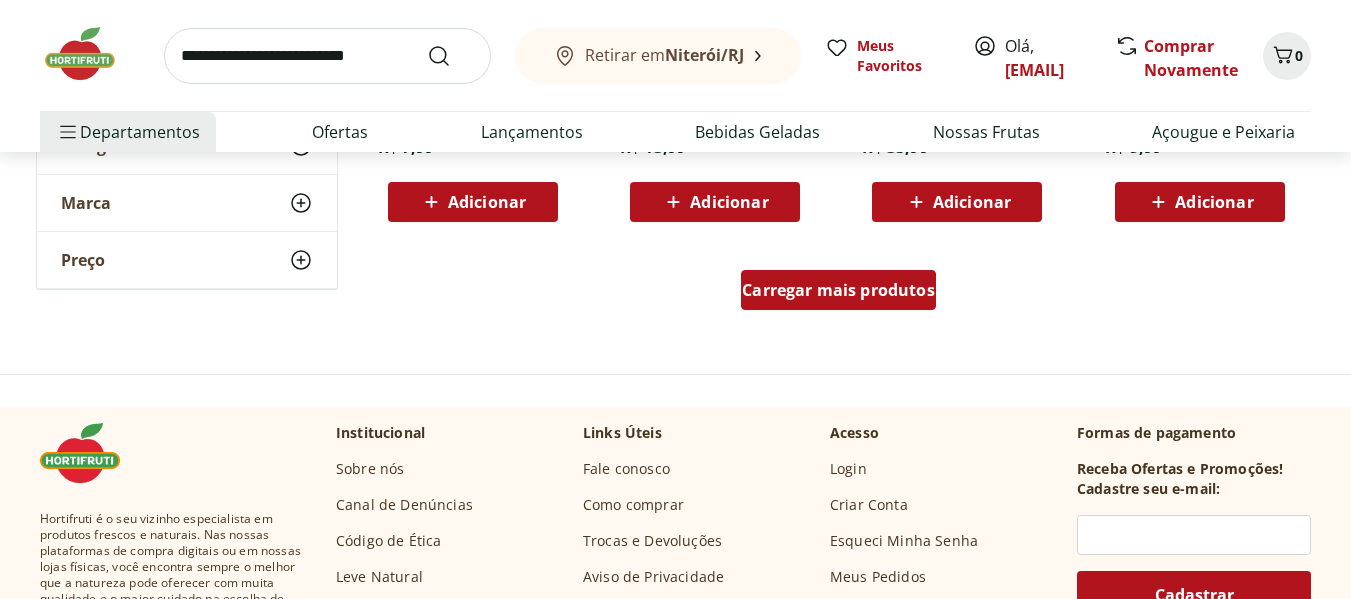 click on "Carregar mais produtos" at bounding box center (838, 290) 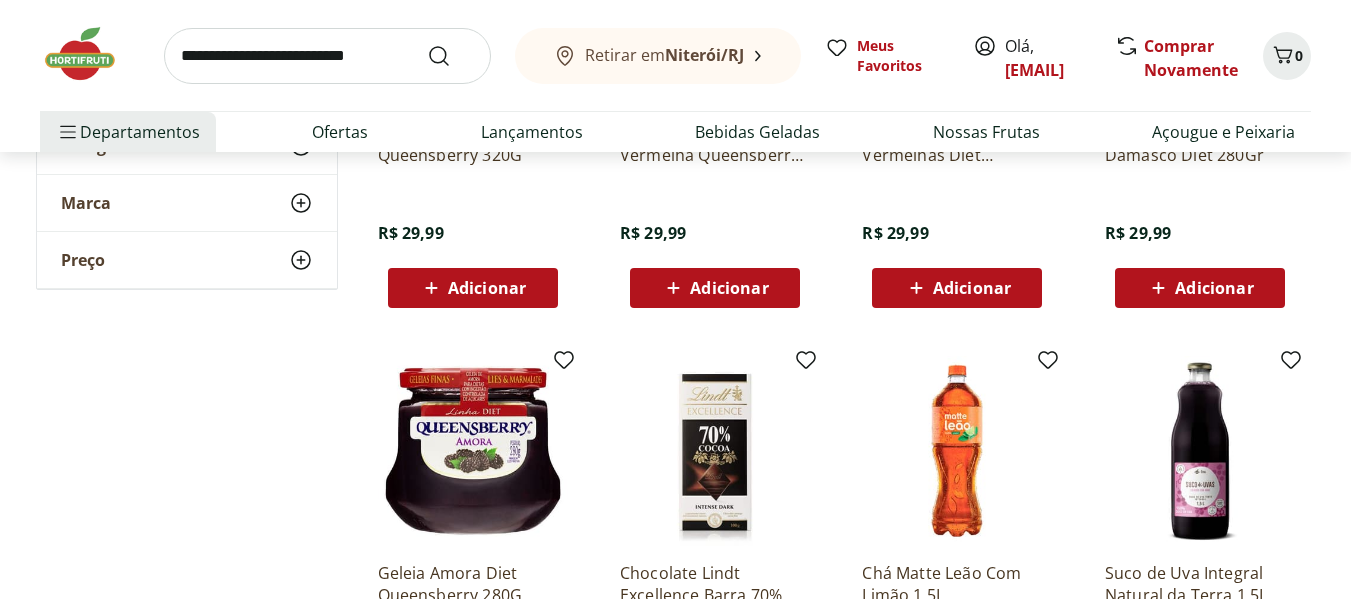 scroll, scrollTop: 2200, scrollLeft: 0, axis: vertical 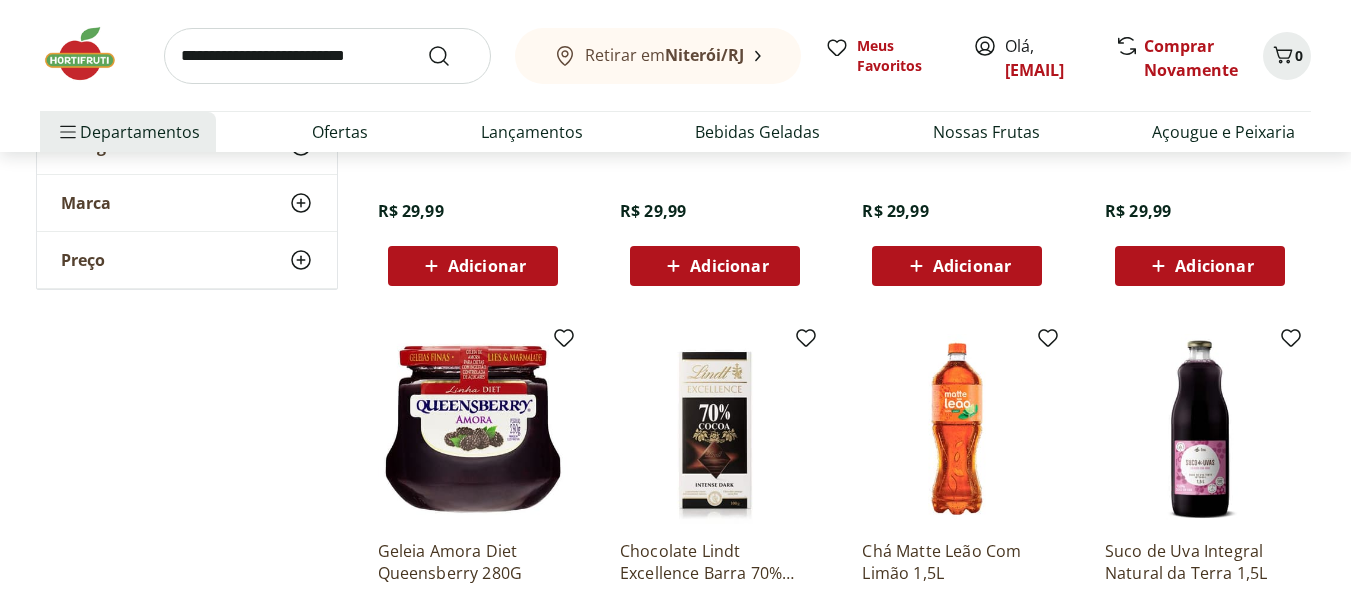 click on "Adicionar" at bounding box center (715, 266) 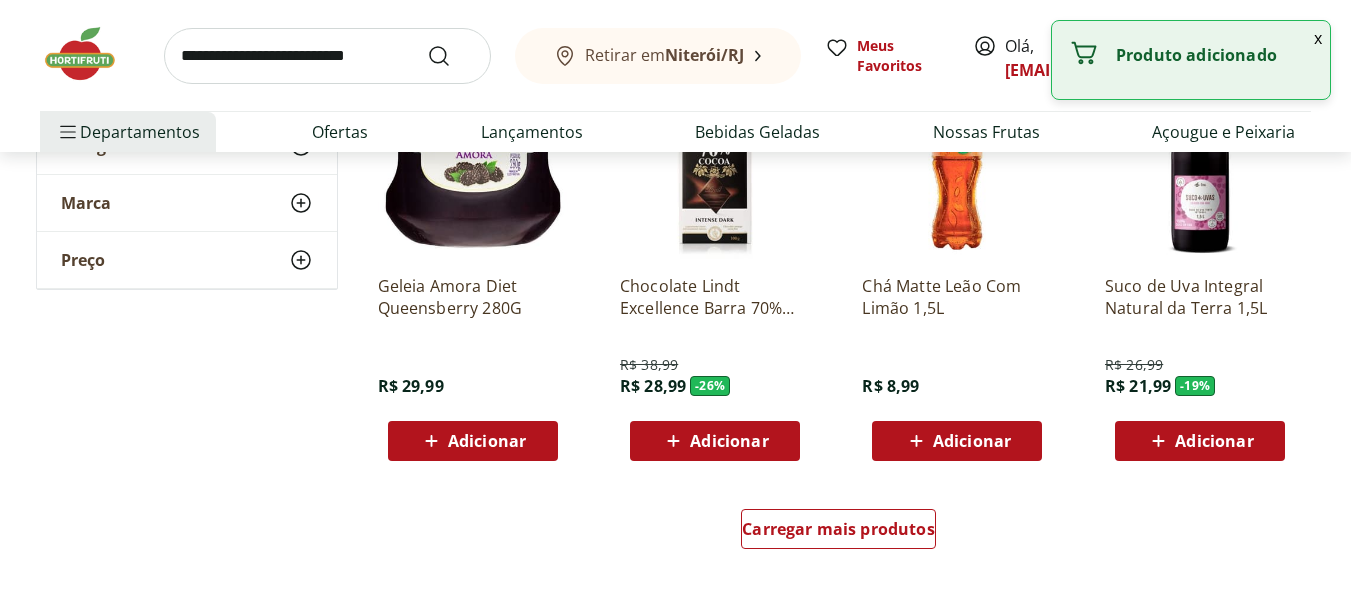scroll, scrollTop: 2500, scrollLeft: 0, axis: vertical 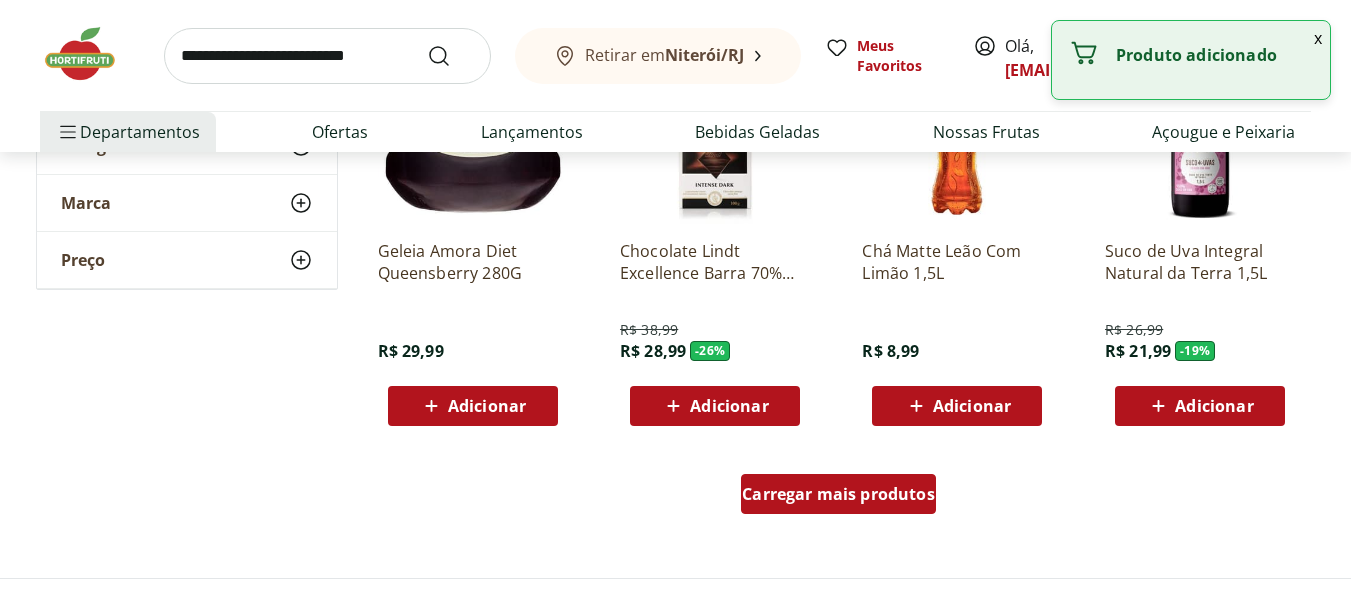 click on "Carregar mais produtos" at bounding box center (838, 494) 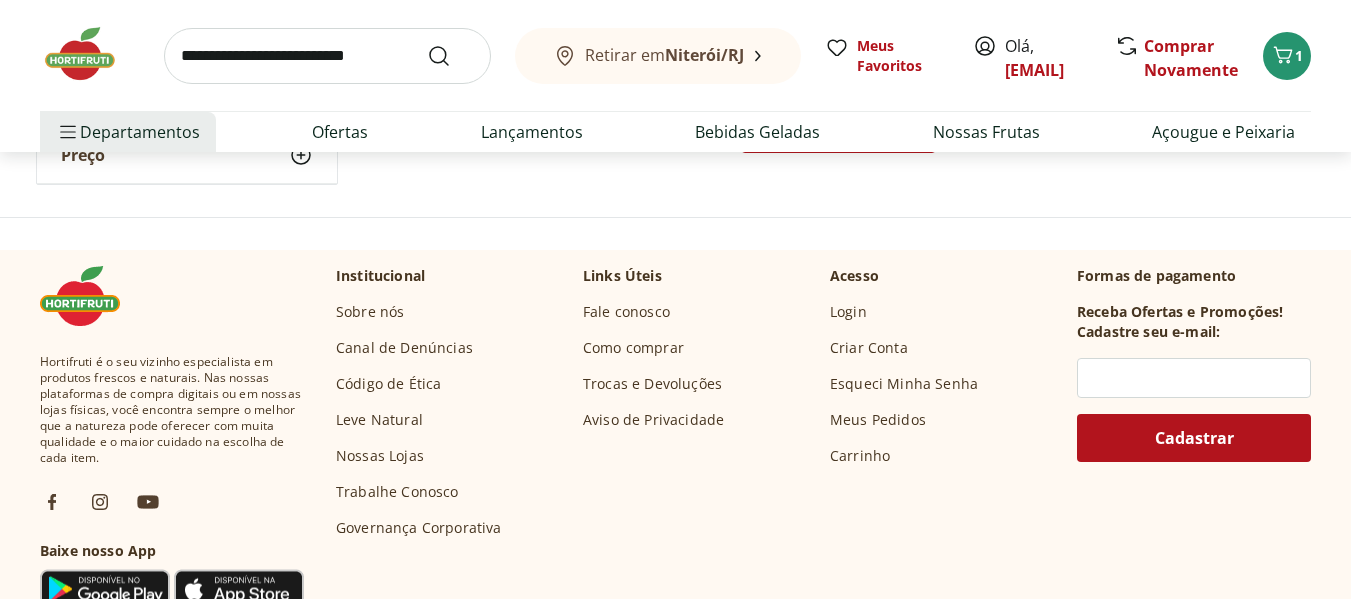scroll, scrollTop: 3909, scrollLeft: 0, axis: vertical 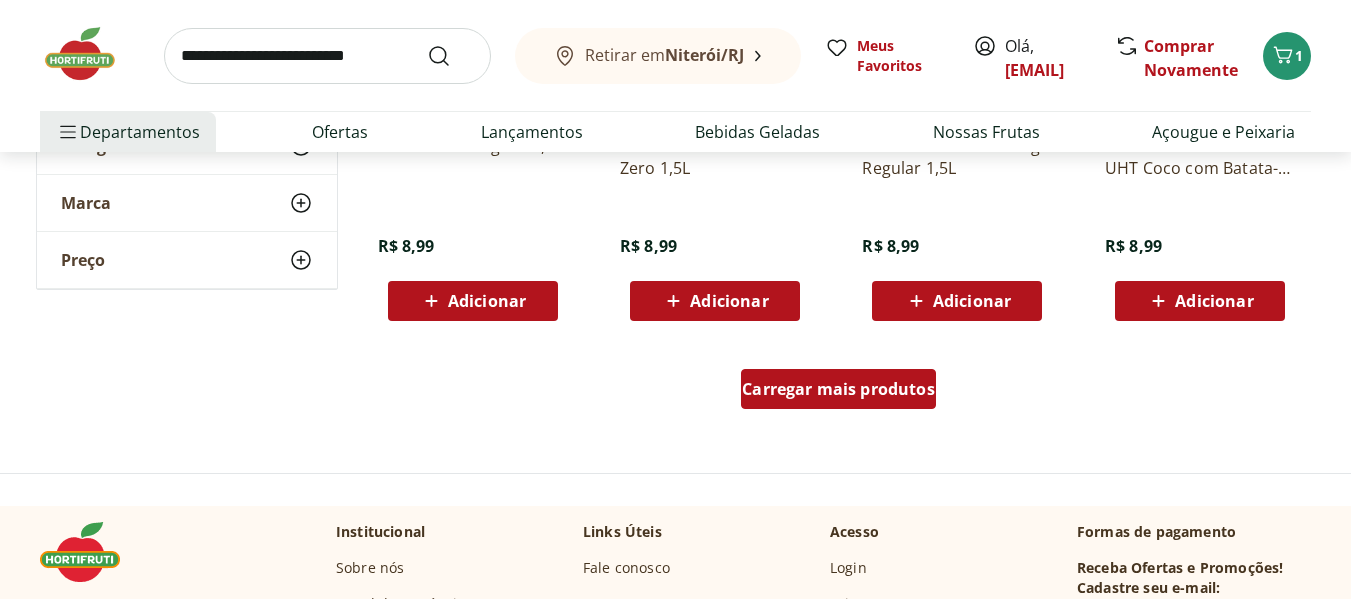 click on "Carregar mais produtos" at bounding box center [838, 389] 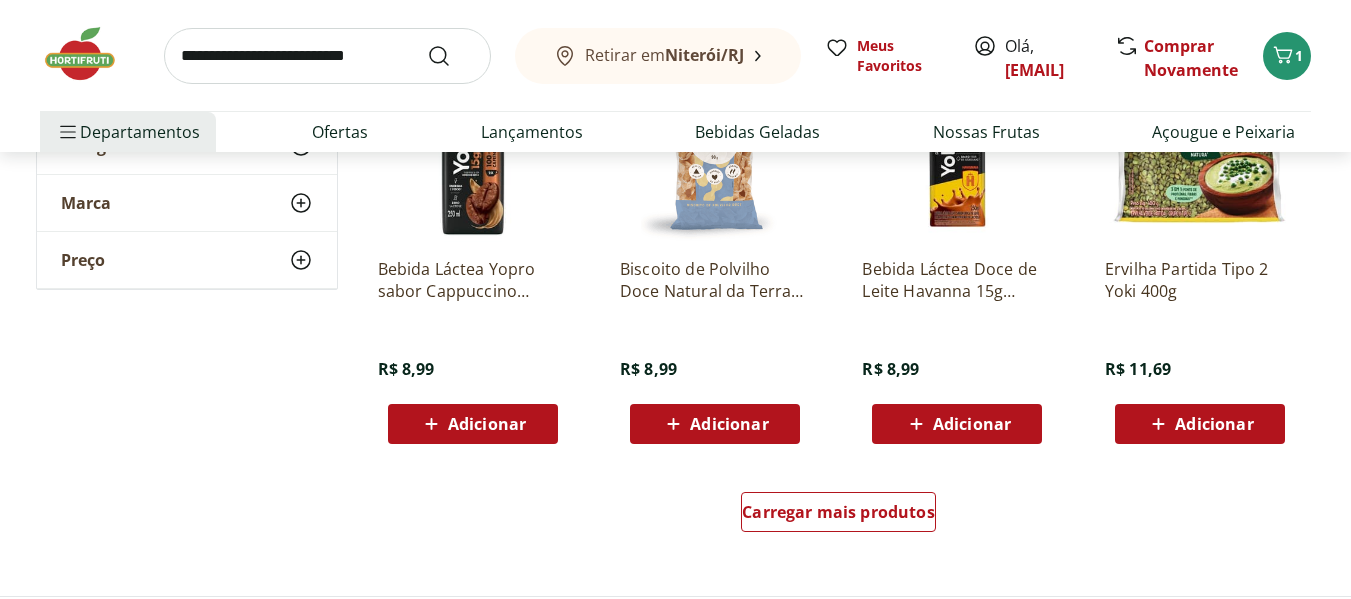 scroll, scrollTop: 5168, scrollLeft: 0, axis: vertical 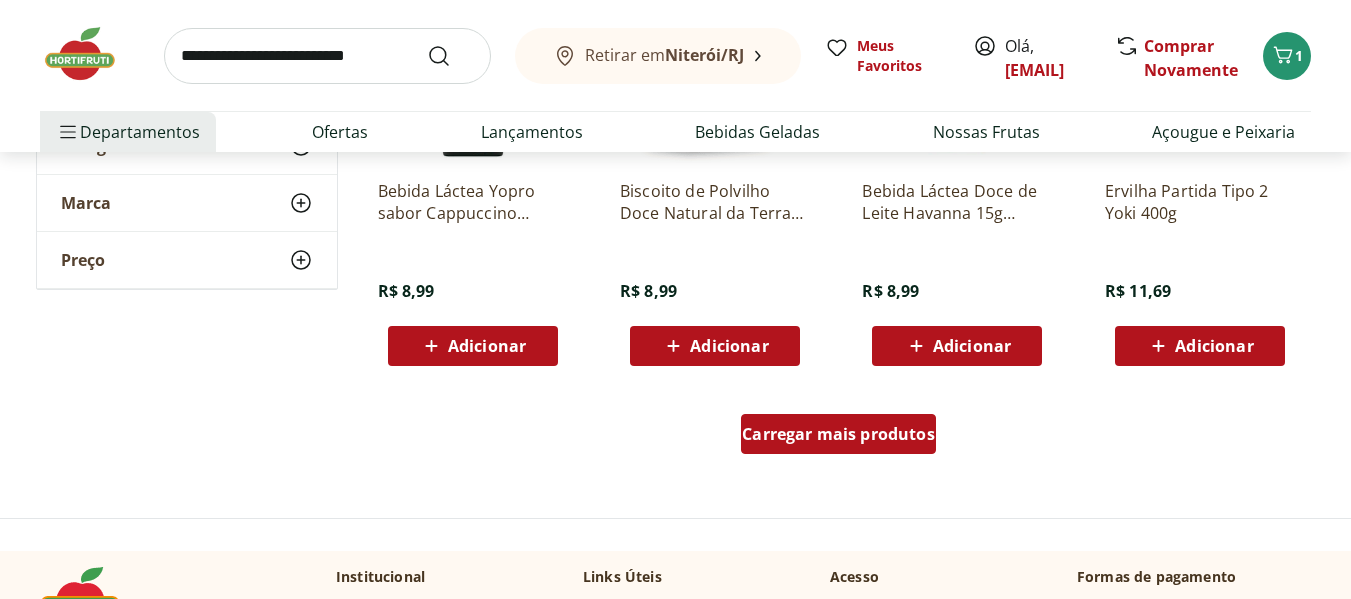 click on "Carregar mais produtos" at bounding box center (838, 434) 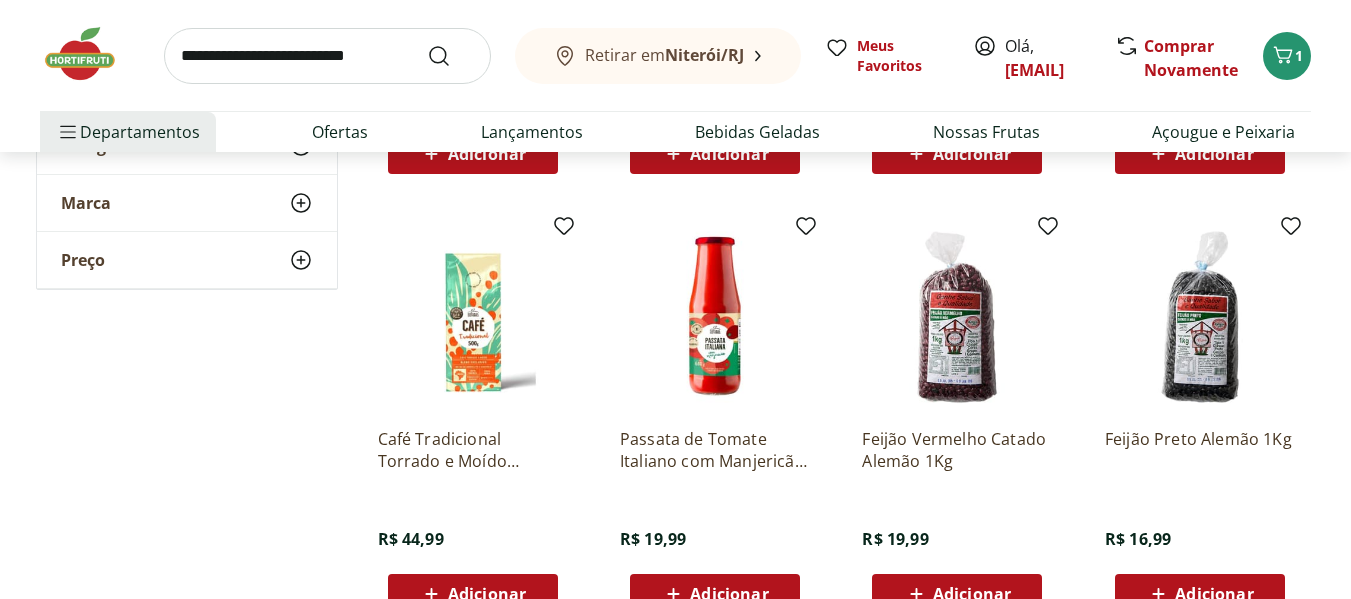 scroll, scrollTop: 6454, scrollLeft: 0, axis: vertical 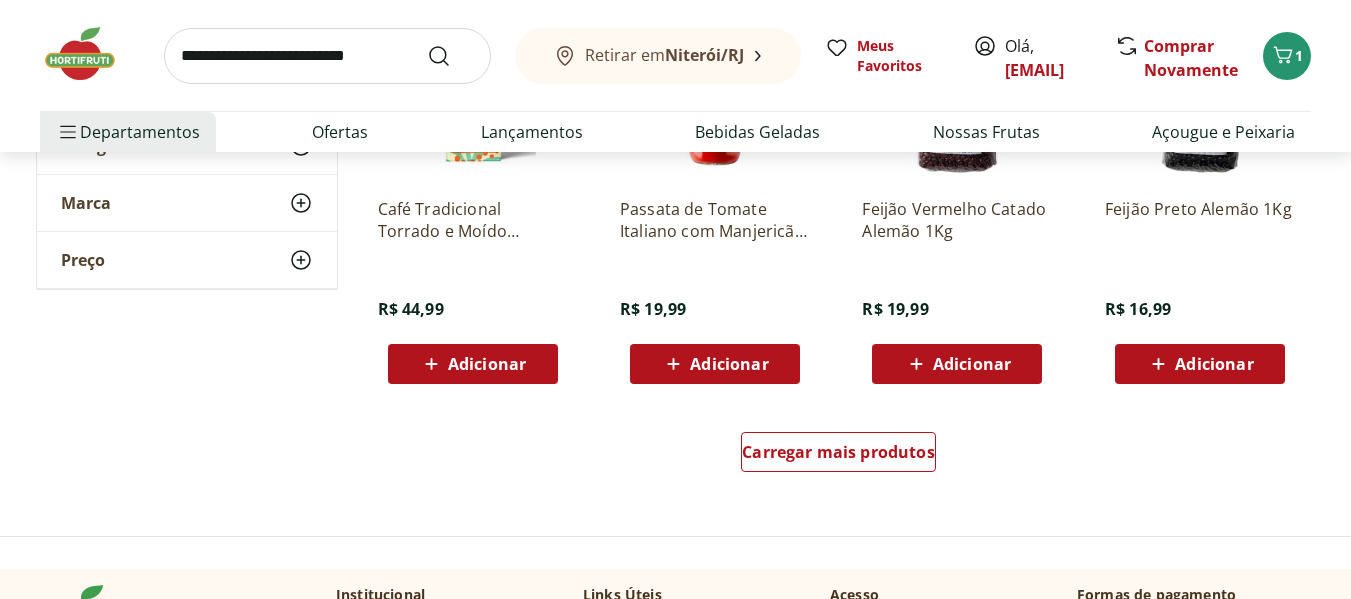 click on "Adicionar" at bounding box center [972, 364] 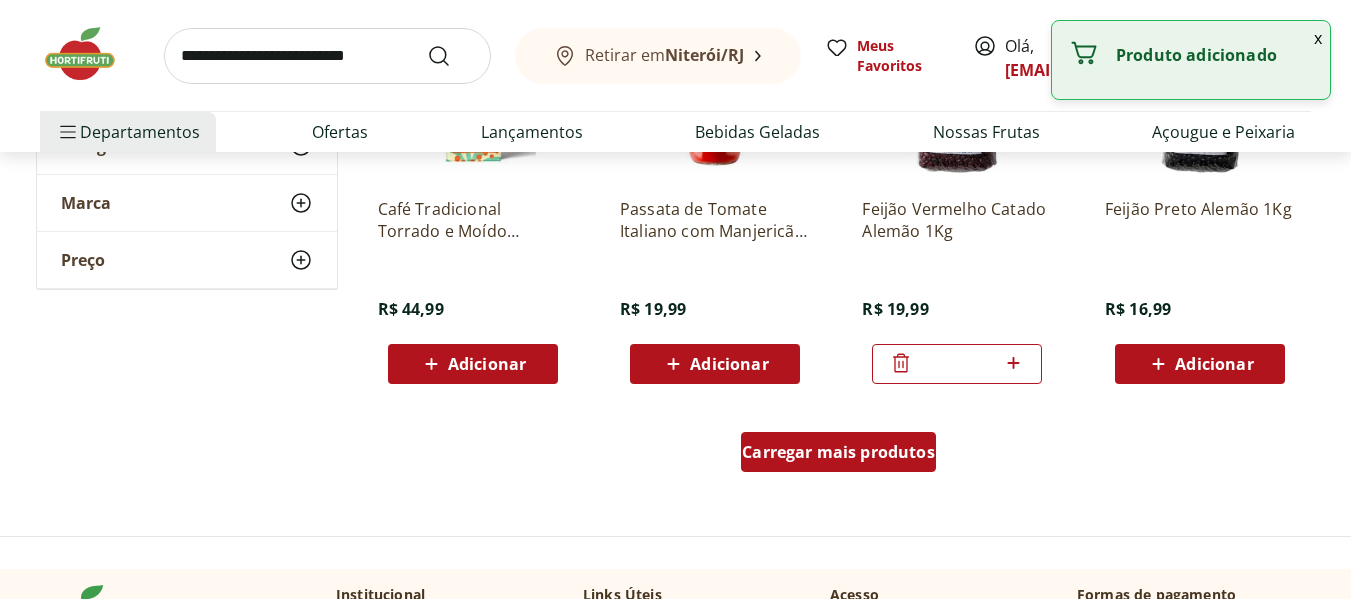 click on "Carregar mais produtos" at bounding box center [838, 452] 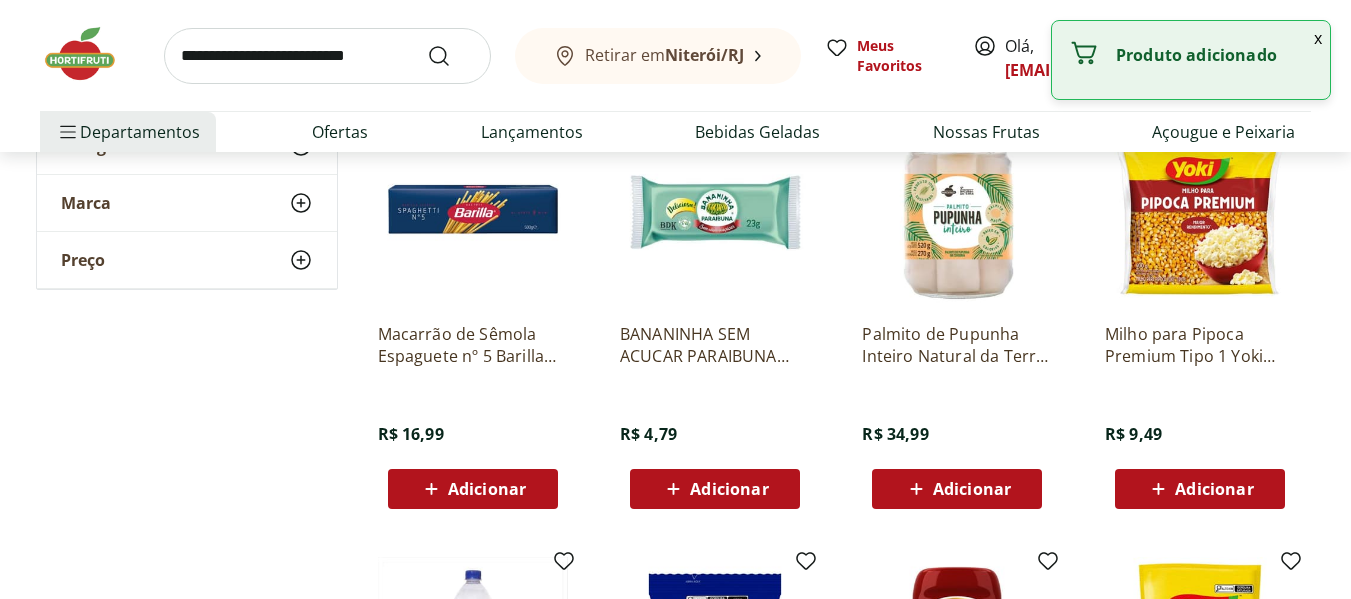 scroll, scrollTop: 6894, scrollLeft: 0, axis: vertical 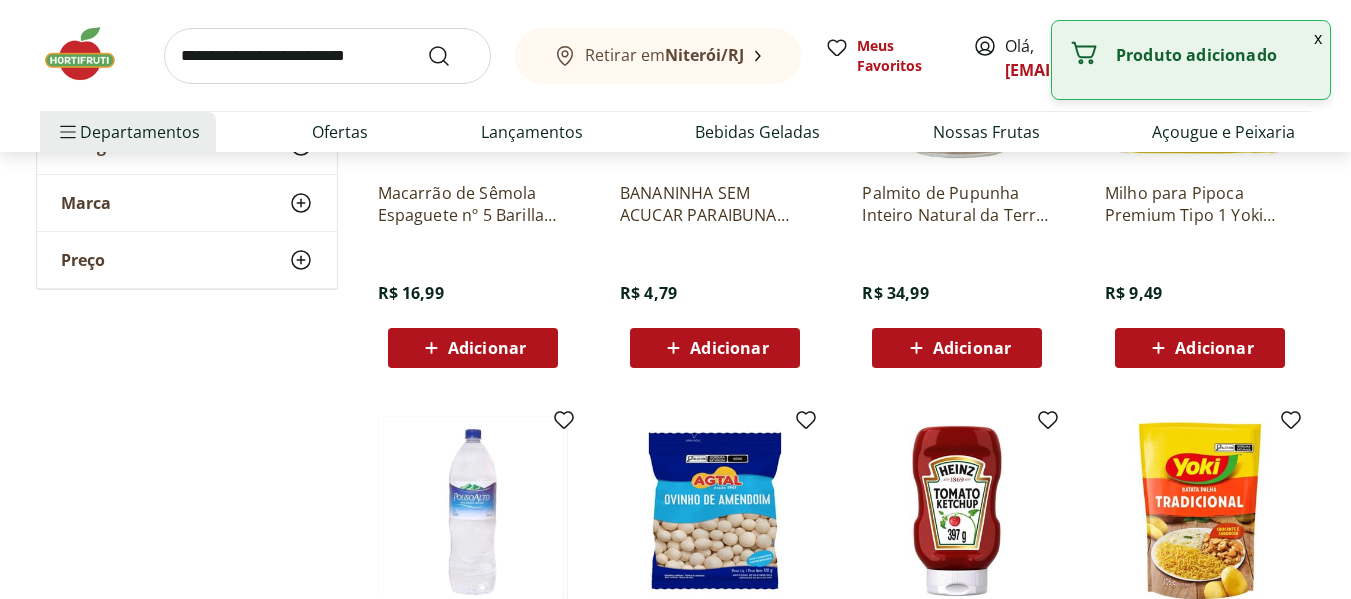 click on "Adicionar" at bounding box center [1214, 348] 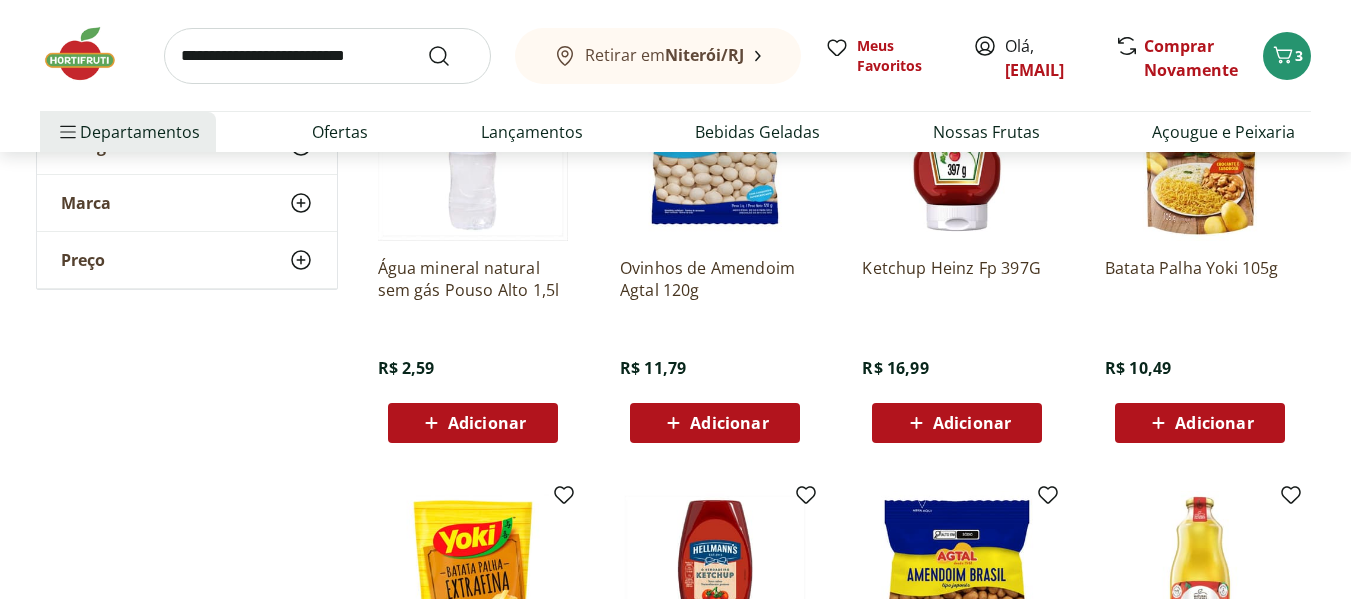 scroll, scrollTop: 7294, scrollLeft: 0, axis: vertical 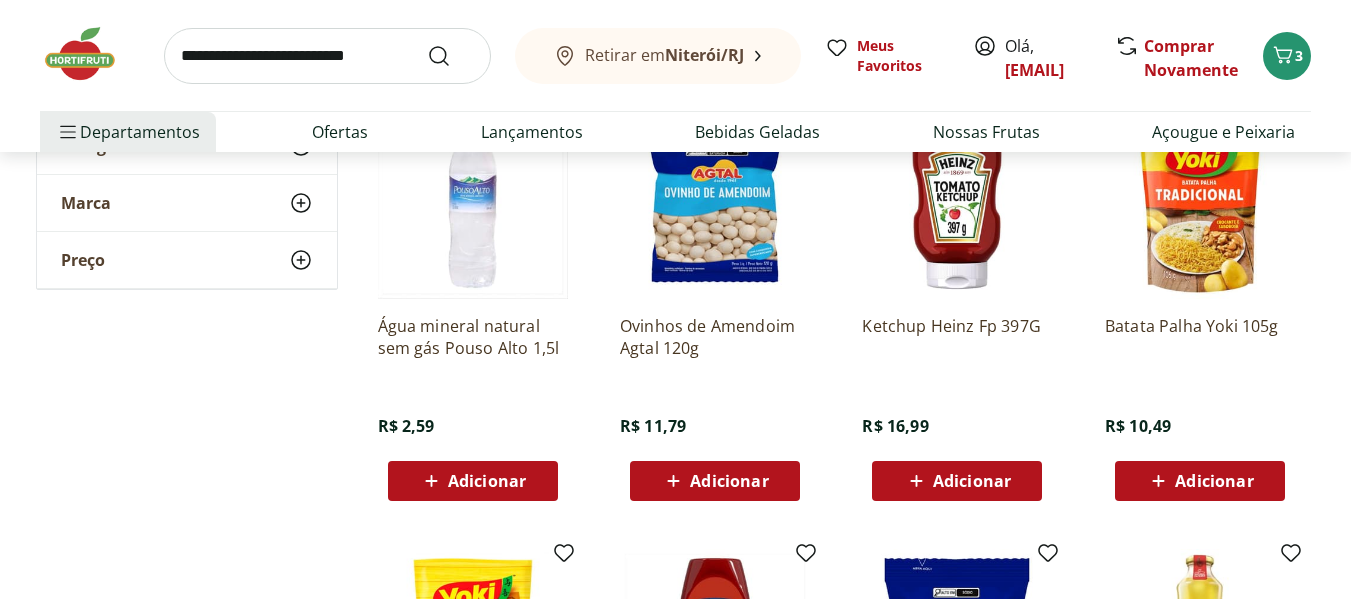 click on "Adicionar" at bounding box center (1214, 481) 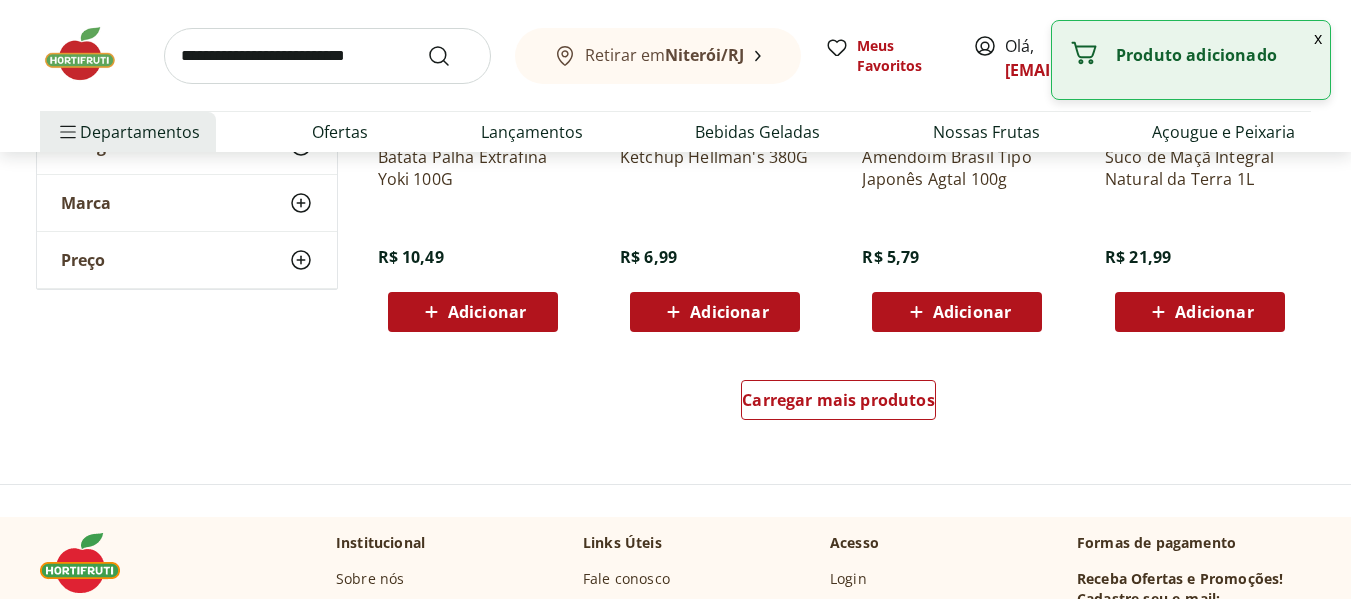 scroll, scrollTop: 7901, scrollLeft: 0, axis: vertical 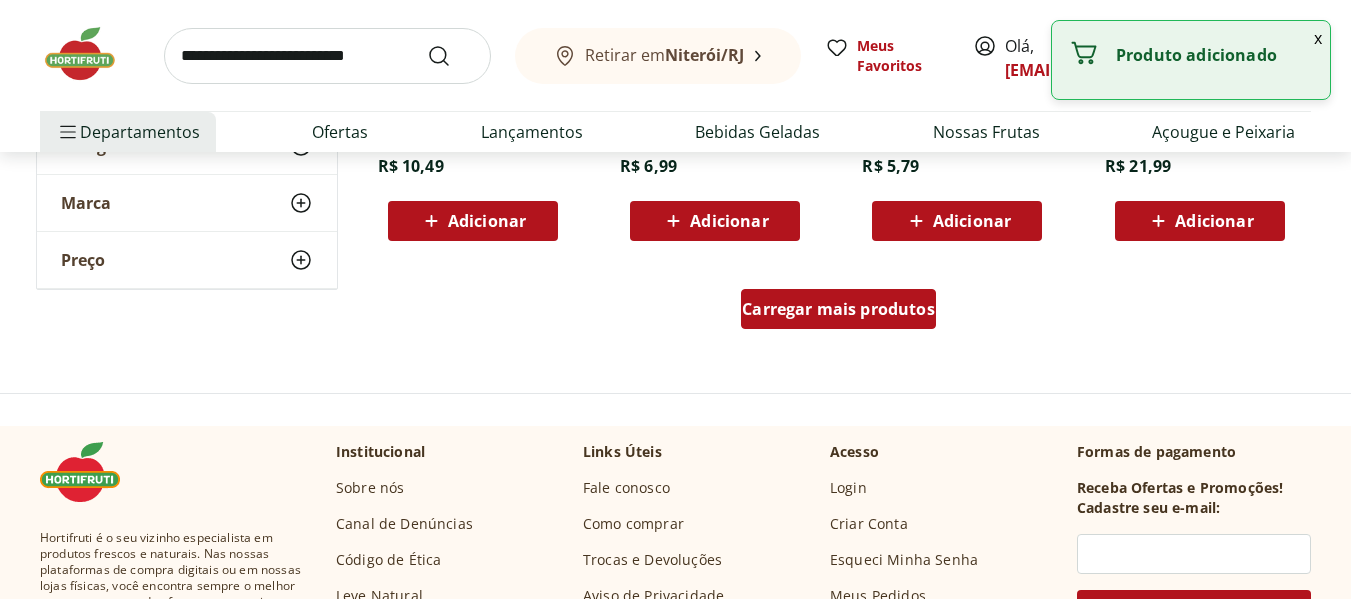 click on "Carregar mais produtos" at bounding box center [838, 309] 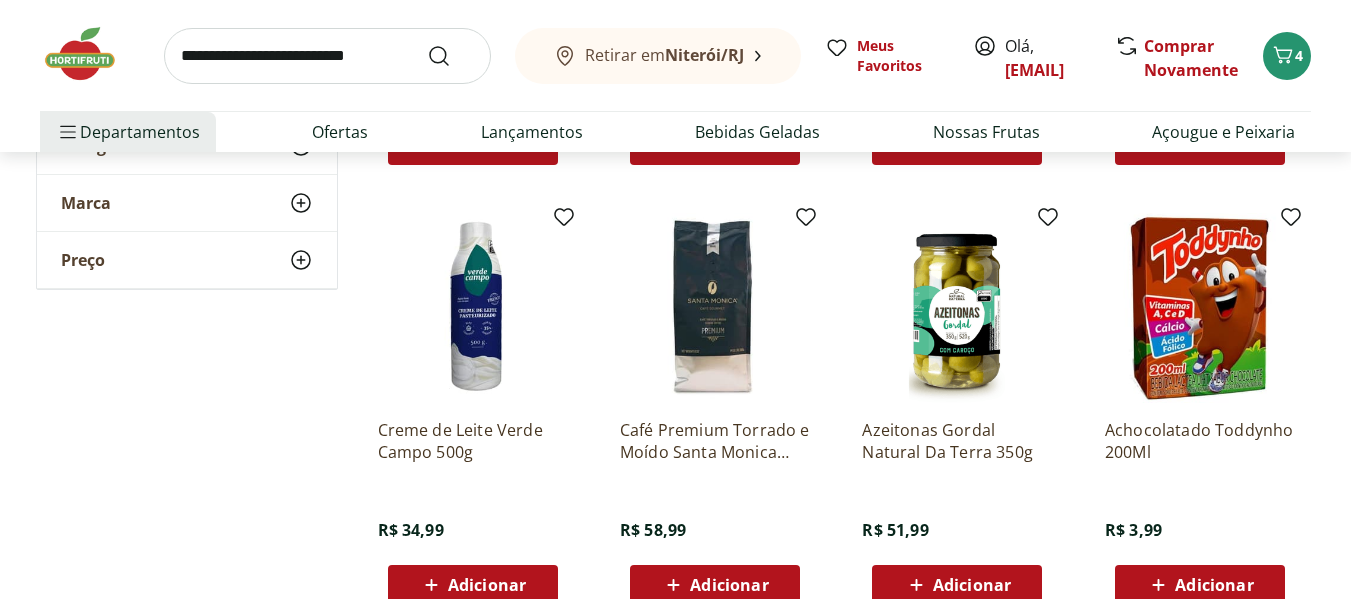 scroll, scrollTop: 9001, scrollLeft: 0, axis: vertical 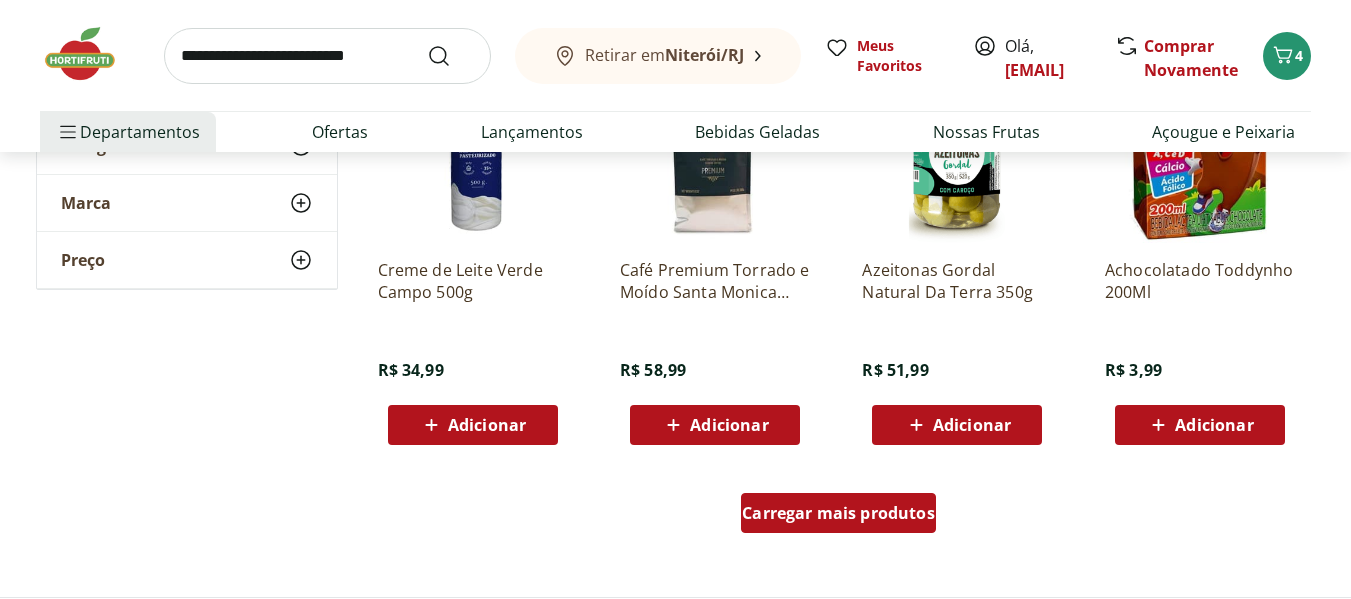 click on "Carregar mais produtos" at bounding box center (838, 513) 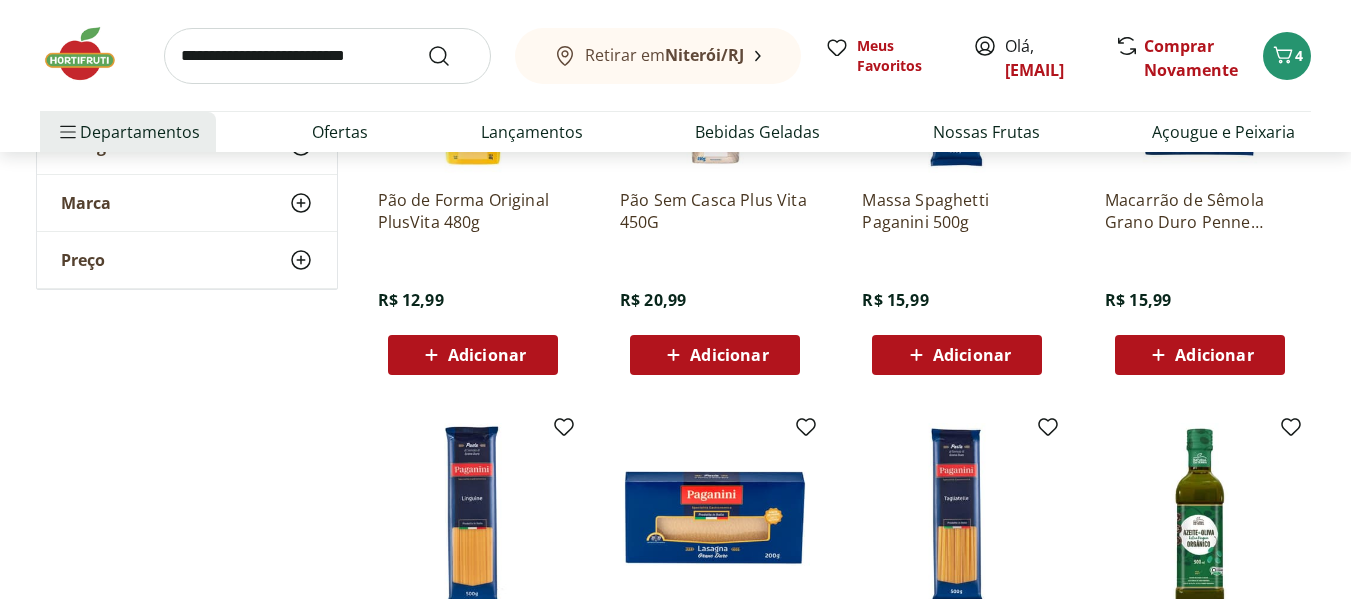 scroll, scrollTop: 9802, scrollLeft: 0, axis: vertical 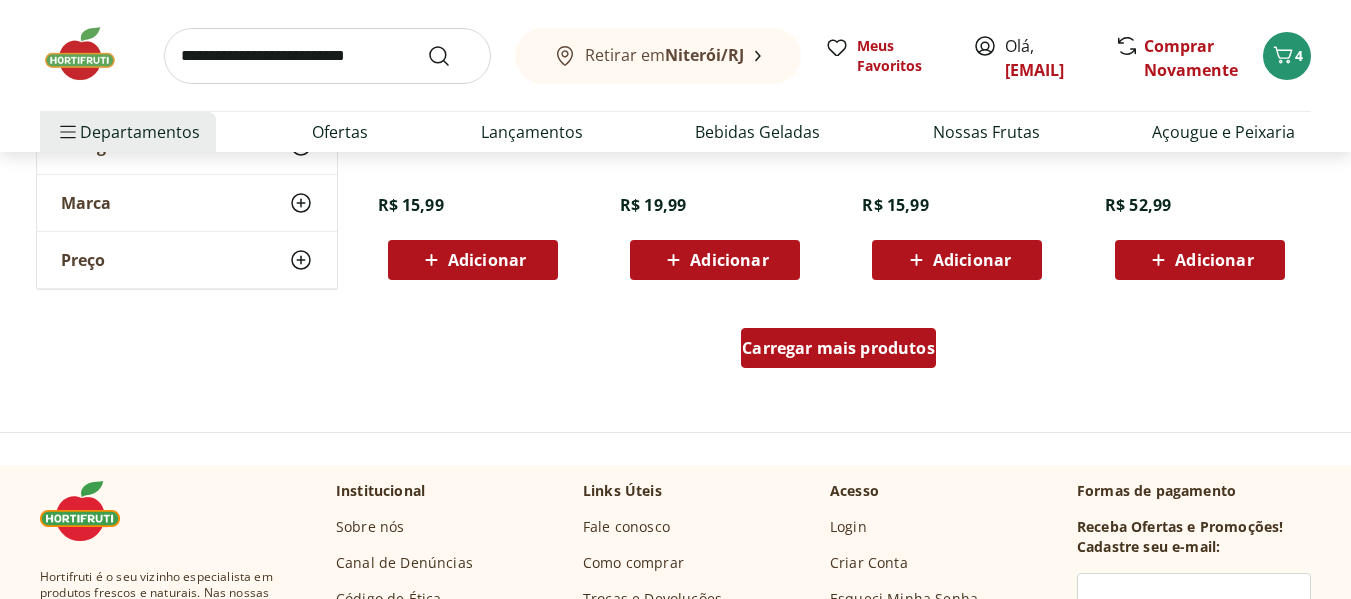 click on "Carregar mais produtos" at bounding box center [838, 348] 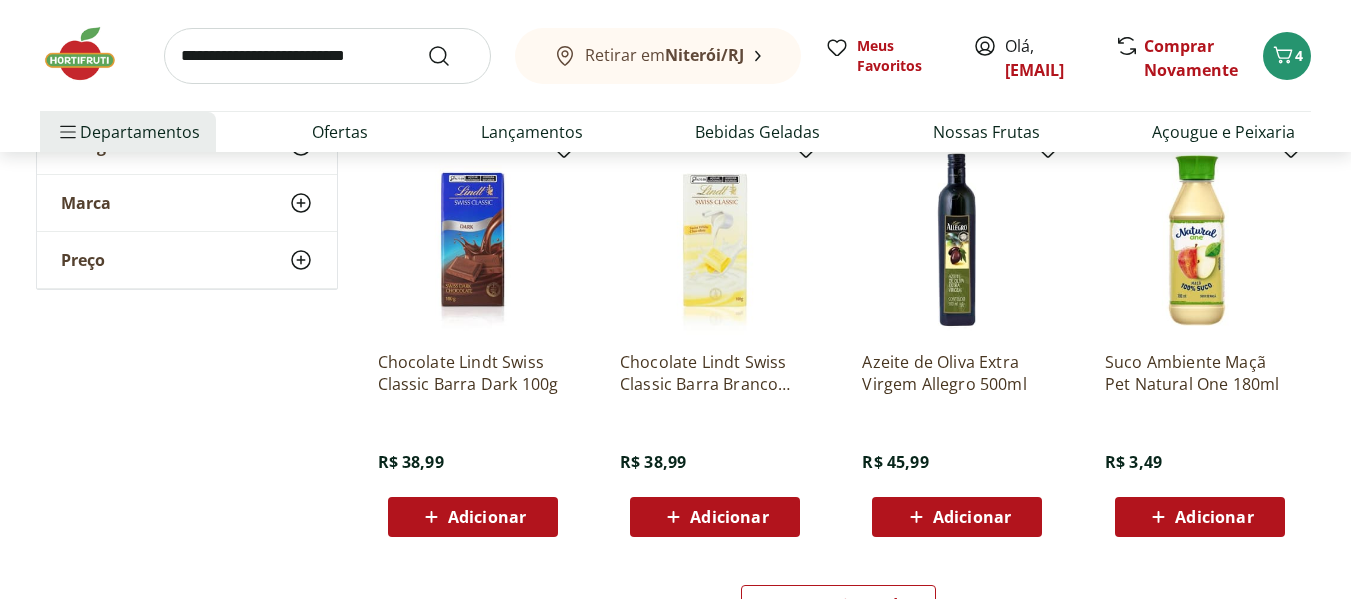 scroll, scrollTop: 11670, scrollLeft: 0, axis: vertical 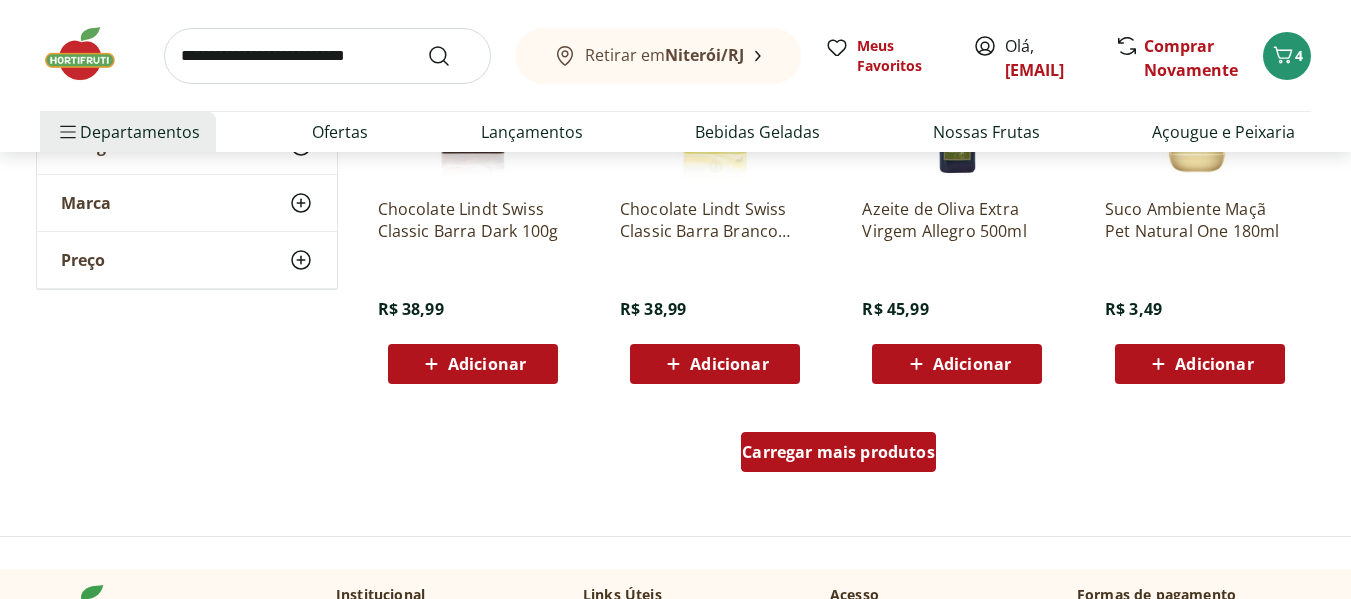 click on "Carregar mais produtos" at bounding box center [838, 452] 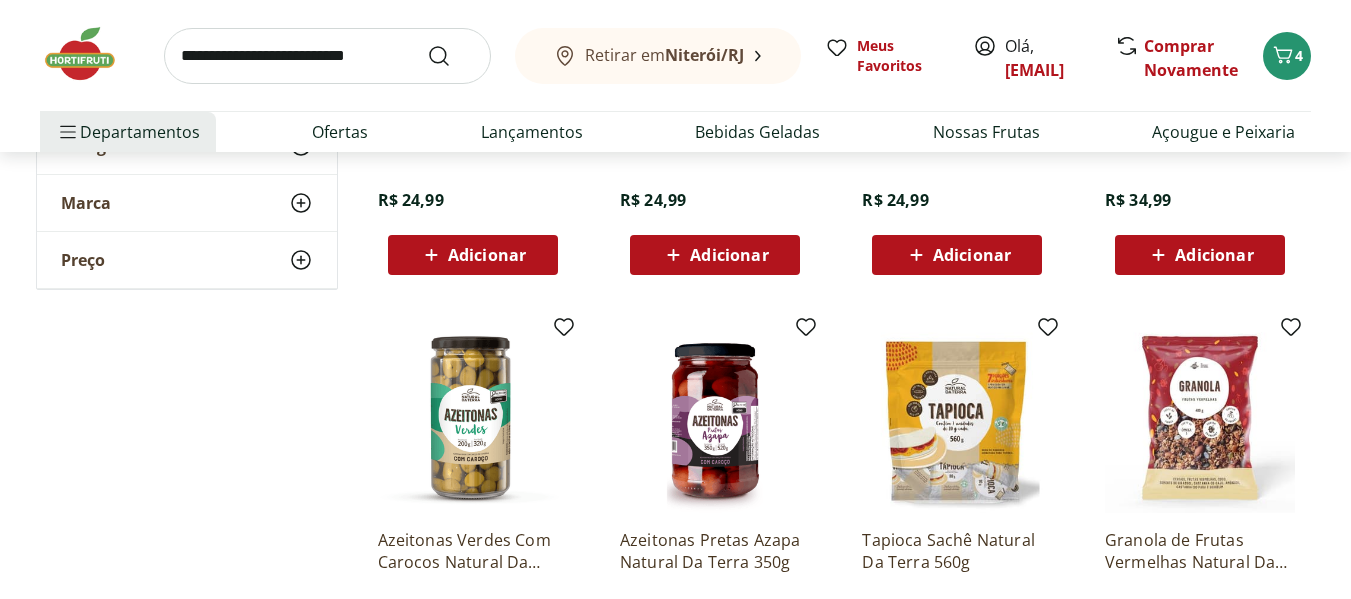 scroll, scrollTop: 12870, scrollLeft: 0, axis: vertical 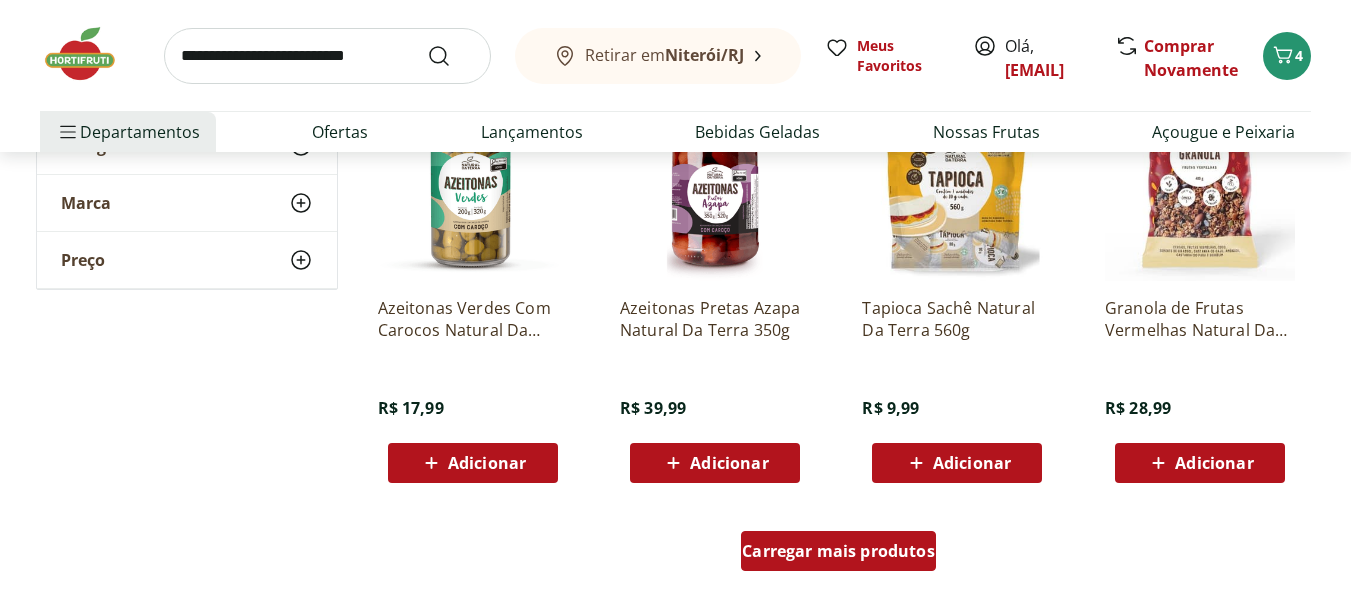 click on "Carregar mais produtos" at bounding box center [838, 551] 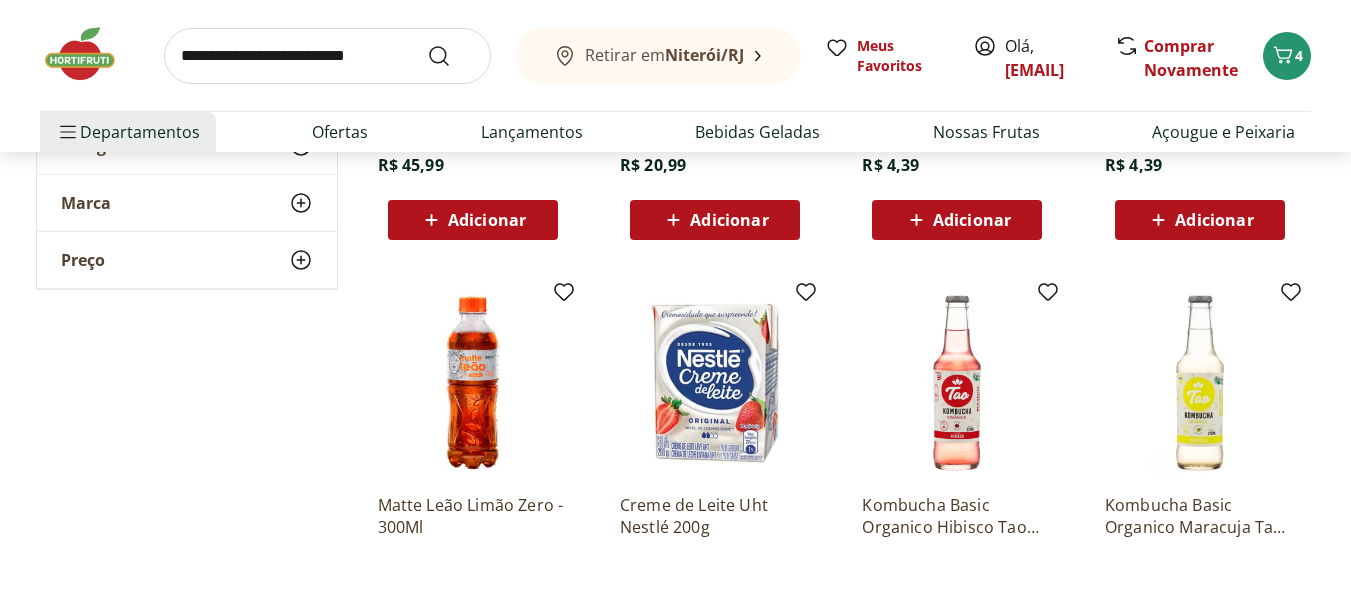 scroll, scrollTop: 13625, scrollLeft: 0, axis: vertical 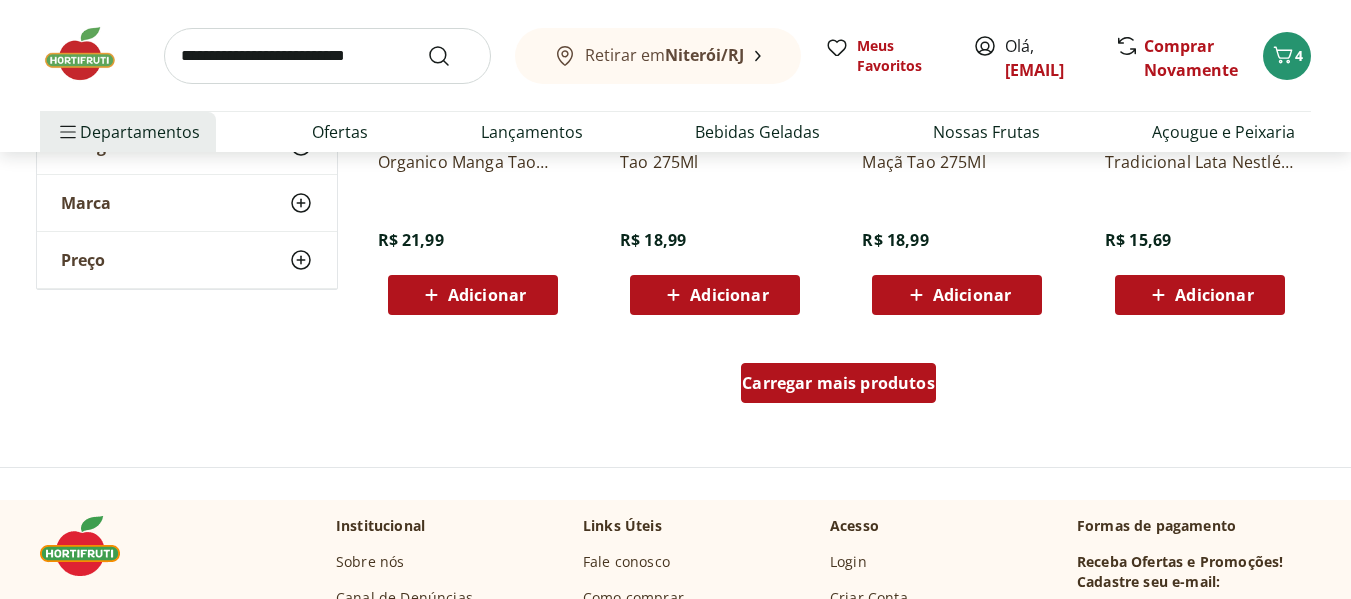 click on "Carregar mais produtos" at bounding box center (838, 383) 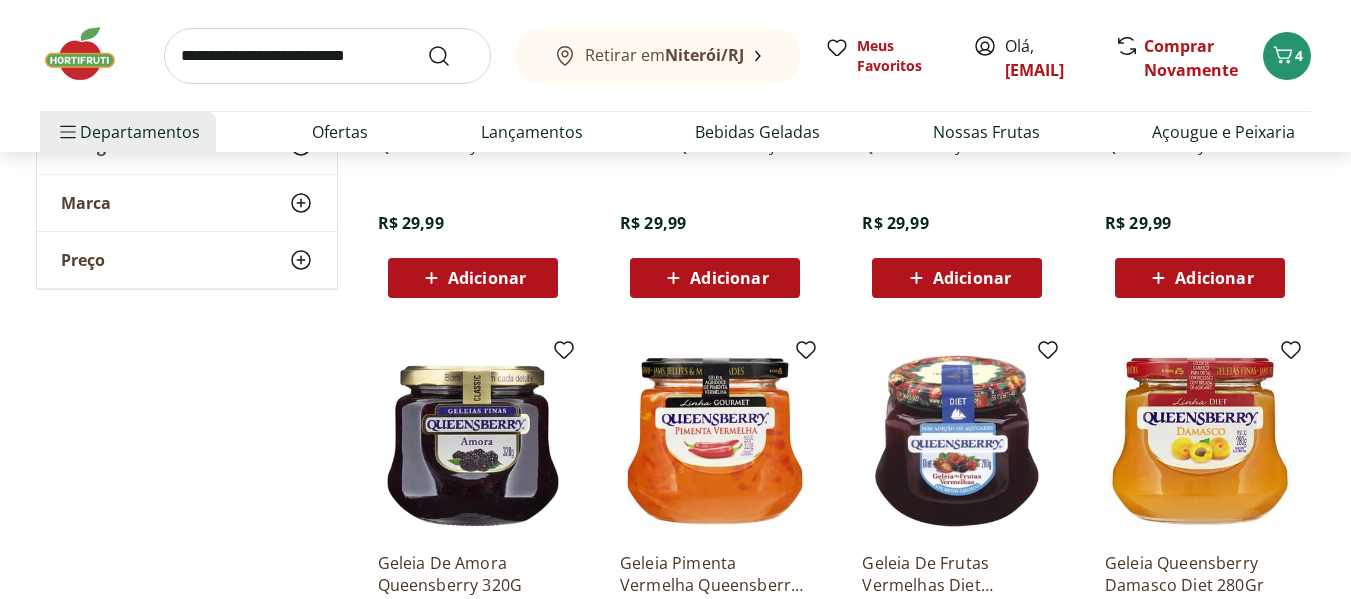 scroll, scrollTop: 1417, scrollLeft: 0, axis: vertical 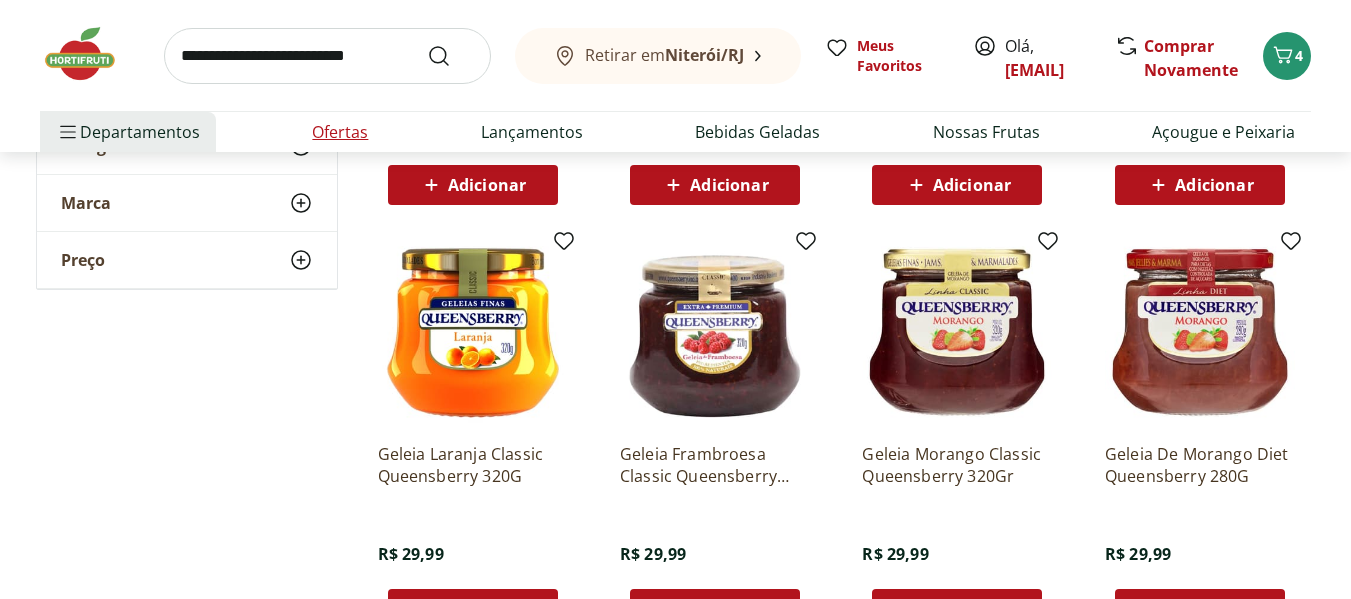 click on "Ofertas" at bounding box center [340, 132] 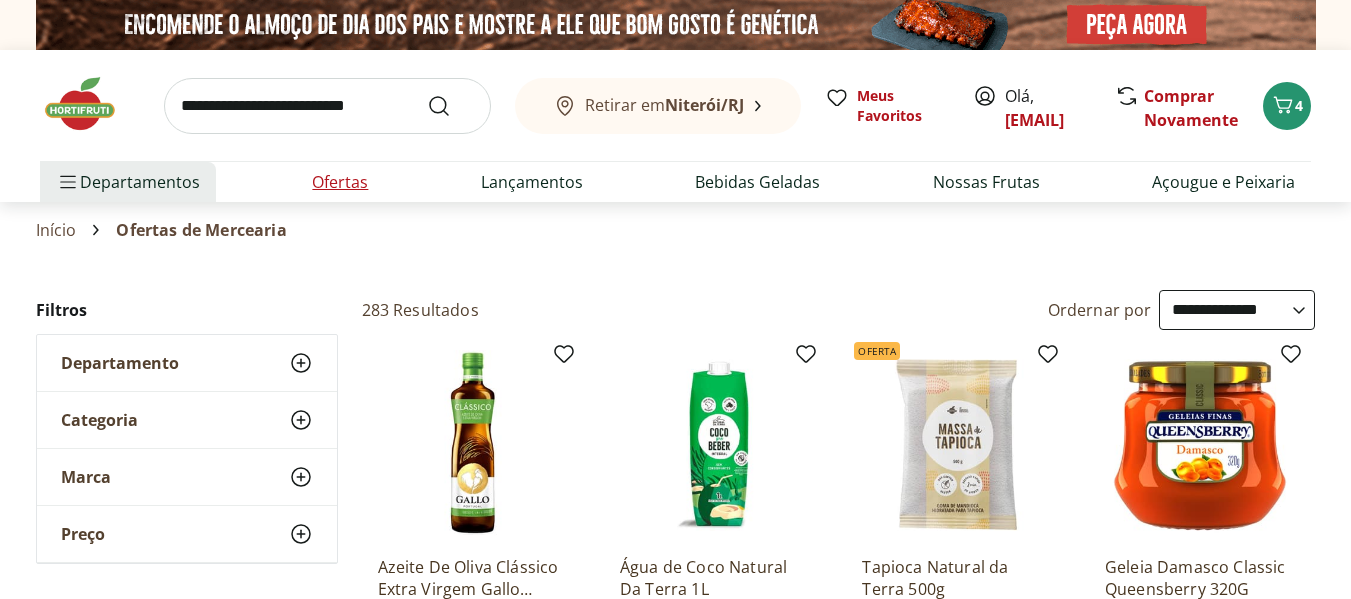 select on "**********" 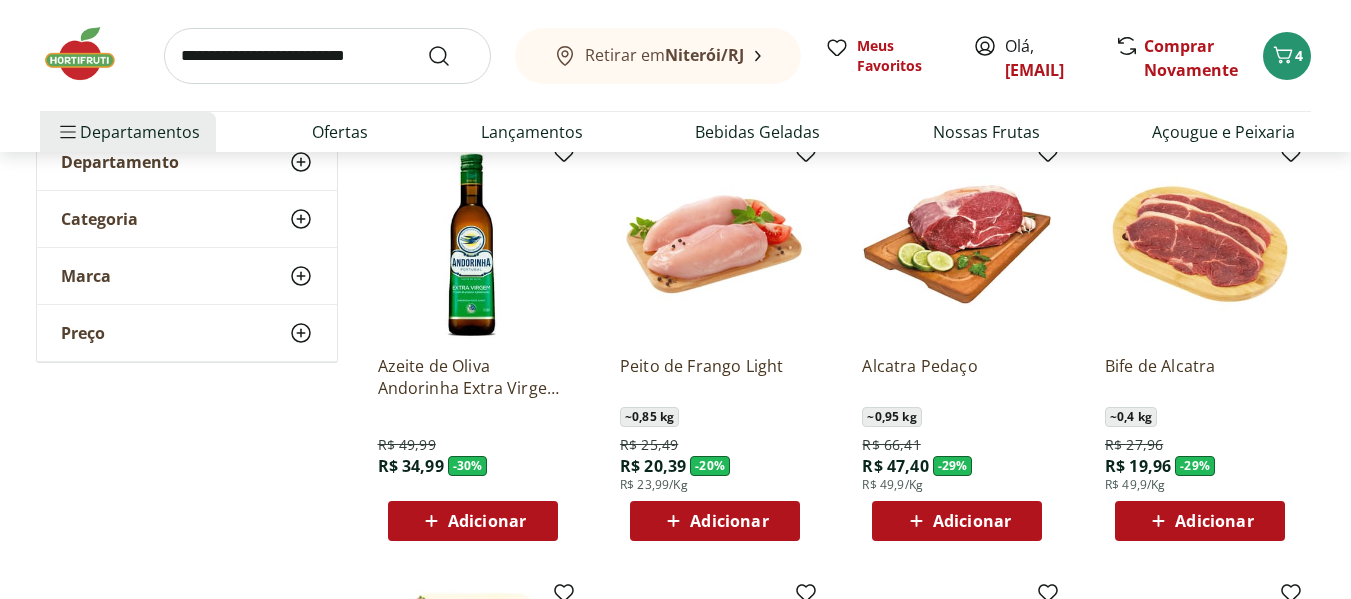scroll, scrollTop: 200, scrollLeft: 0, axis: vertical 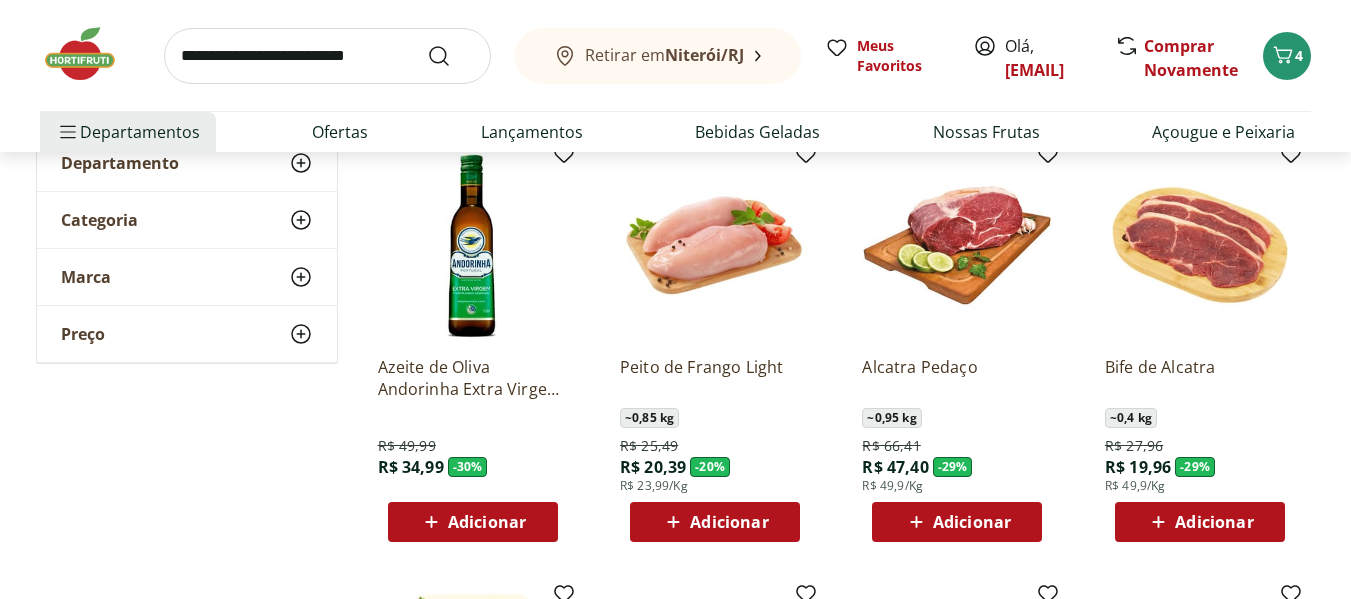 click on "Adicionar" at bounding box center [957, 522] 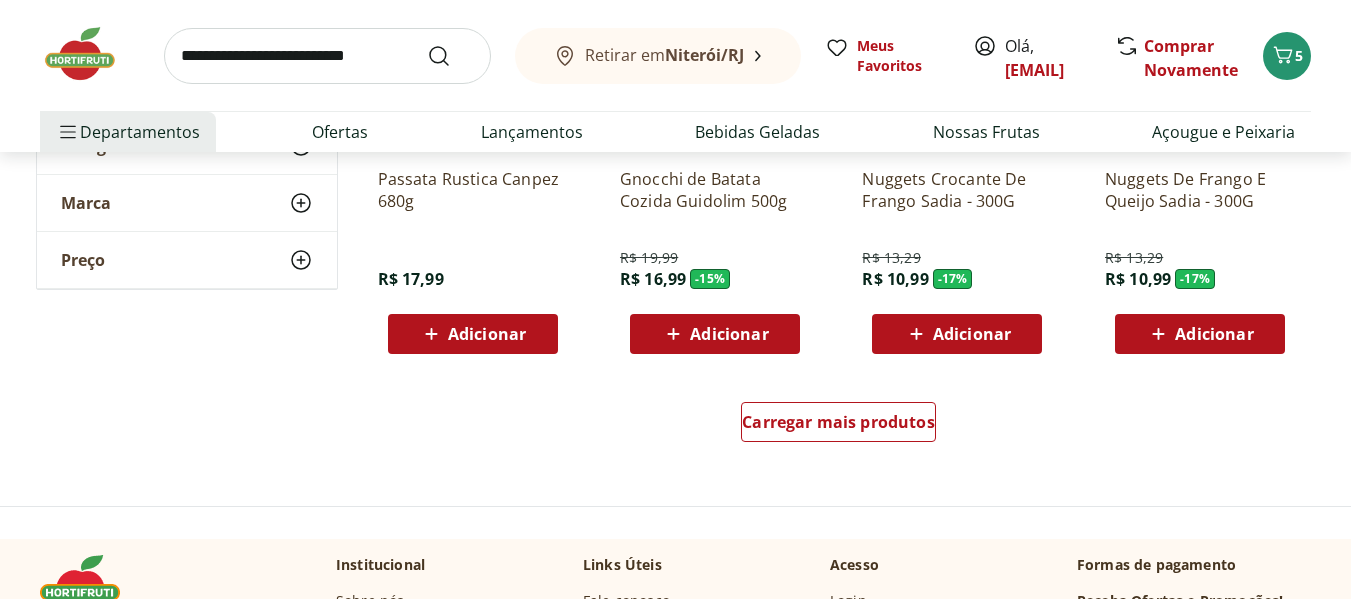 scroll, scrollTop: 1300, scrollLeft: 0, axis: vertical 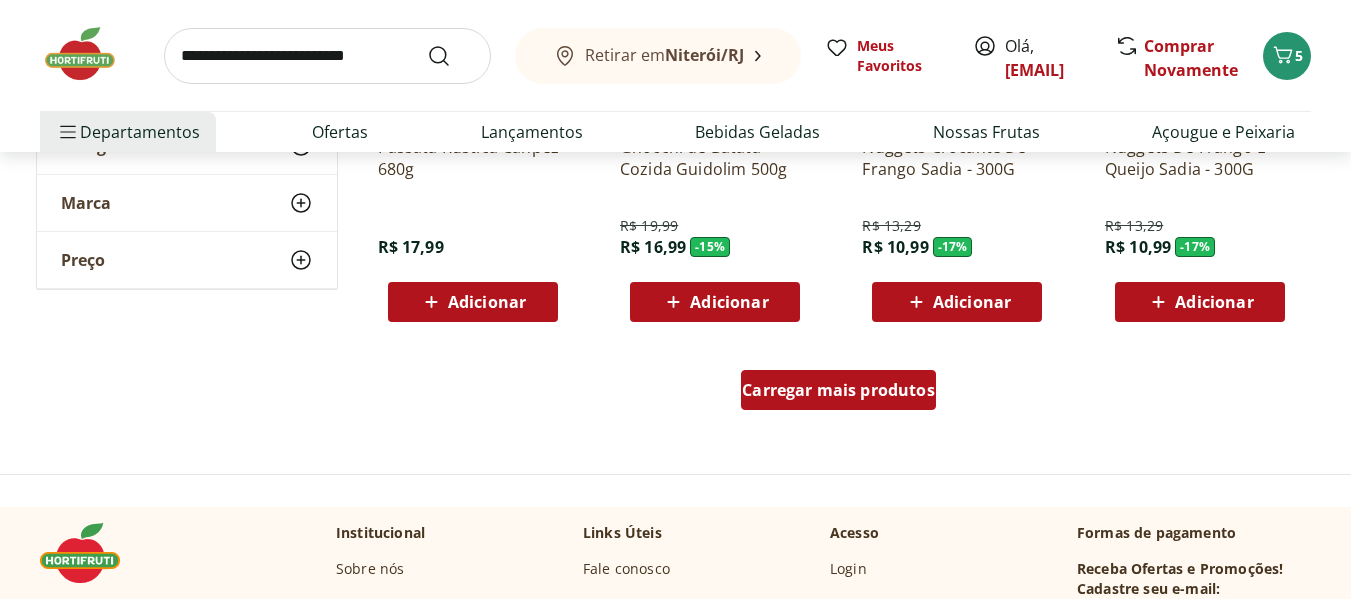 click on "Carregar mais produtos" at bounding box center [838, 390] 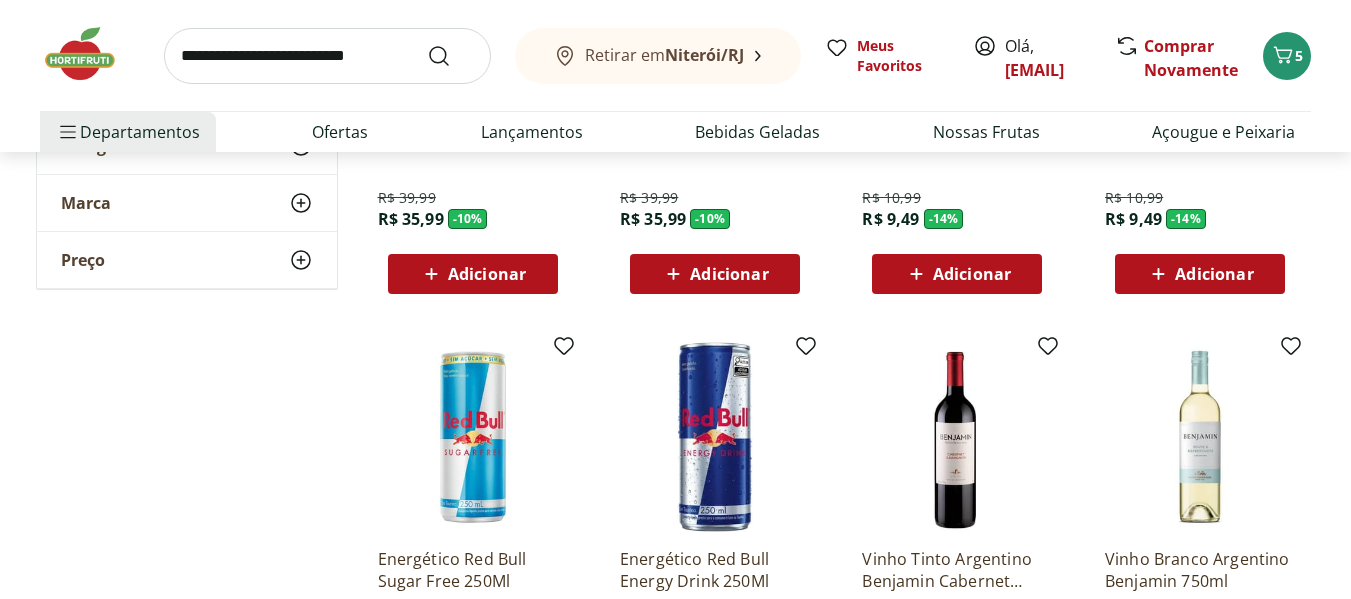 scroll, scrollTop: 2125, scrollLeft: 0, axis: vertical 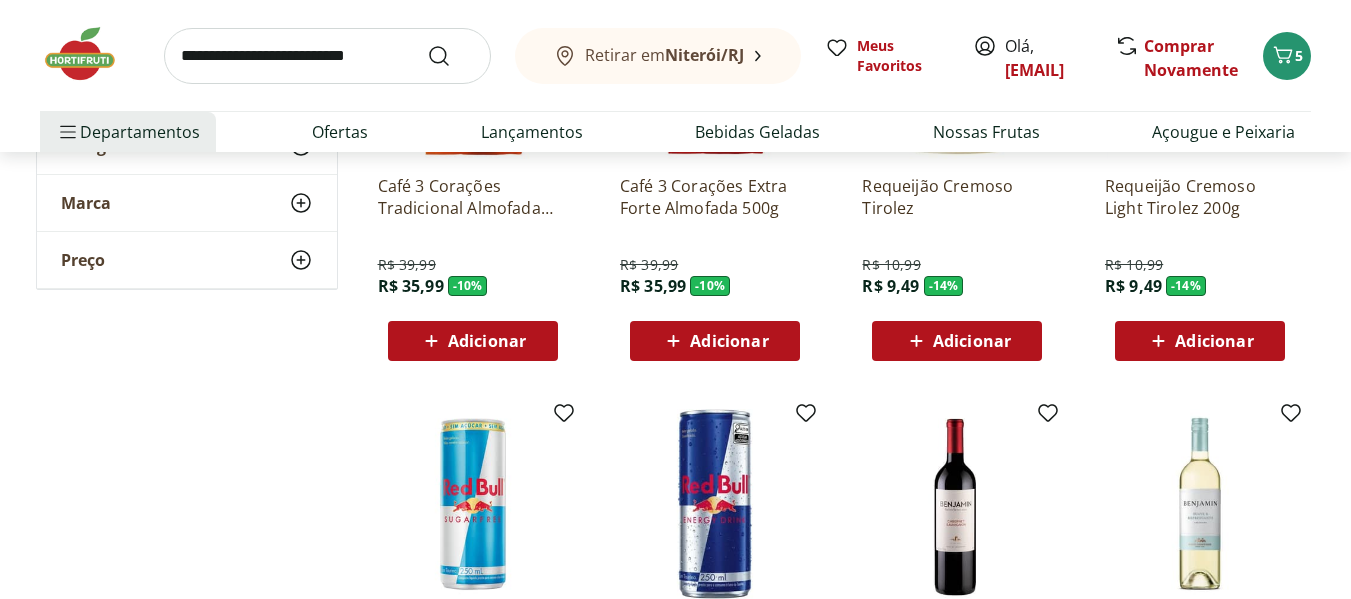 click on "Adicionar" at bounding box center [972, 341] 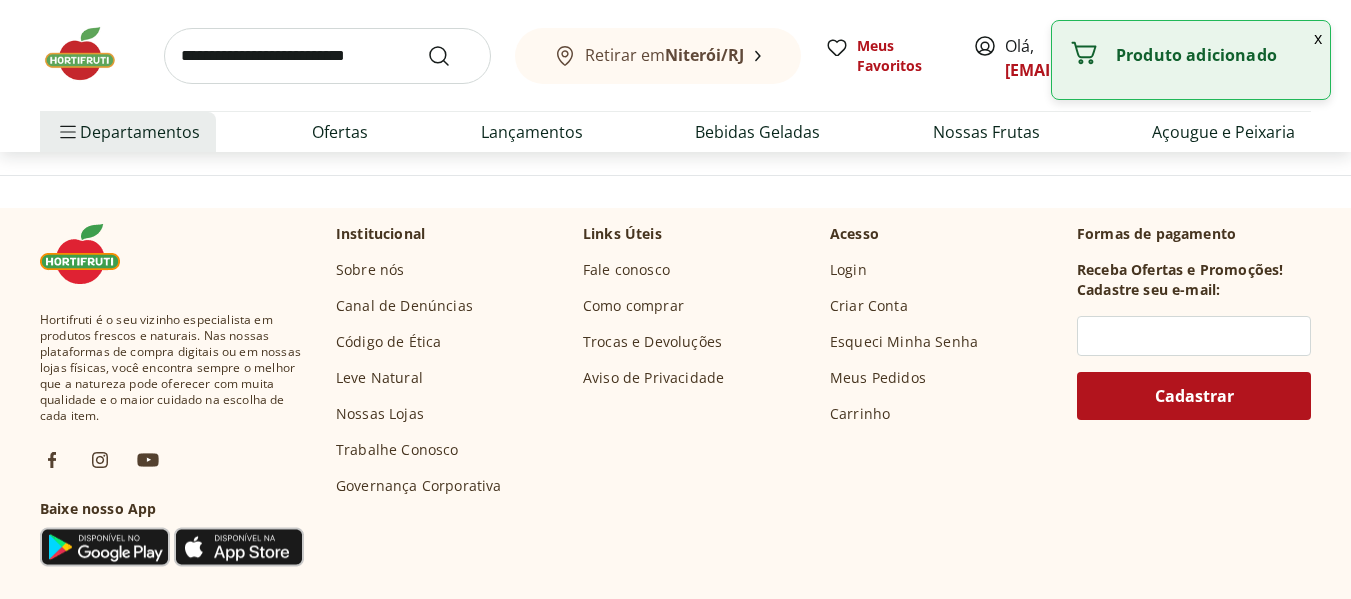 scroll, scrollTop: 2543, scrollLeft: 0, axis: vertical 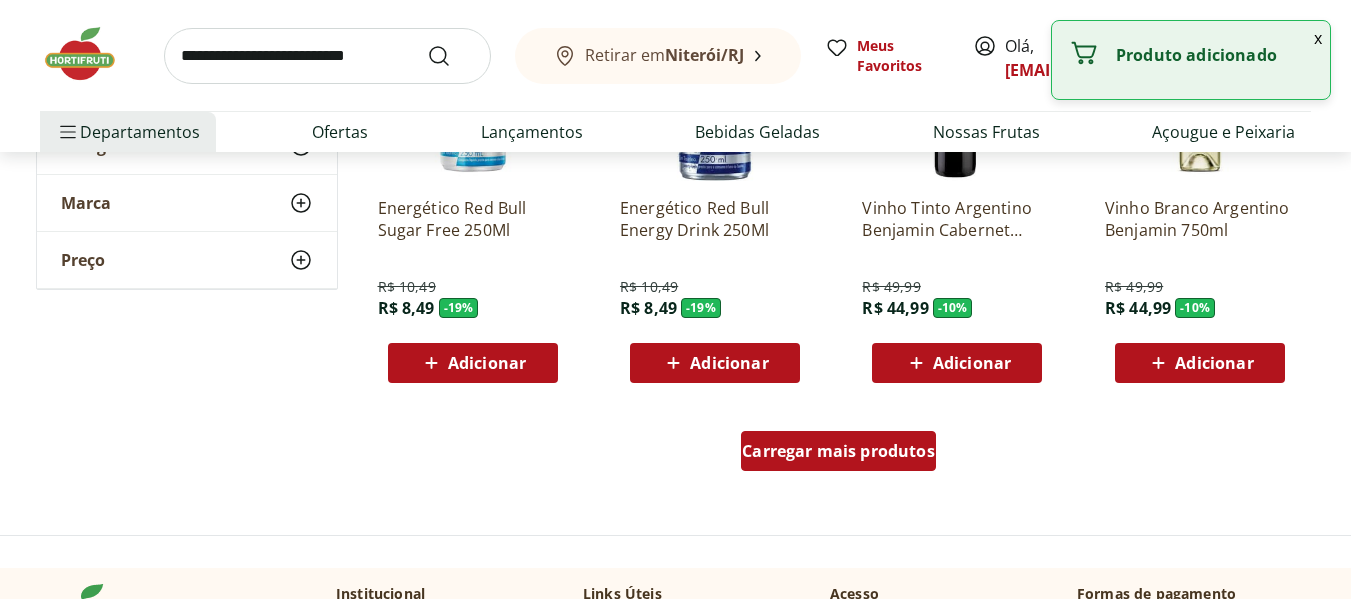click on "Carregar mais produtos" at bounding box center (838, 451) 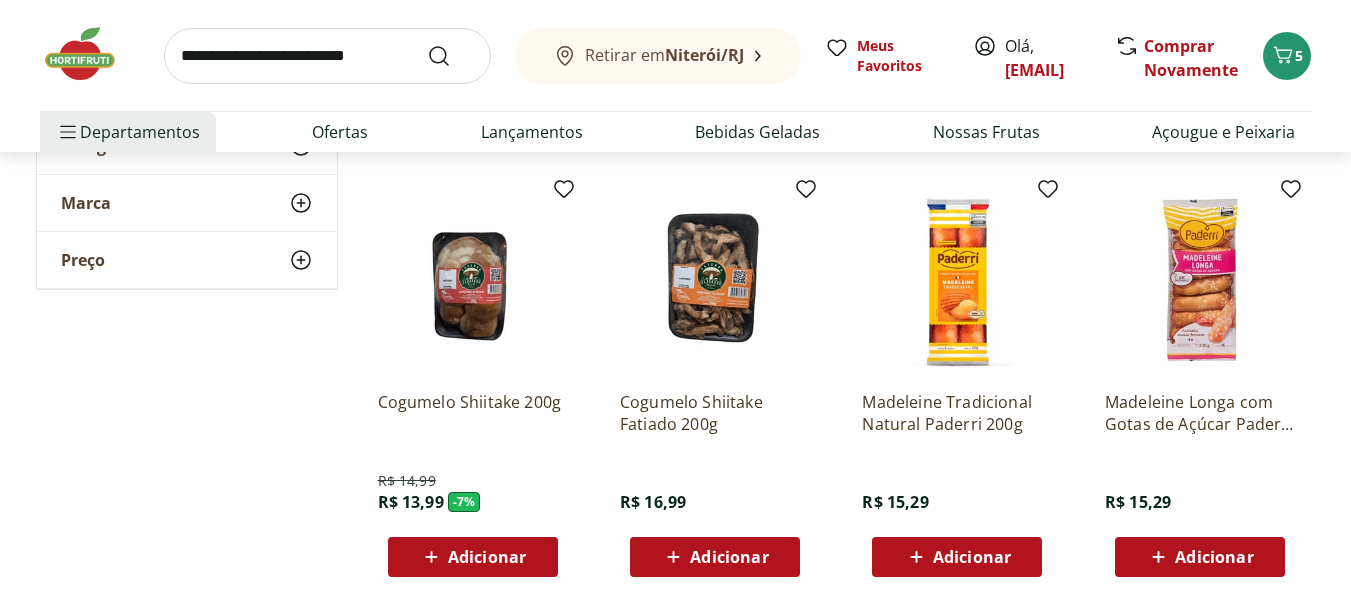 scroll, scrollTop: 3631, scrollLeft: 0, axis: vertical 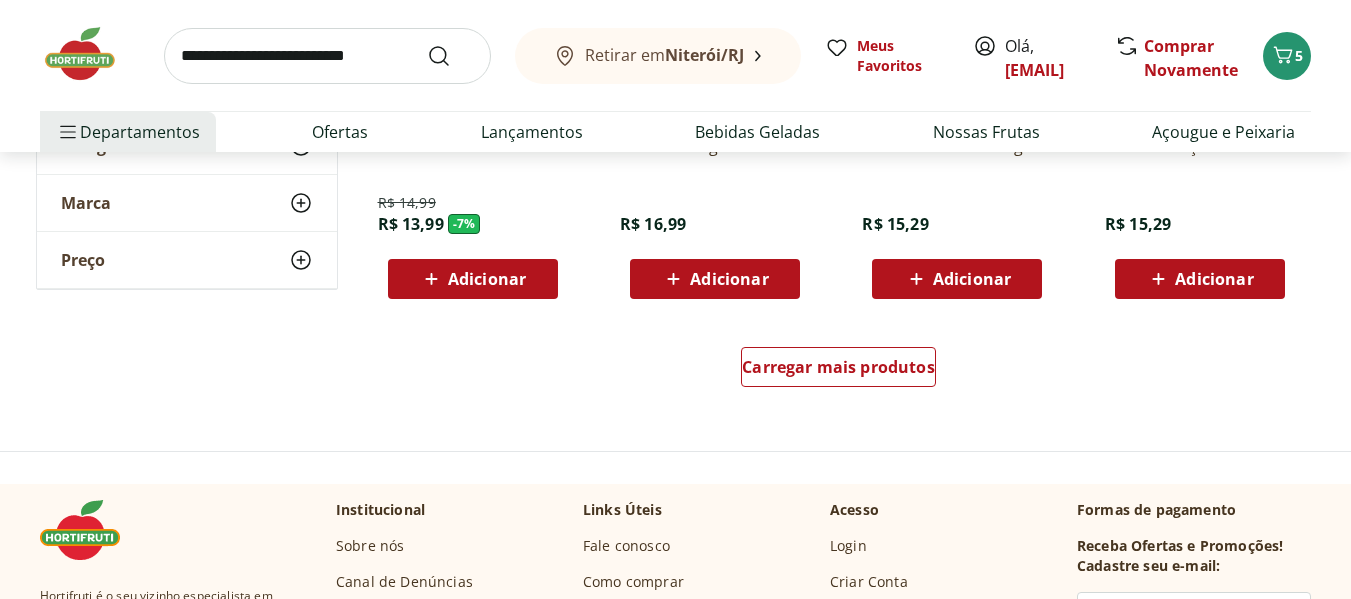 click on "Adicionar" at bounding box center [714, 279] 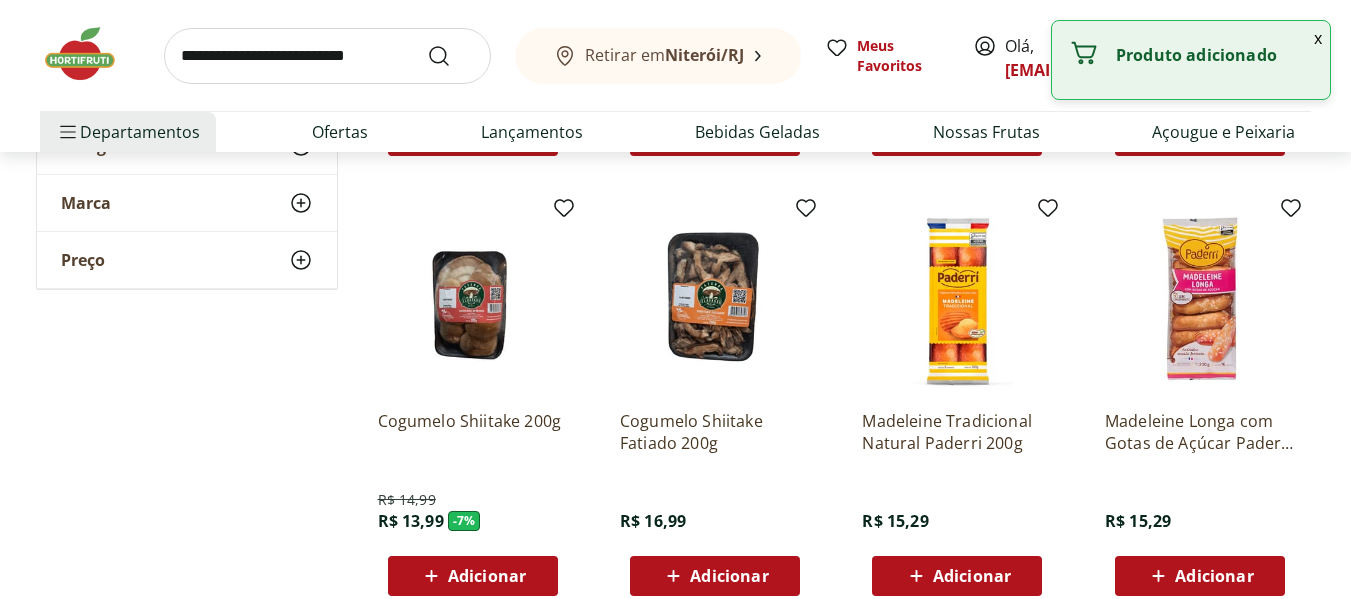 scroll, scrollTop: 3731, scrollLeft: 0, axis: vertical 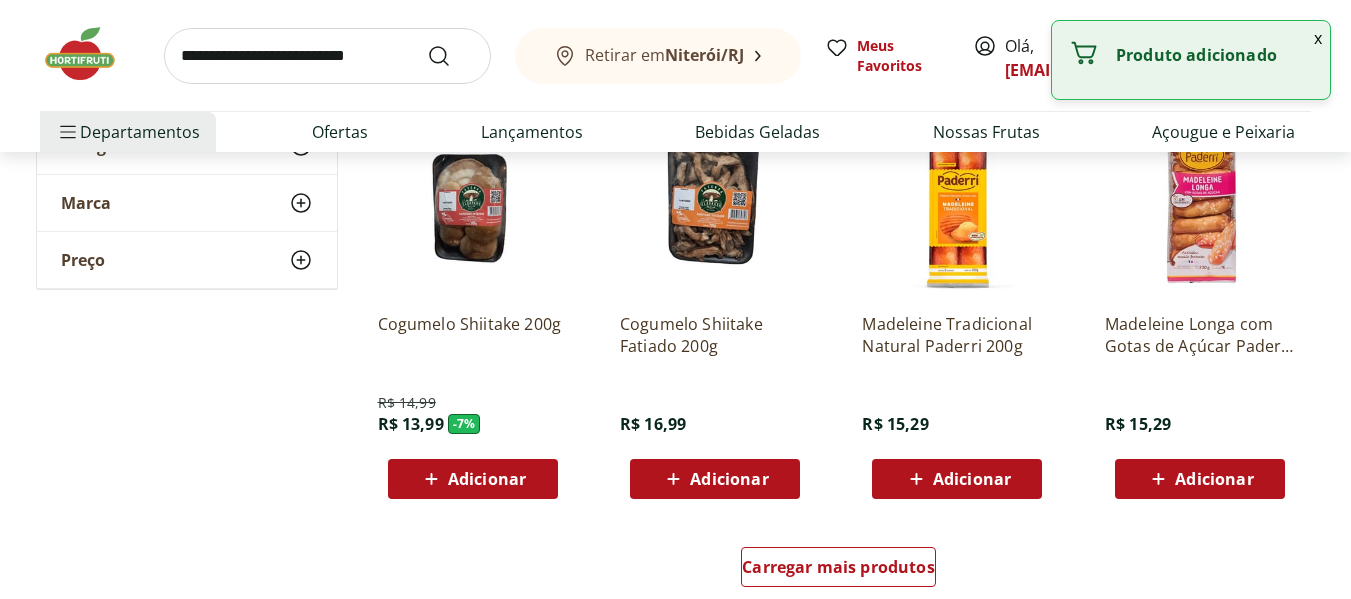 click on "Adicionar" at bounding box center (473, 479) 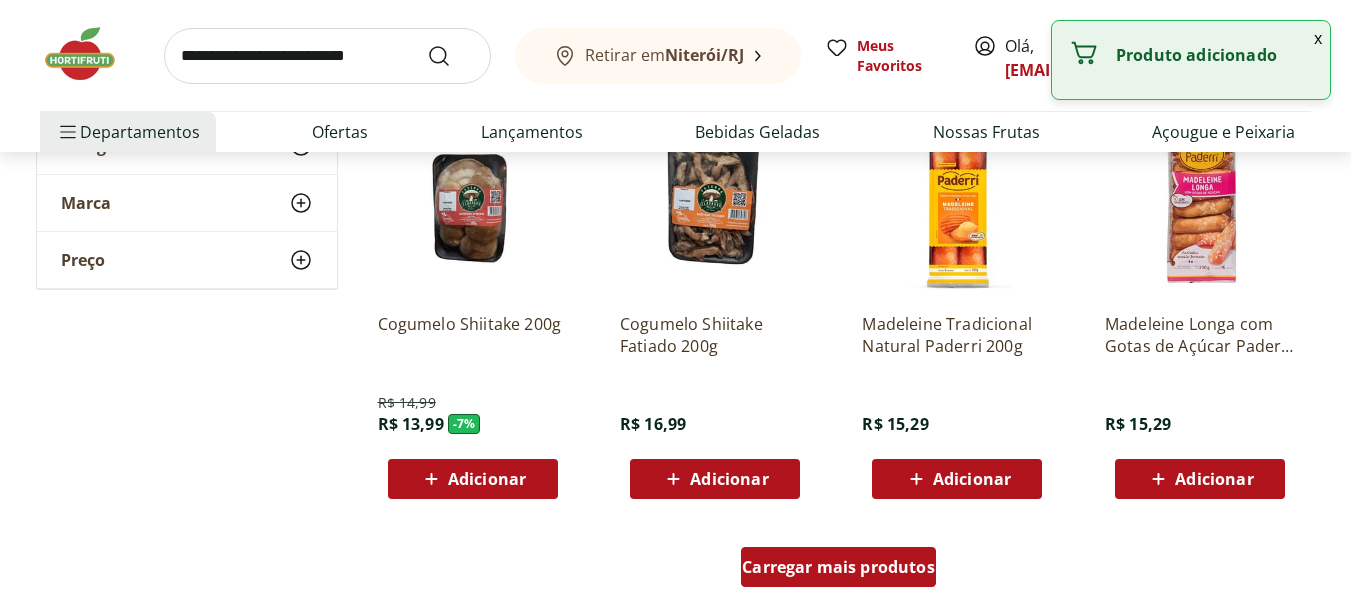 click on "Carregar mais produtos" at bounding box center [838, 567] 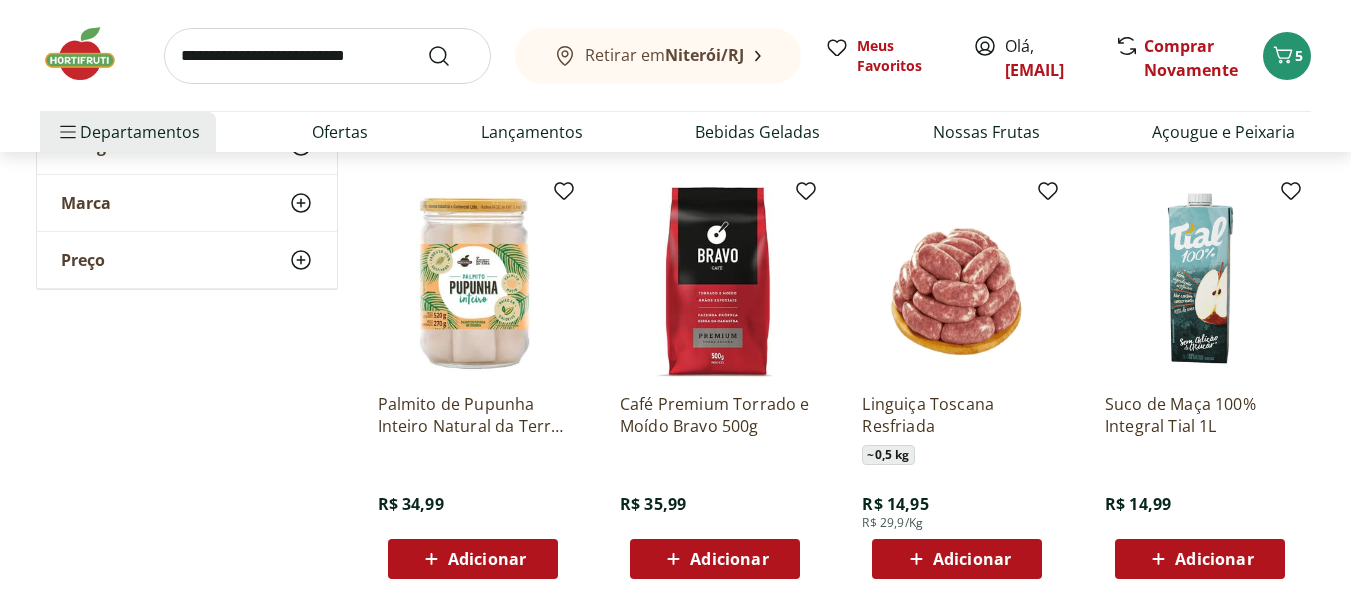scroll, scrollTop: 5131, scrollLeft: 0, axis: vertical 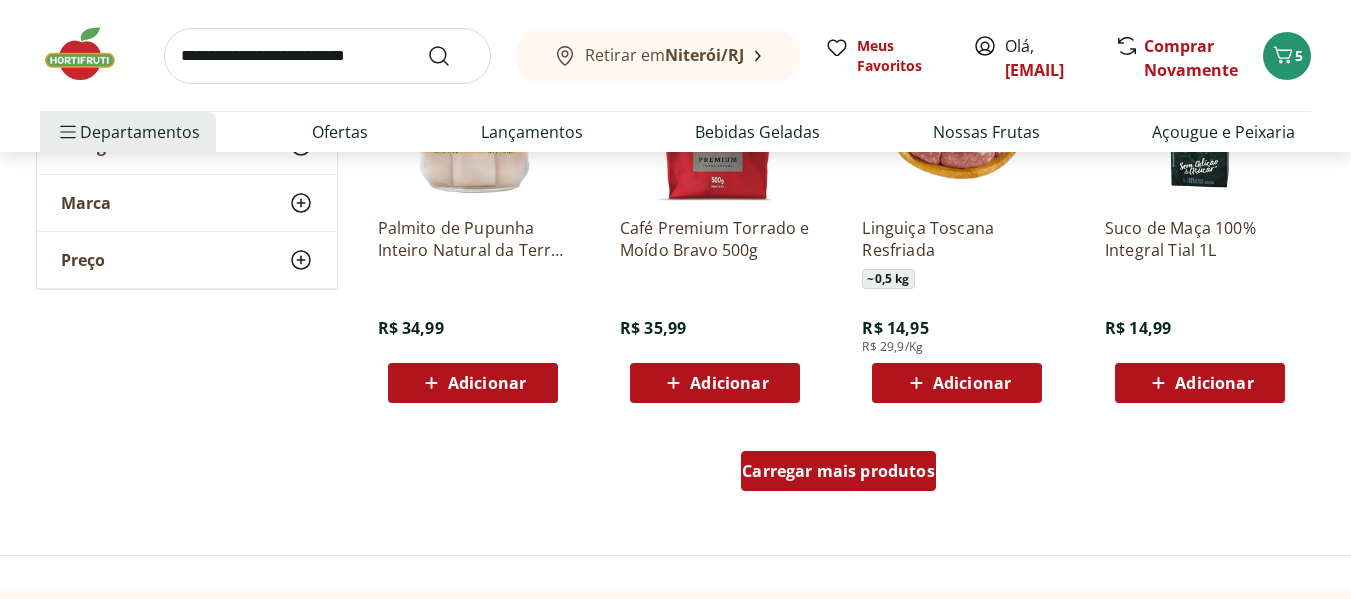 drag, startPoint x: 901, startPoint y: 468, endPoint x: 1209, endPoint y: 399, distance: 315.63428 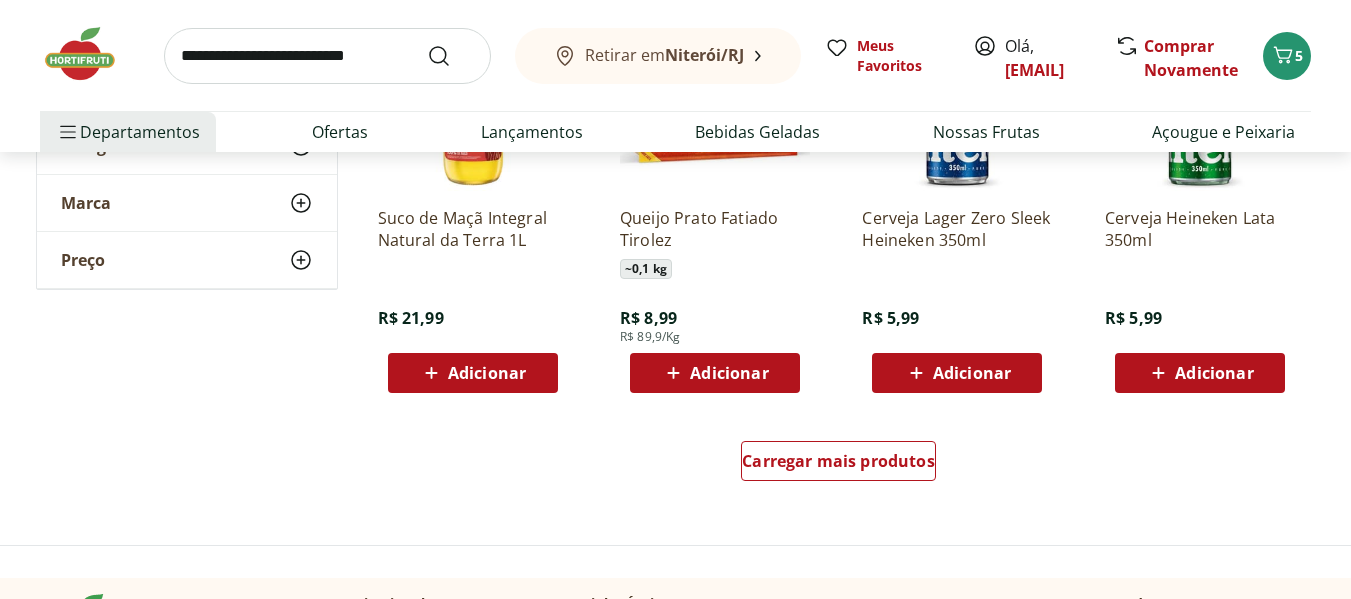 scroll, scrollTop: 6631, scrollLeft: 0, axis: vertical 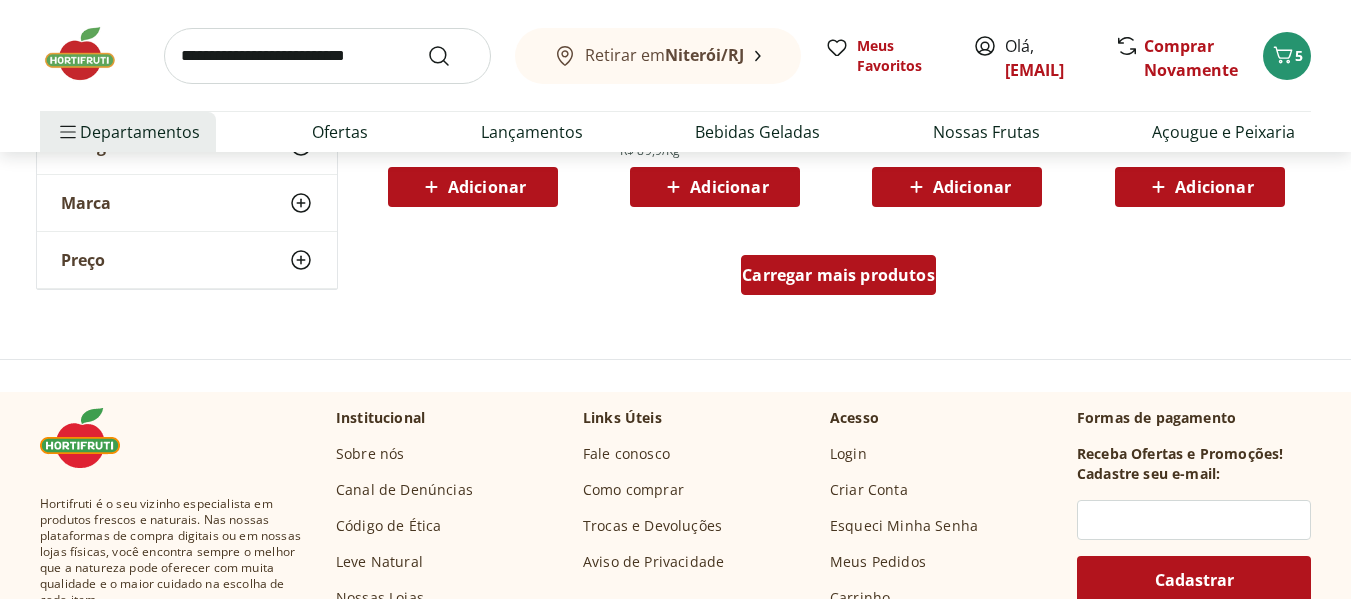 click on "Carregar mais produtos" at bounding box center (838, 275) 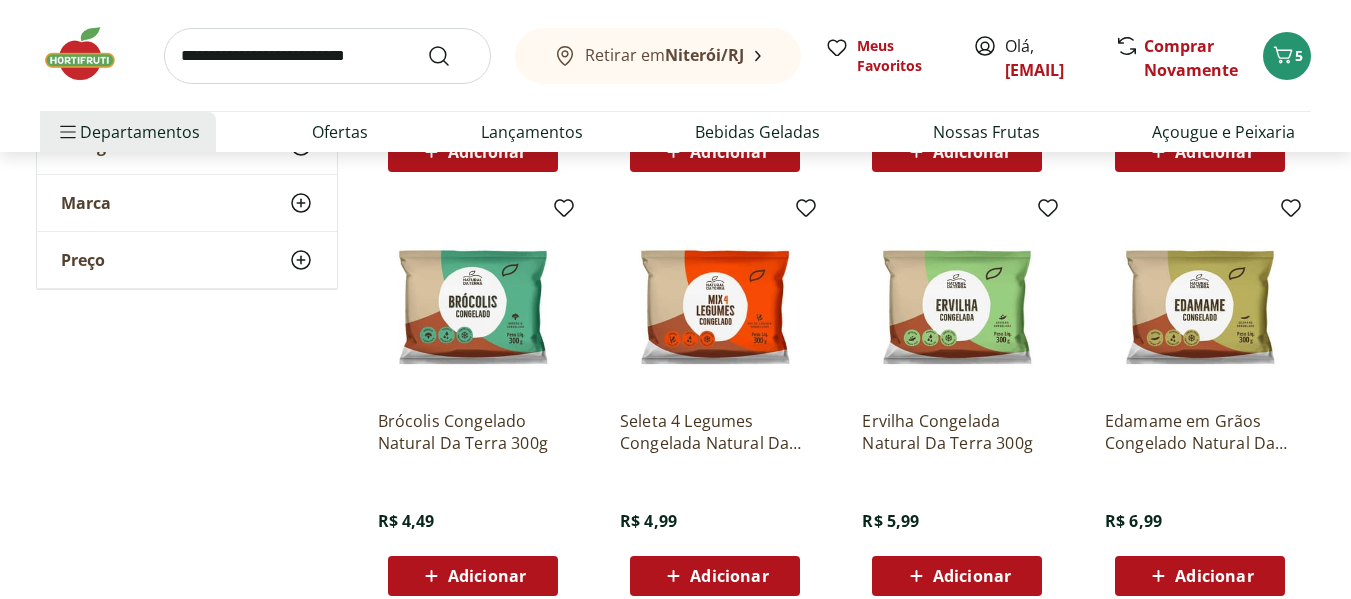 scroll, scrollTop: 6766, scrollLeft: 0, axis: vertical 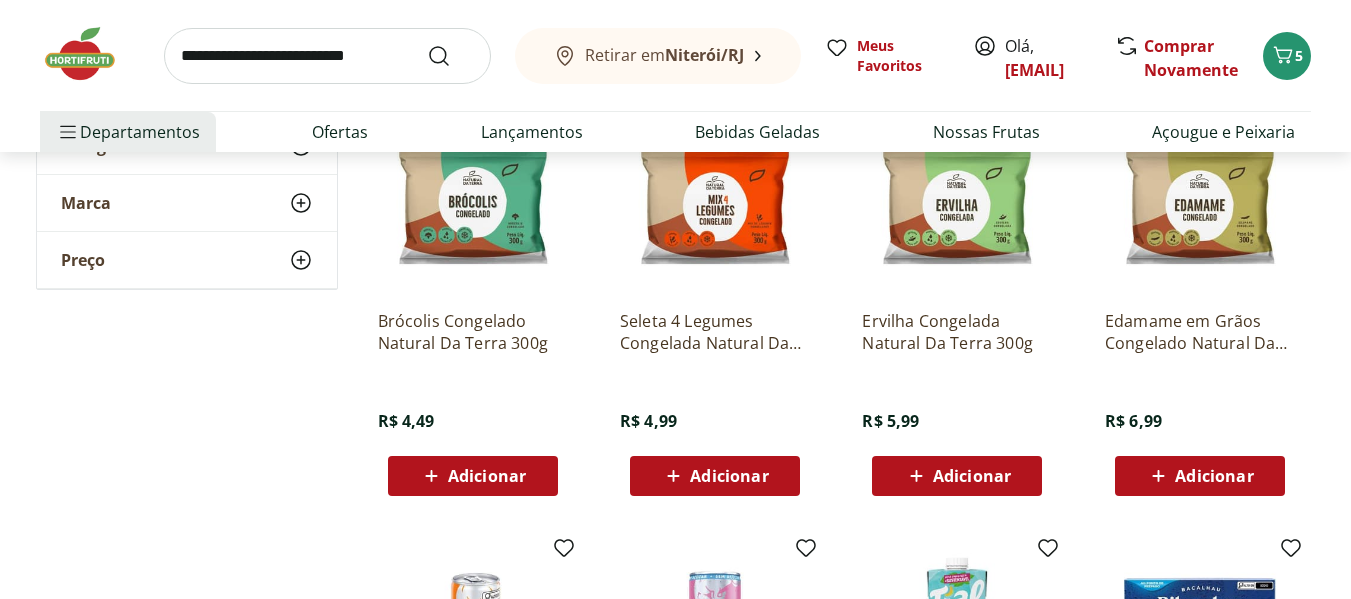 click on "Adicionar" at bounding box center (715, 476) 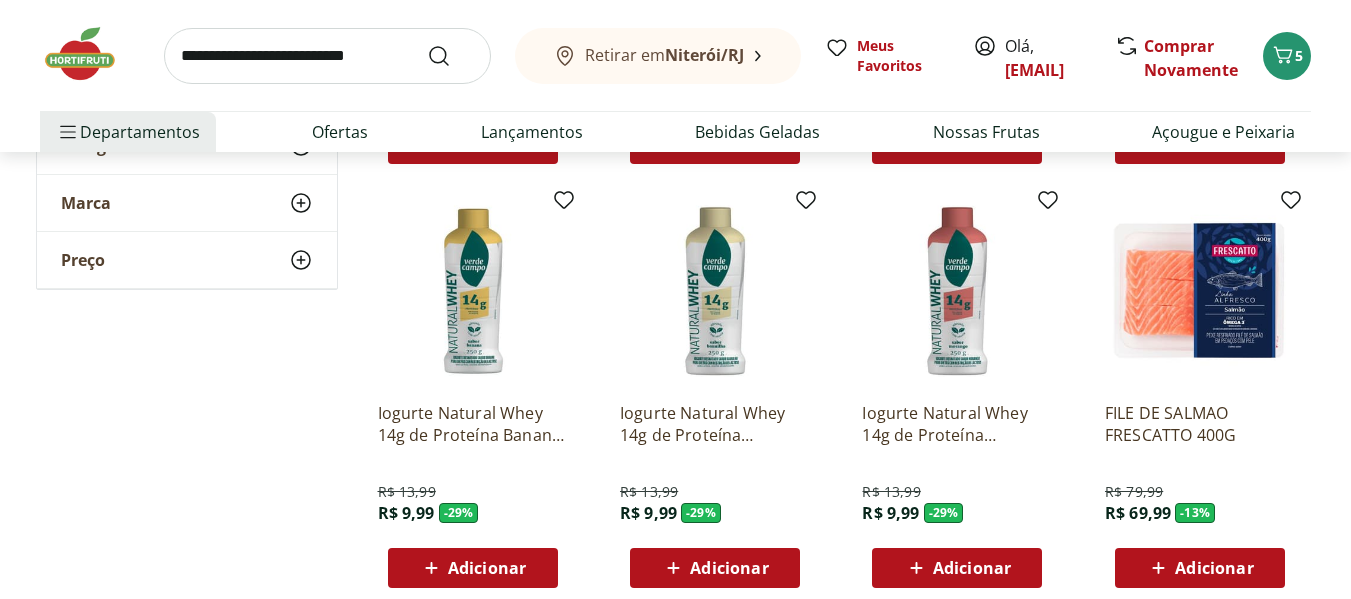 scroll, scrollTop: 3017, scrollLeft: 0, axis: vertical 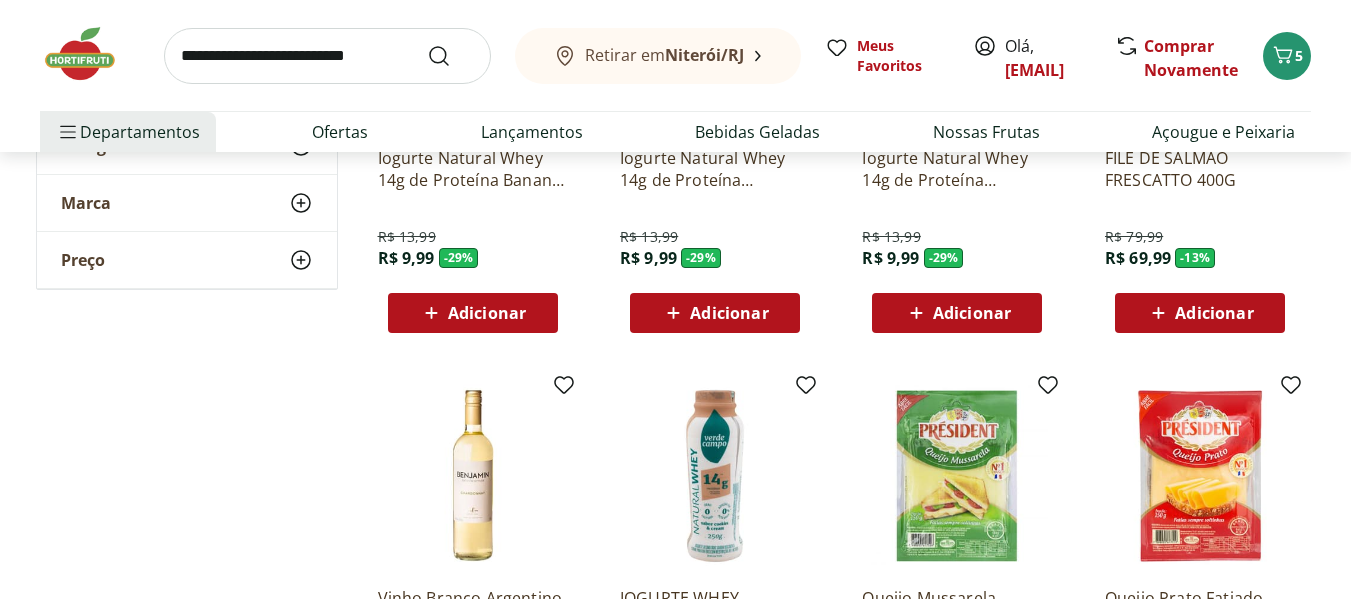 click on "Adicionar" at bounding box center (972, 313) 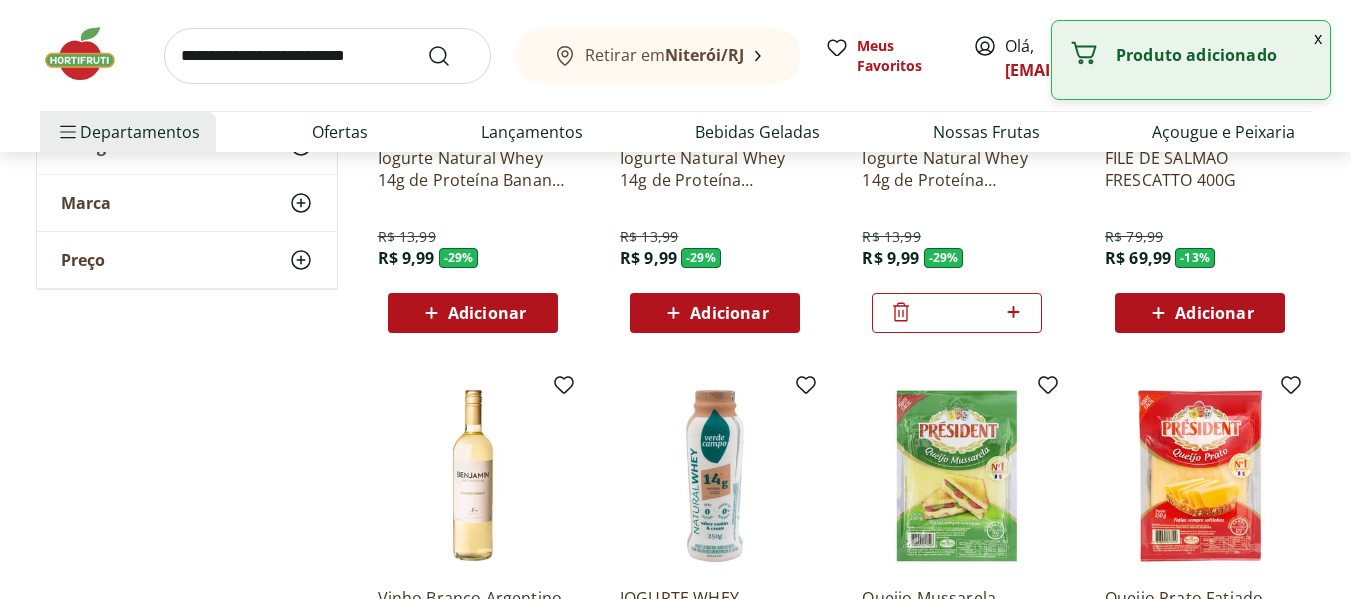 click 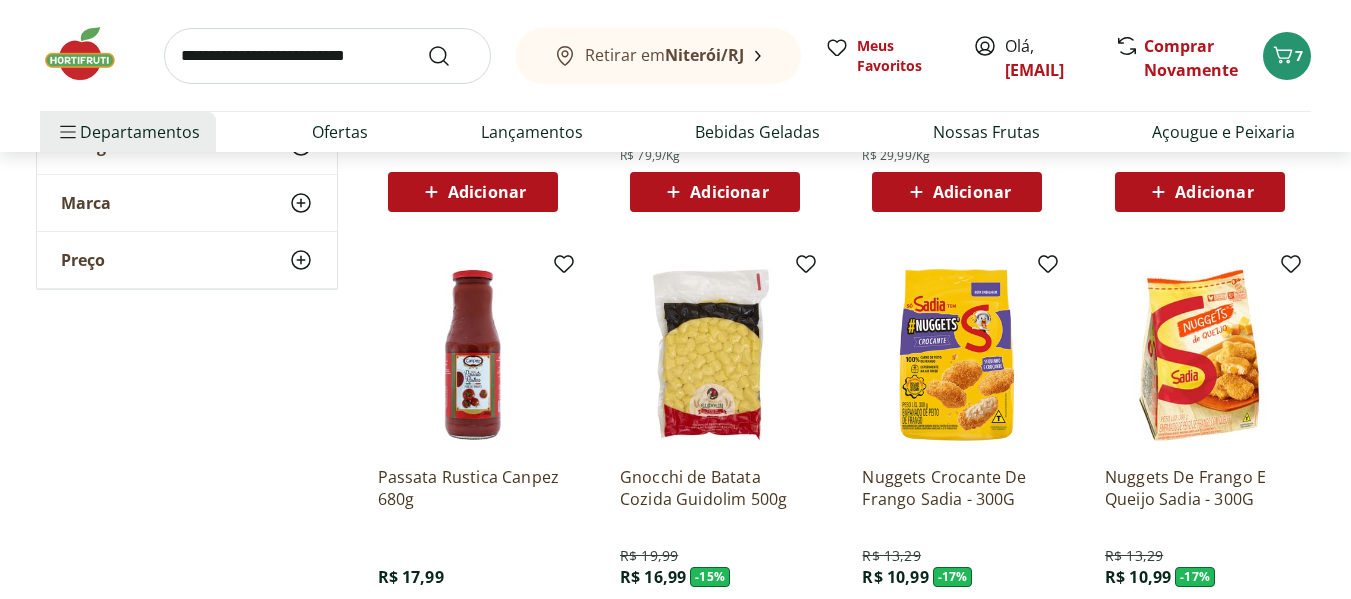 scroll, scrollTop: 1060, scrollLeft: 0, axis: vertical 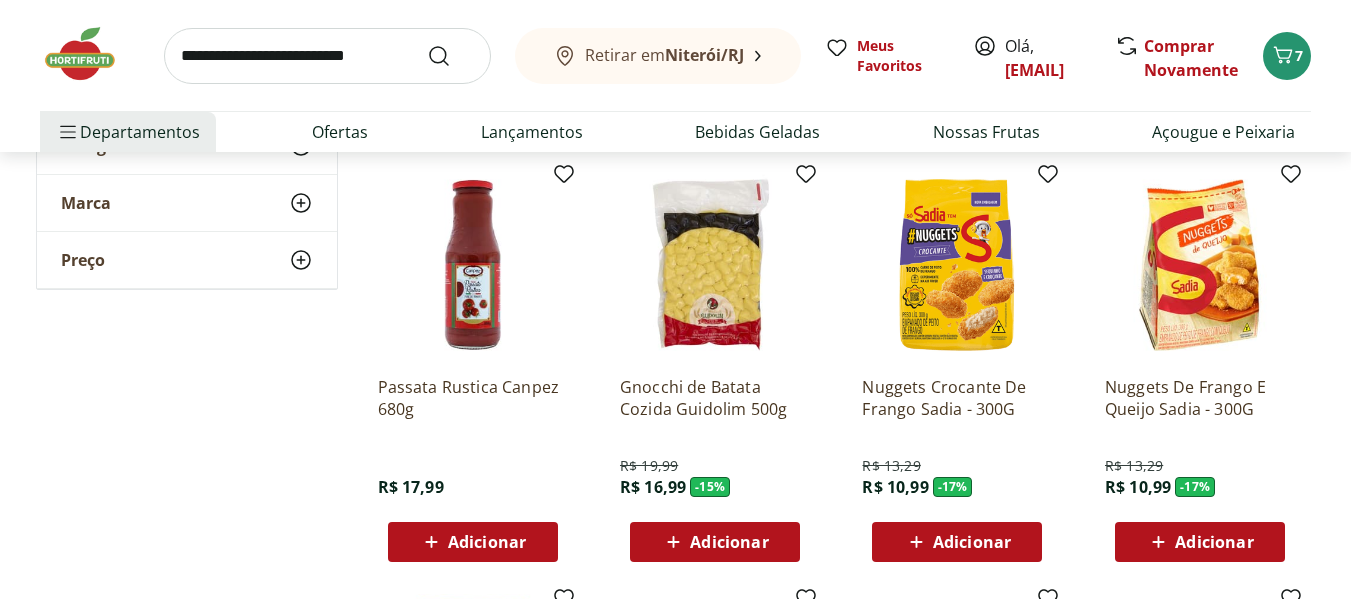 click on "Adicionar" at bounding box center [729, 542] 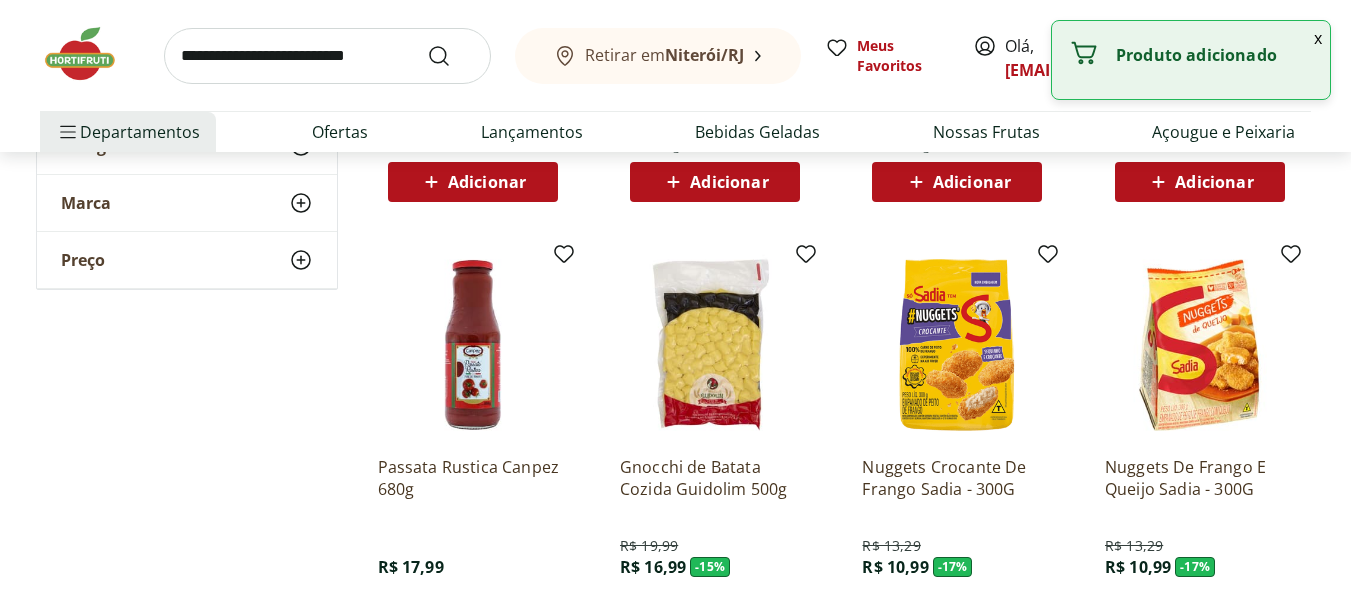 scroll, scrollTop: 1028, scrollLeft: 0, axis: vertical 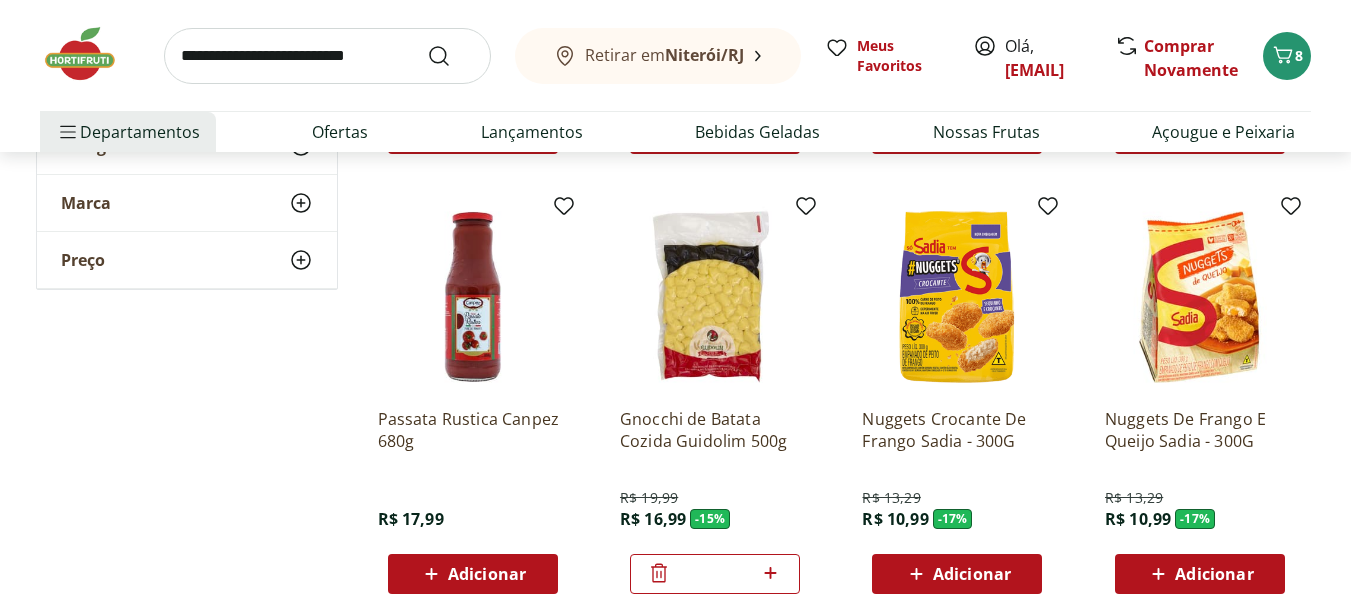 click at bounding box center (327, 56) 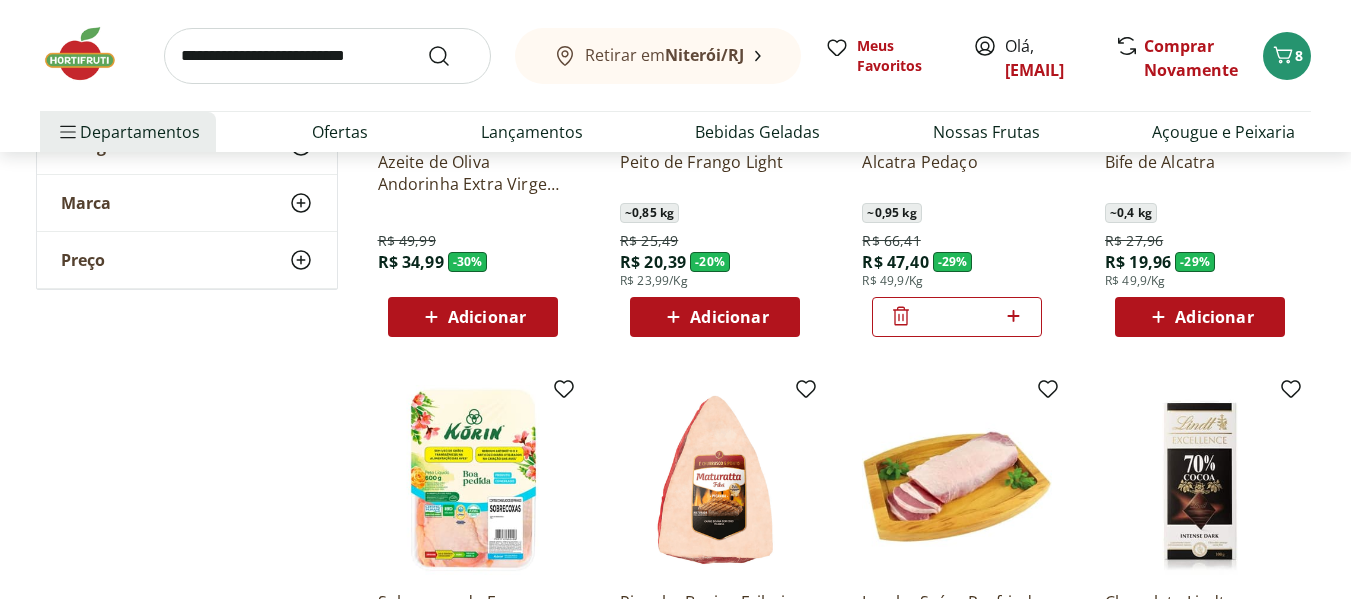 scroll, scrollTop: 0, scrollLeft: 0, axis: both 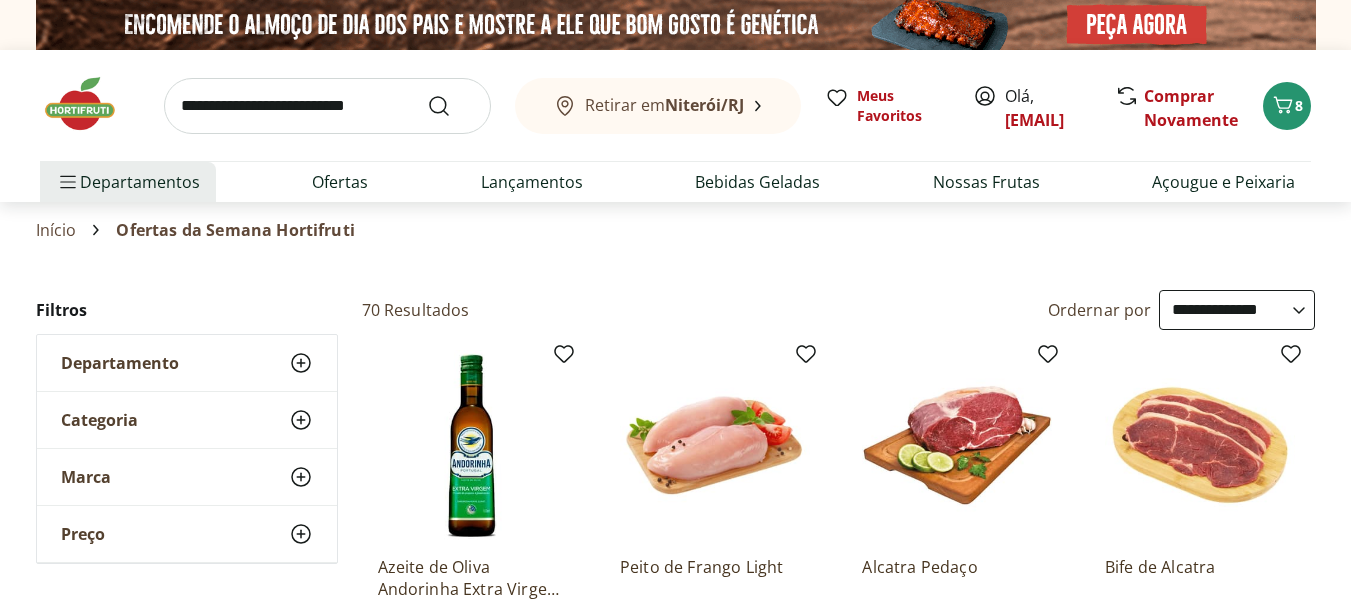 click at bounding box center (327, 106) 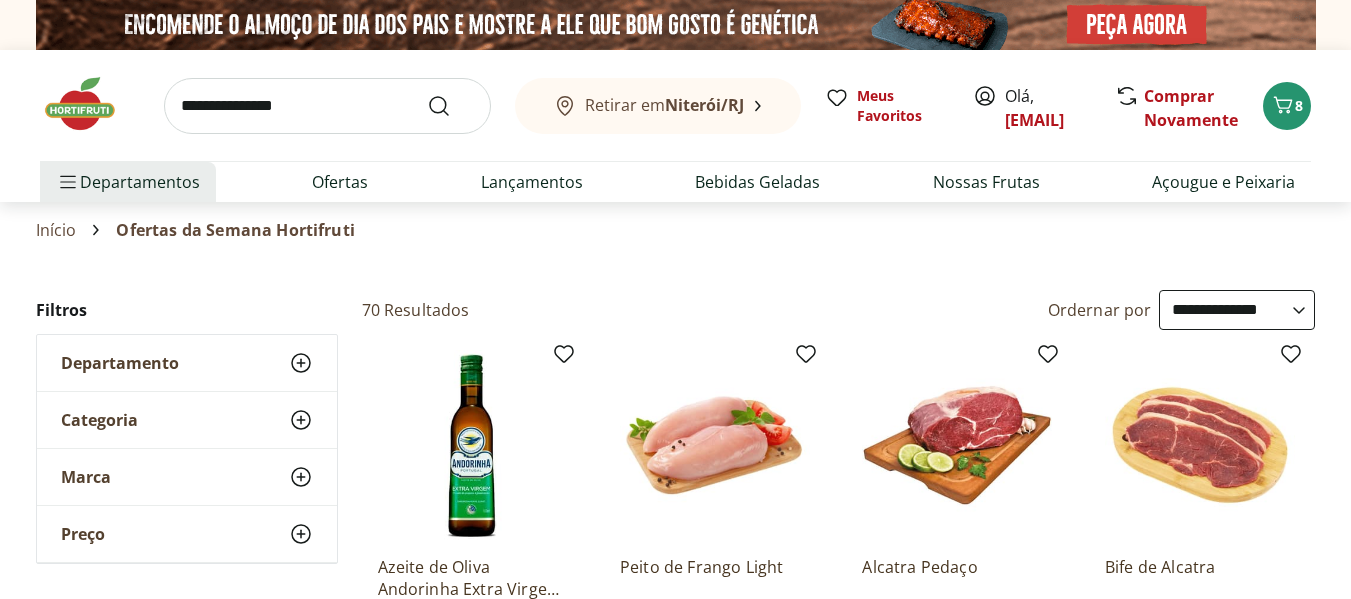 type on "**********" 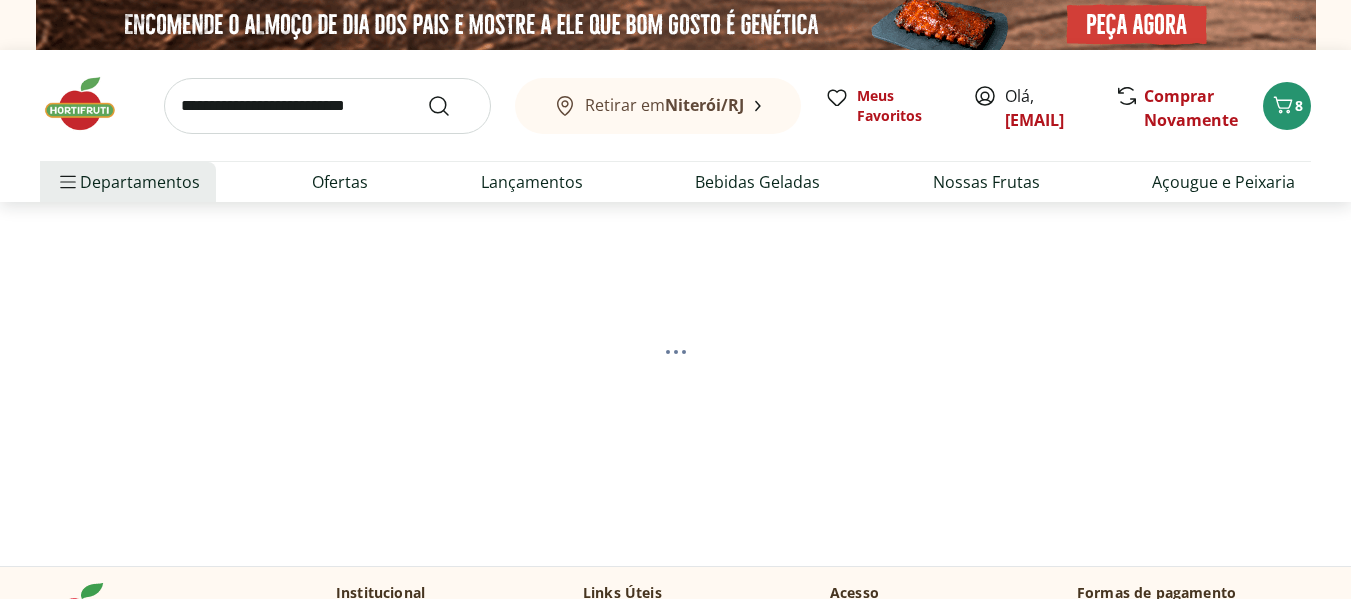 select on "**********" 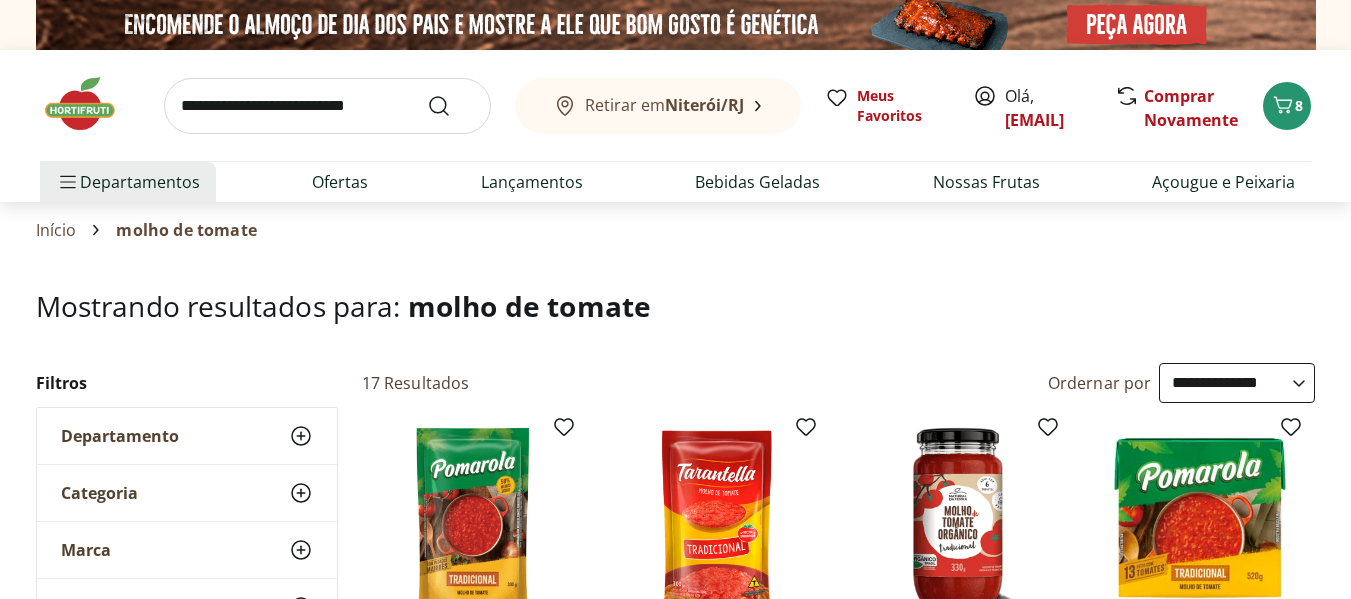 scroll, scrollTop: 400, scrollLeft: 0, axis: vertical 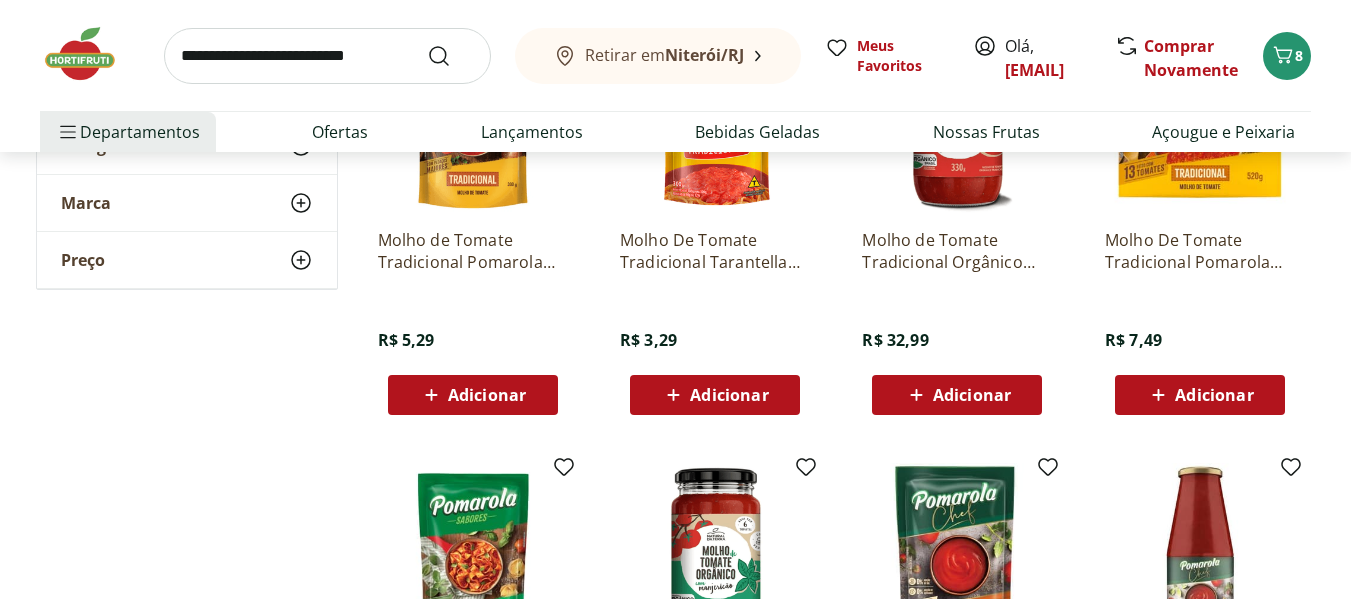 click on "Adicionar" at bounding box center [729, 395] 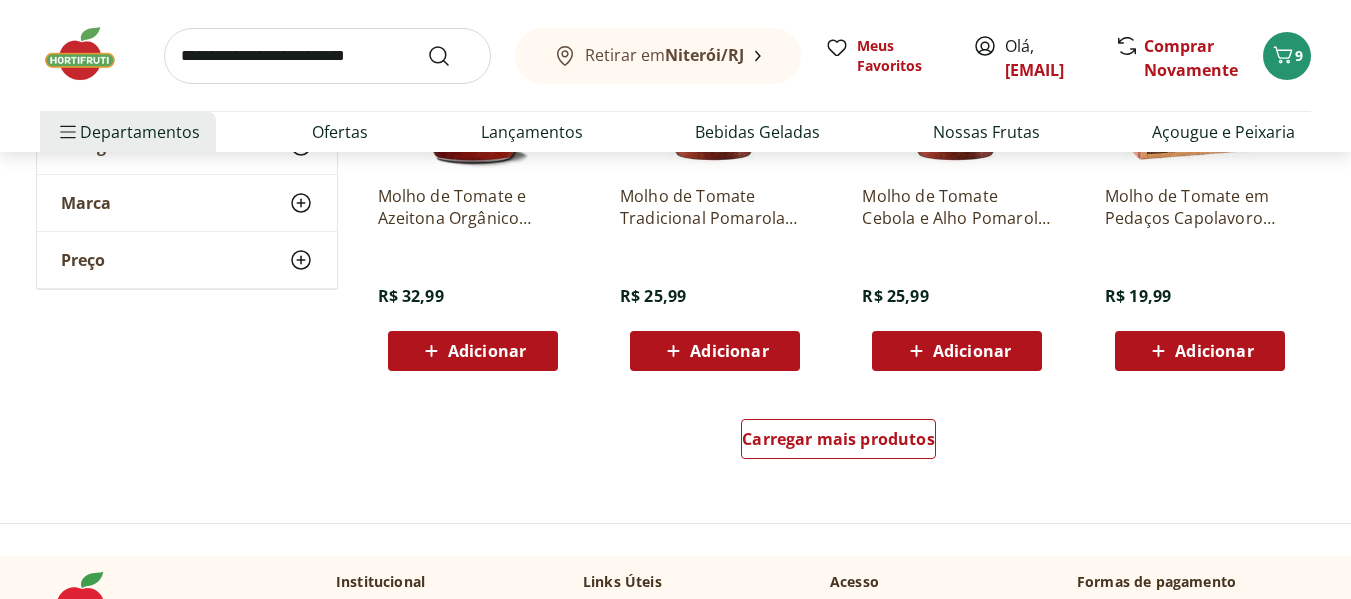 scroll, scrollTop: 1500, scrollLeft: 0, axis: vertical 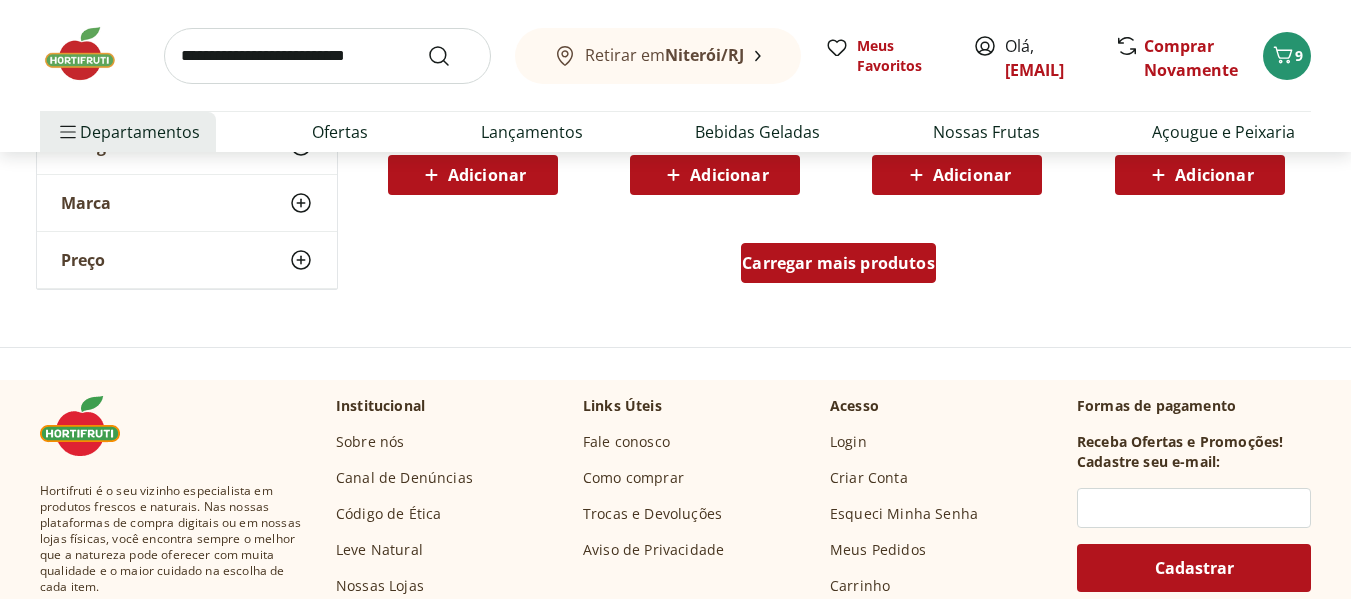 click on "Carregar mais produtos" at bounding box center (838, 263) 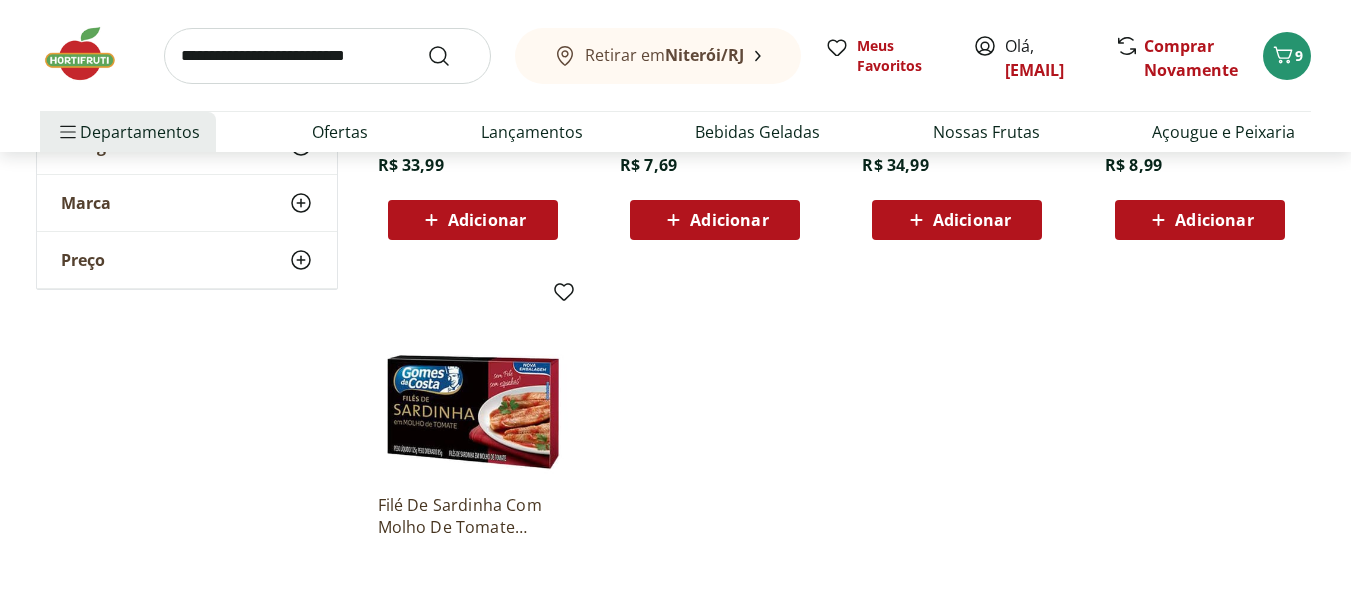 scroll, scrollTop: 1900, scrollLeft: 0, axis: vertical 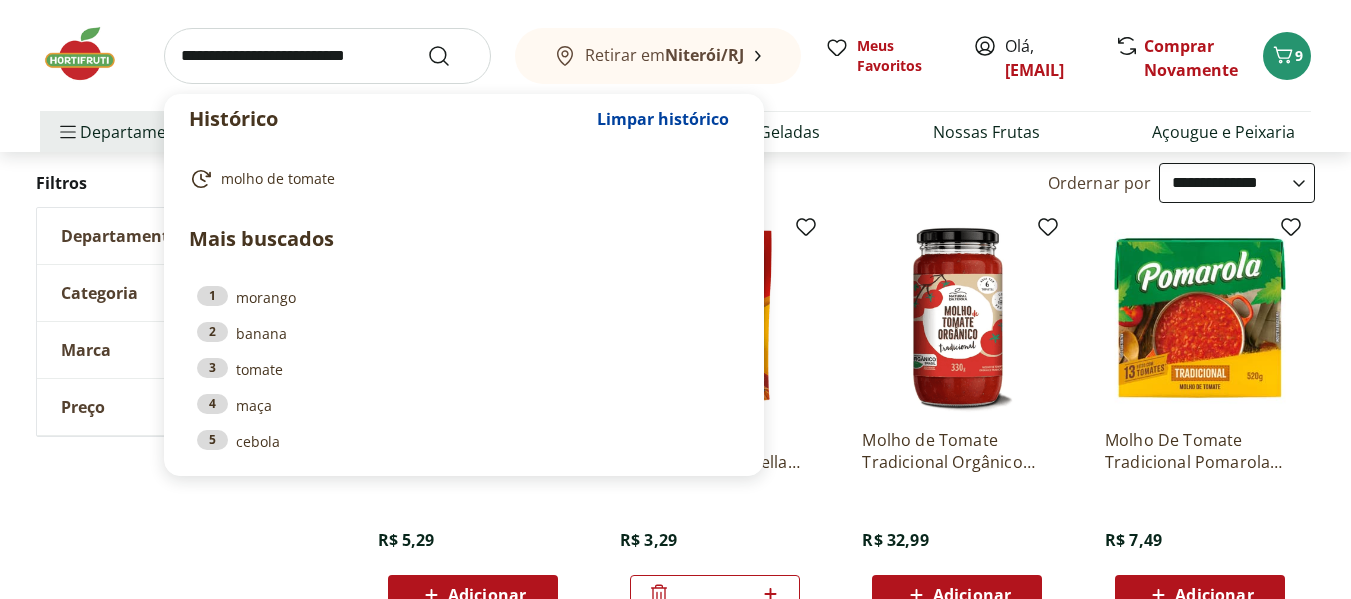 click at bounding box center (327, 56) 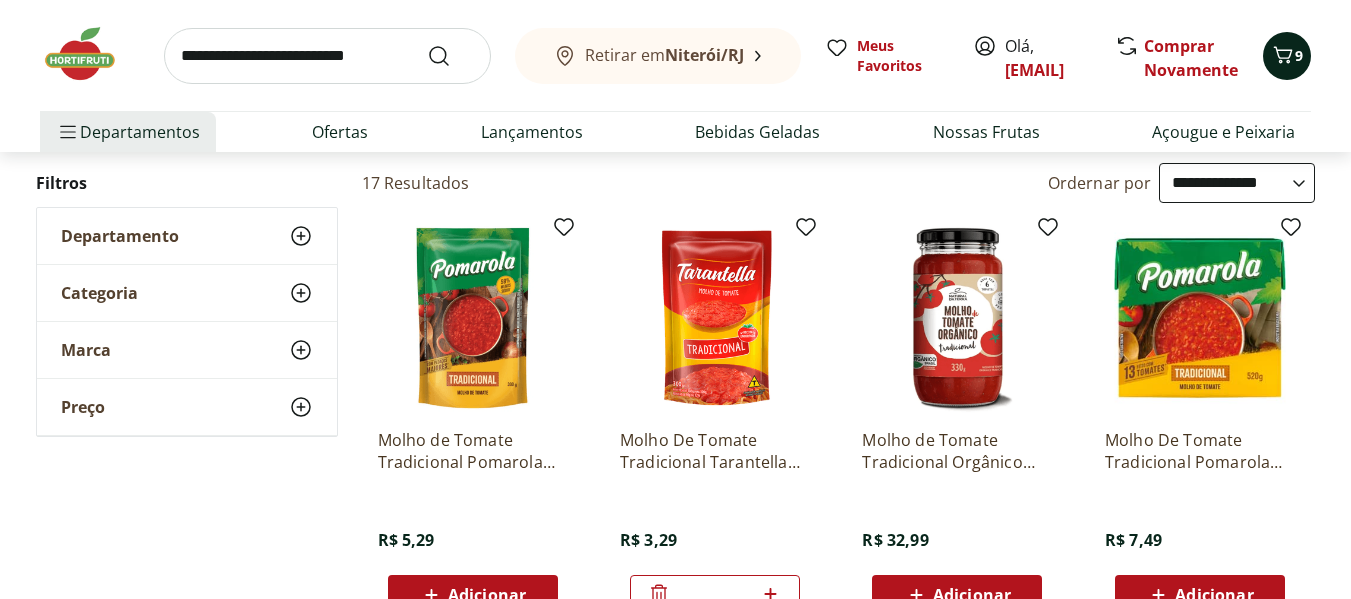 click 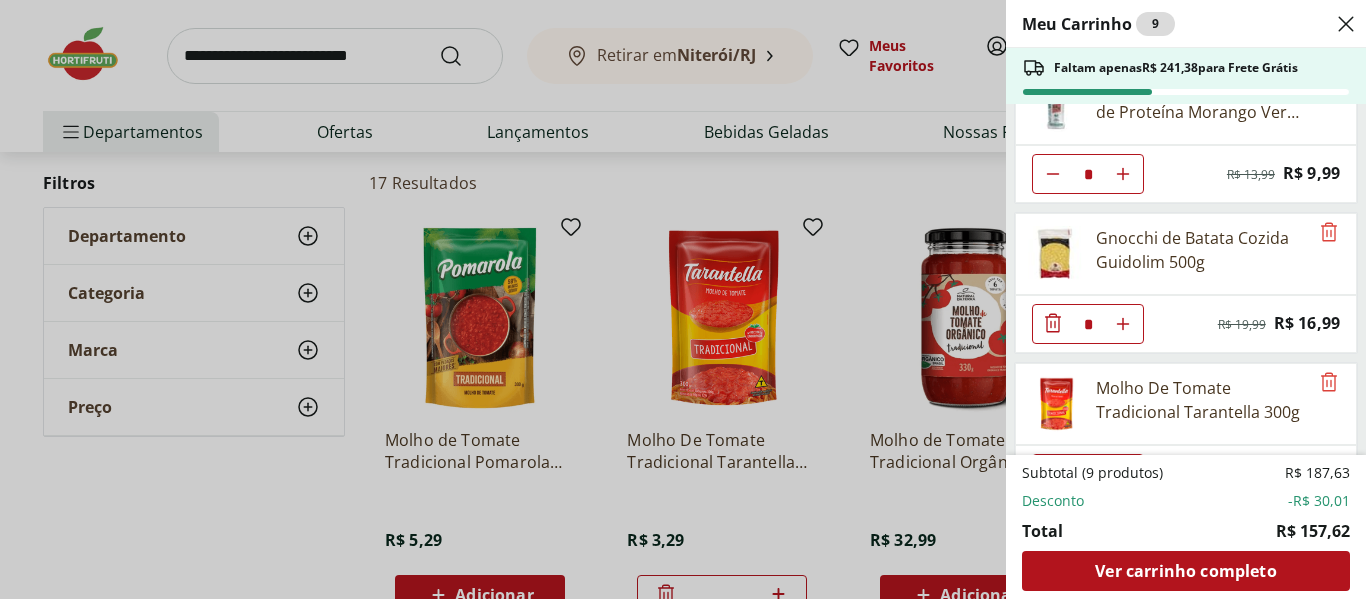 scroll, scrollTop: 857, scrollLeft: 0, axis: vertical 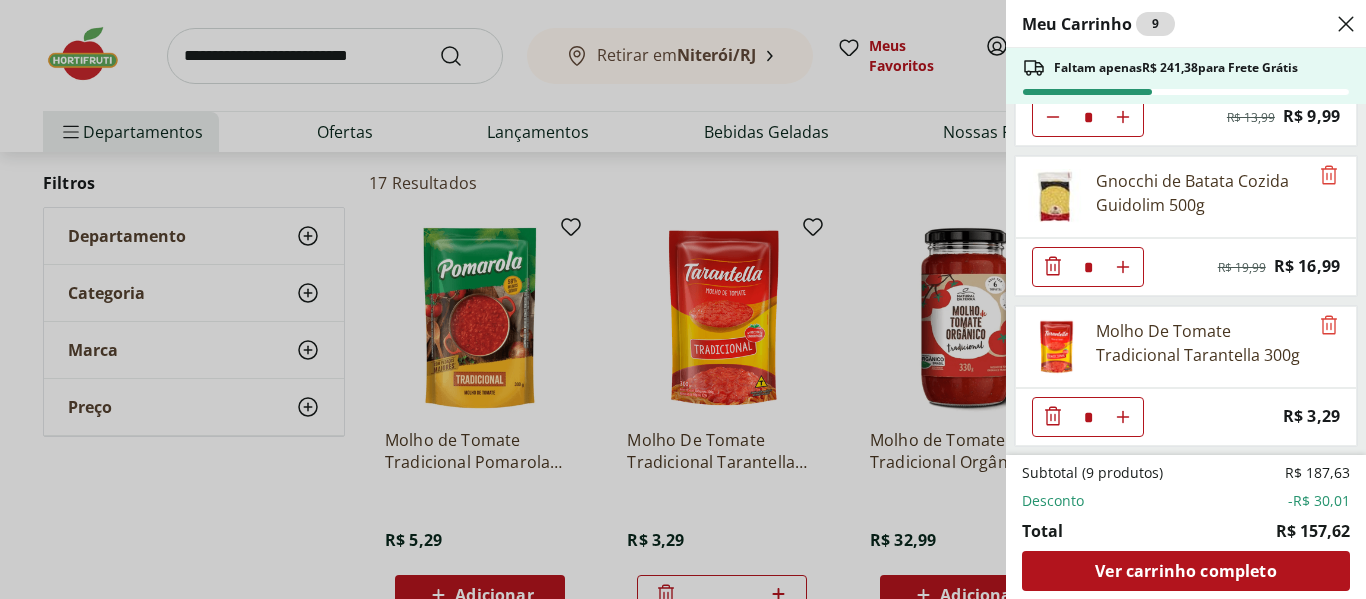 click 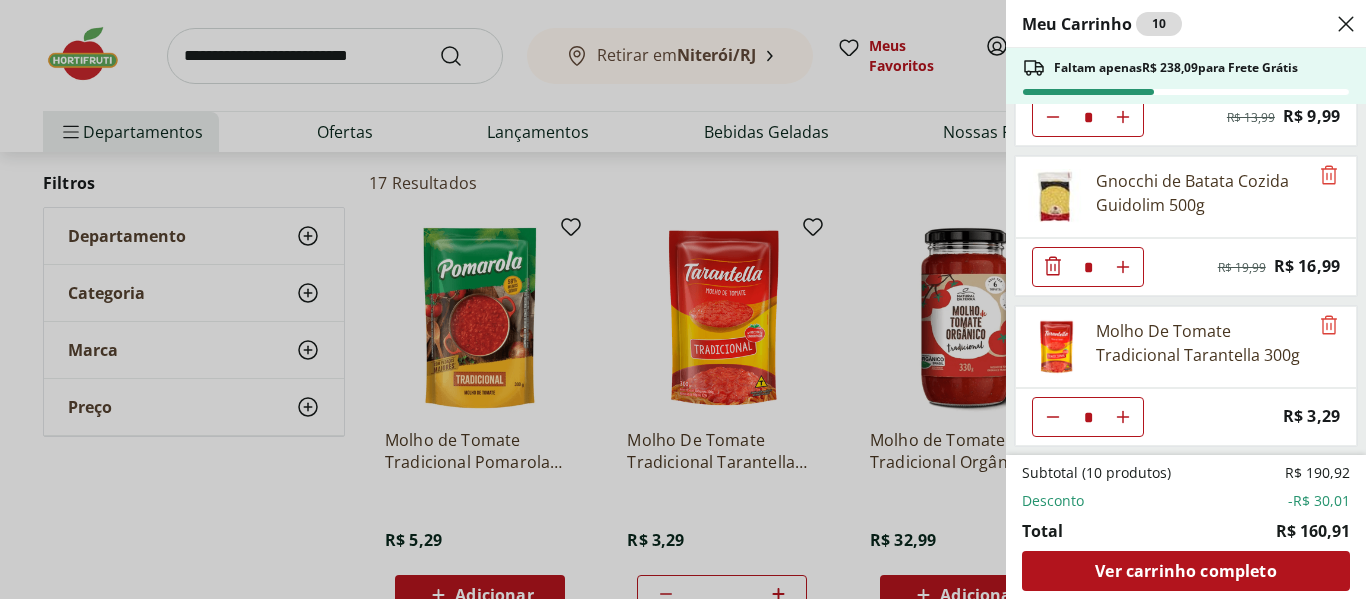 click 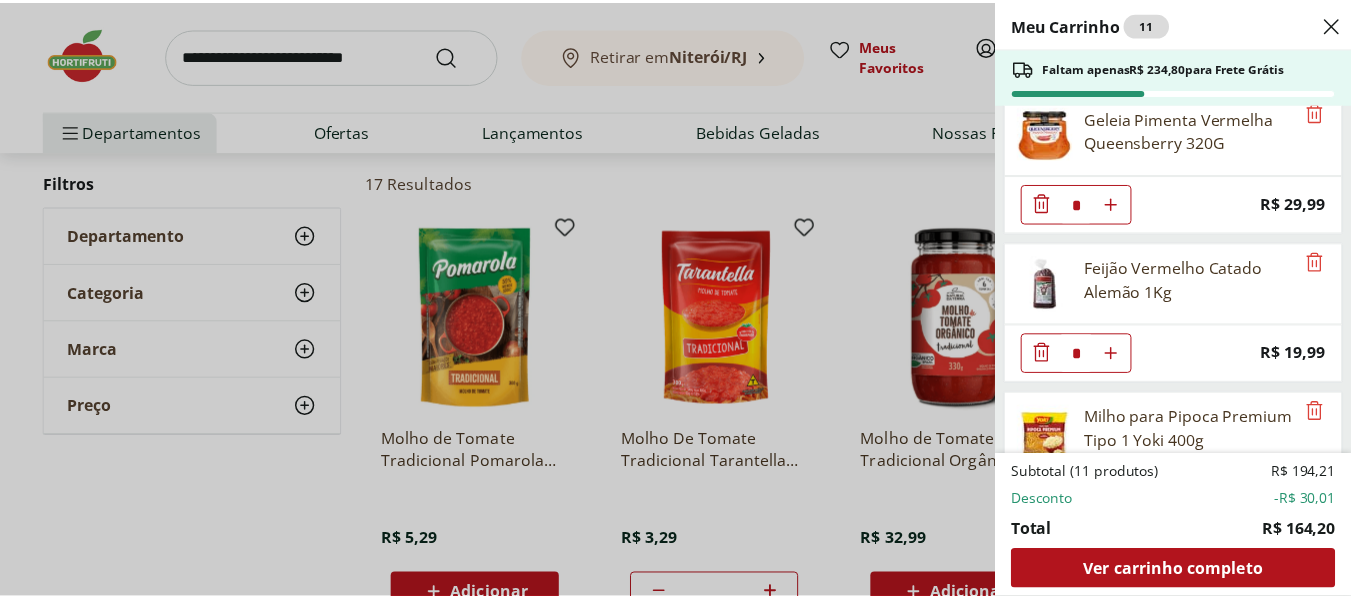 scroll, scrollTop: 0, scrollLeft: 0, axis: both 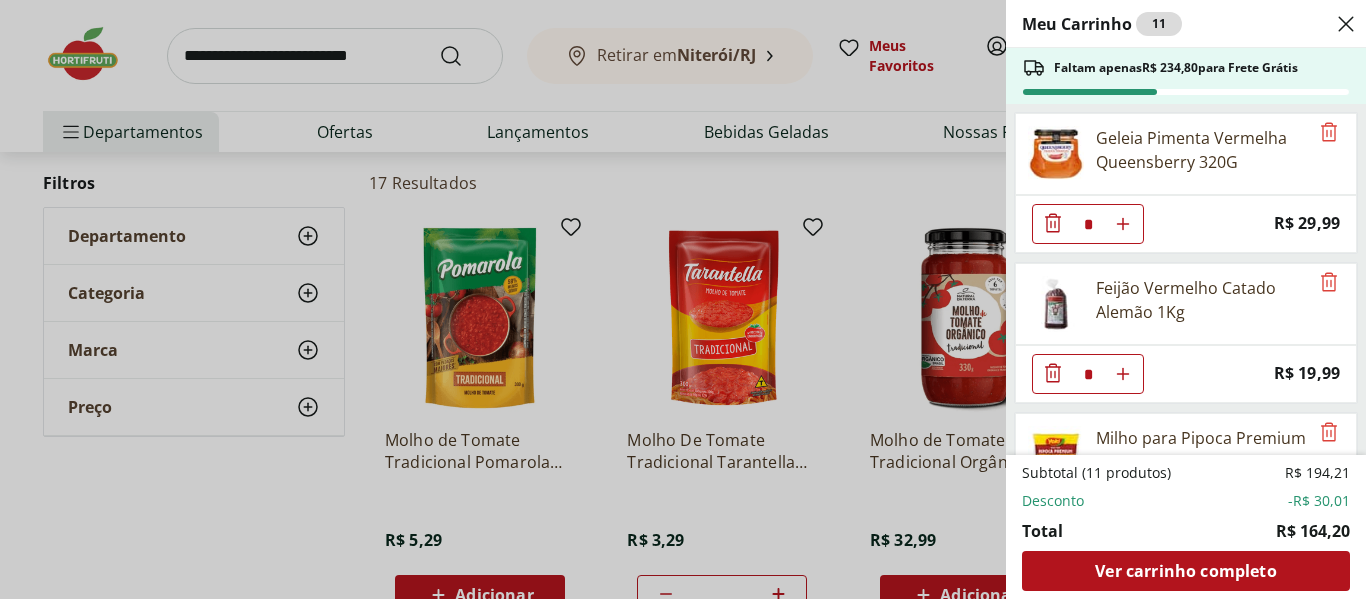 click on "Meu Carrinho 11 Faltam apenas  R$ 234,80  para Frete Grátis Geleia Pimenta Vermelha Queensberry 320G * Price: R$ 29,99 Feijão Vermelho Catado Alemão 1Kg * Price: R$ 19,99 Milho para Pipoca Premium Tipo 1 Yoki 400g * Price: R$ 9,49 Batata Palha Yoki 105g * Price: R$ 10,49 Alcatra Pedaço * Original price: R$ 66,41 Price: R$ 47,40 Iogurte Natural Whey 14g de Proteína Morango Verde Campo 250g * Original price: R$ 13,99 Price: R$ 9,99 Gnocchi de Batata Cozida Guidolim 500g * Original price: R$ 19,99 Price: R$ 16,99 Molho De Tomate Tradicional Tarantella 300g * Price: R$ 3,29 Subtotal (11 produtos) R$ 194,21 Desconto -R$ 30,01 Total R$ 164,20 Ver carrinho completo" at bounding box center (683, 299) 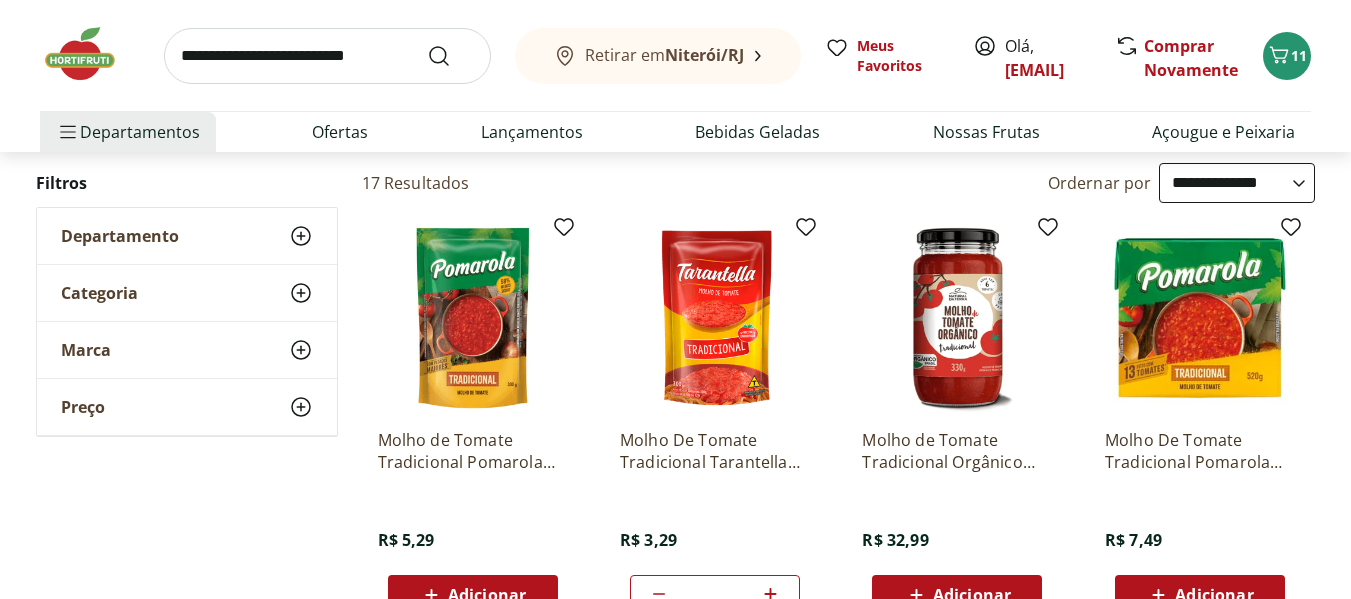 click on "Ofertas" at bounding box center [340, 132] 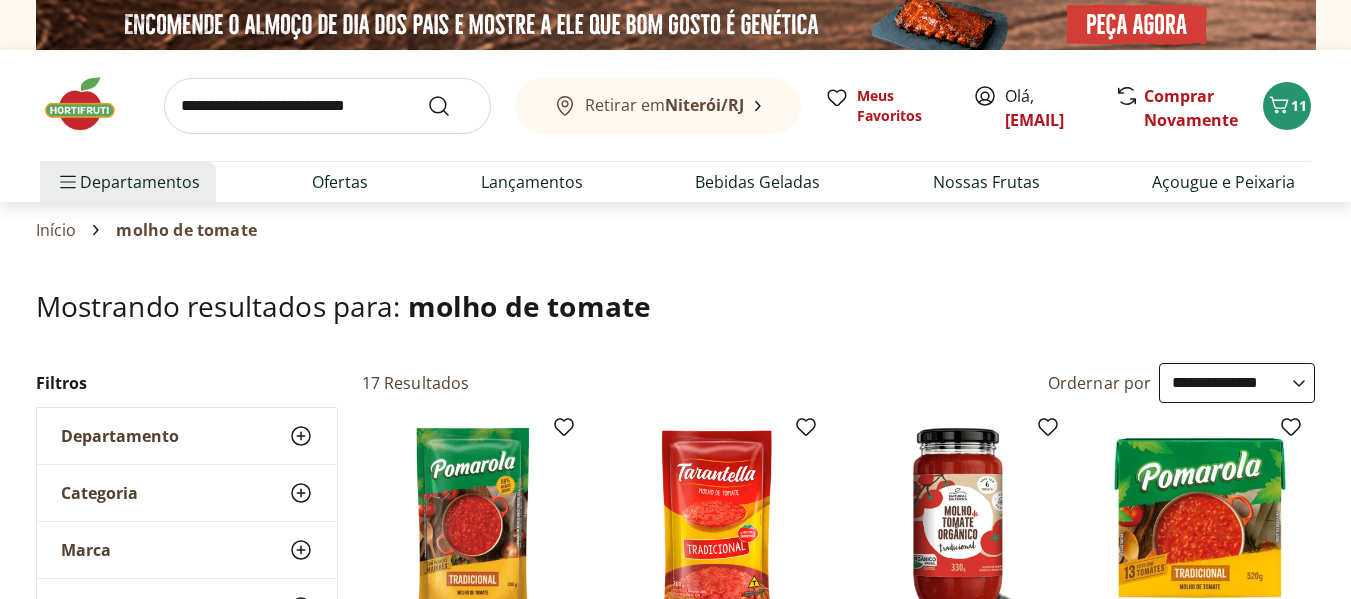 select on "**********" 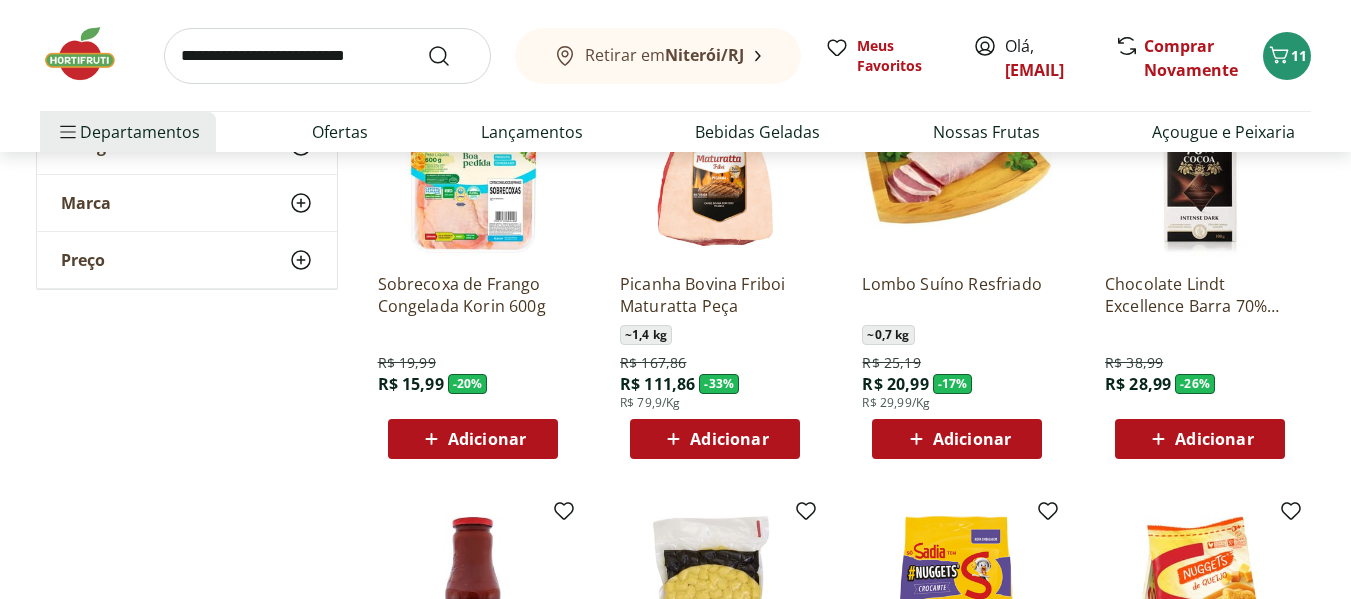 scroll, scrollTop: 1100, scrollLeft: 0, axis: vertical 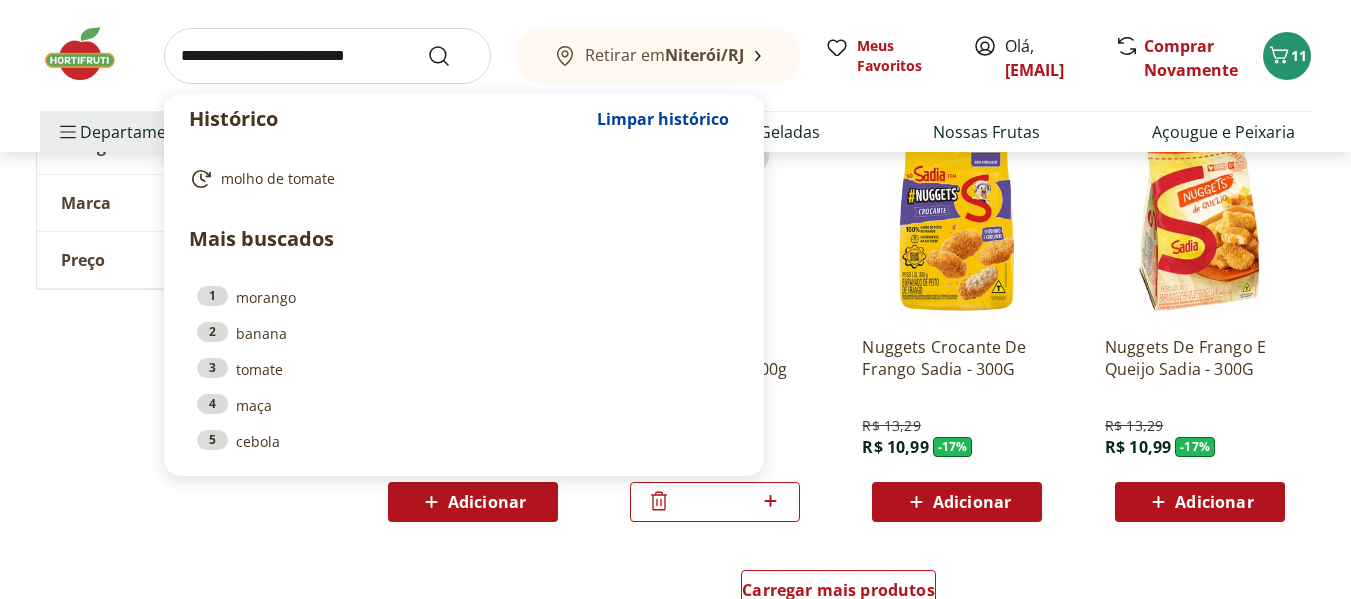 click at bounding box center [327, 56] 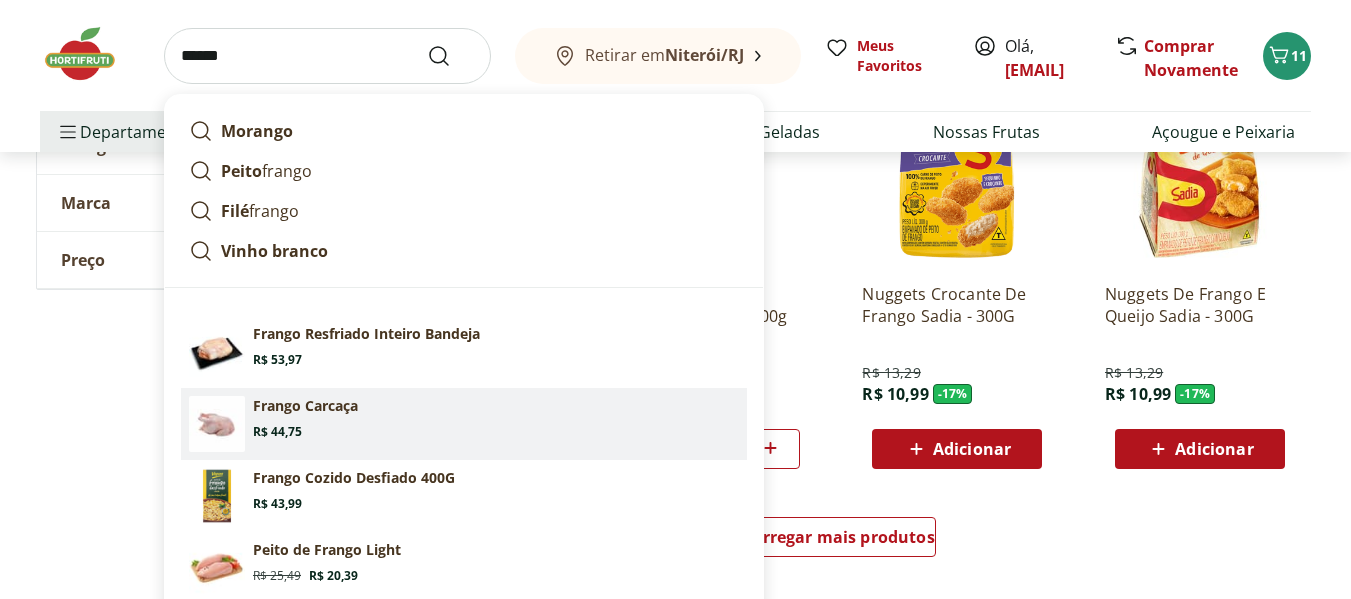scroll, scrollTop: 1200, scrollLeft: 0, axis: vertical 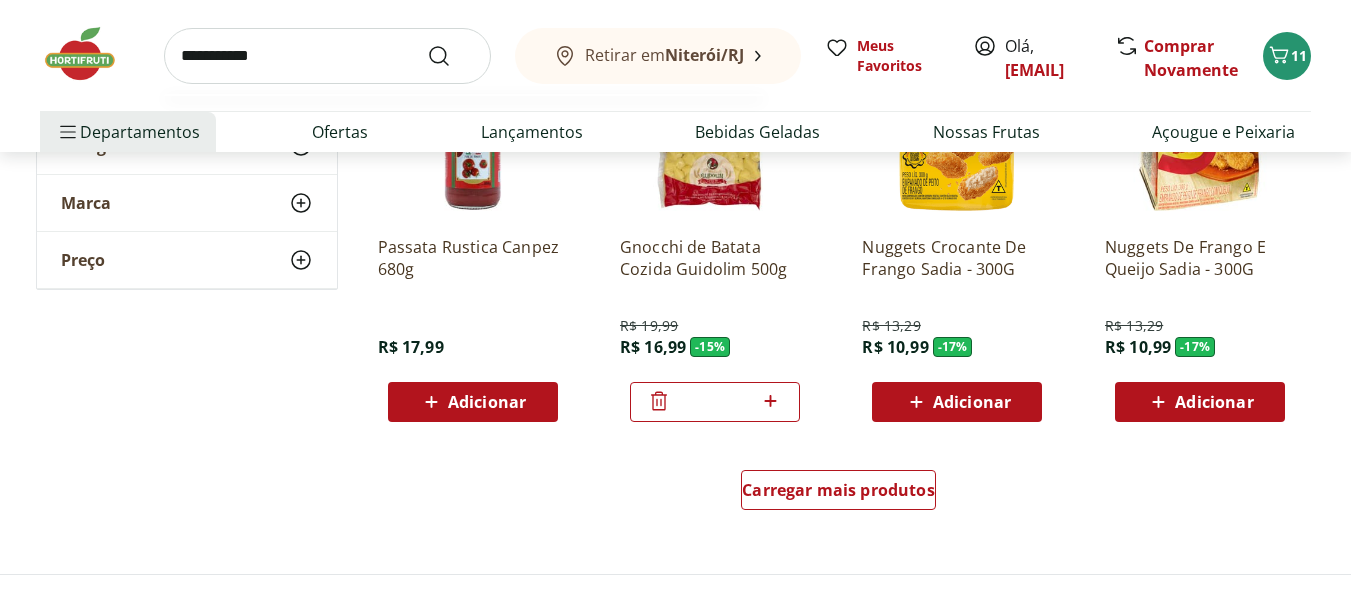 type on "**********" 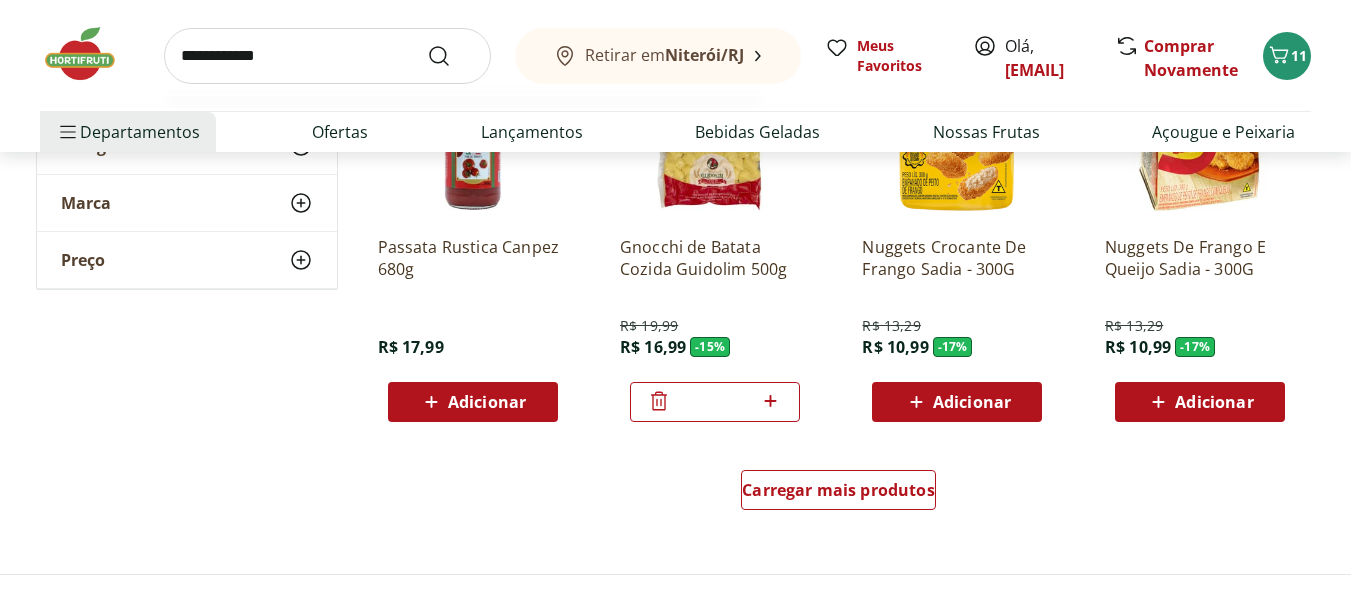 click at bounding box center [451, 56] 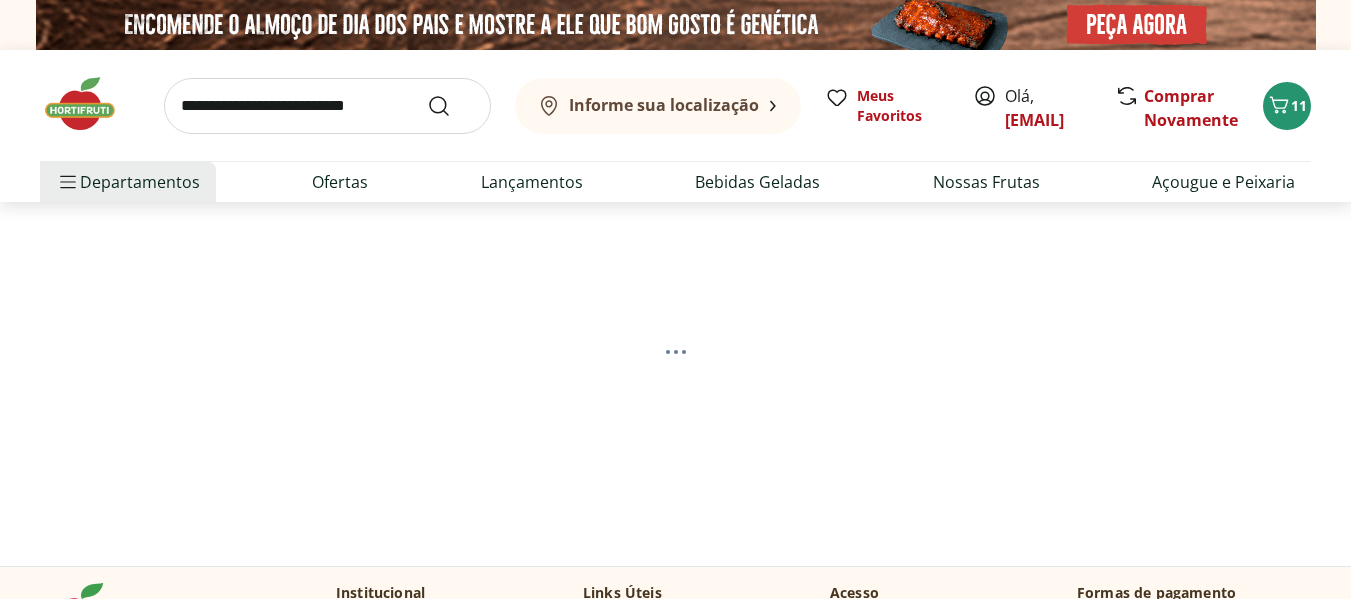select on "**********" 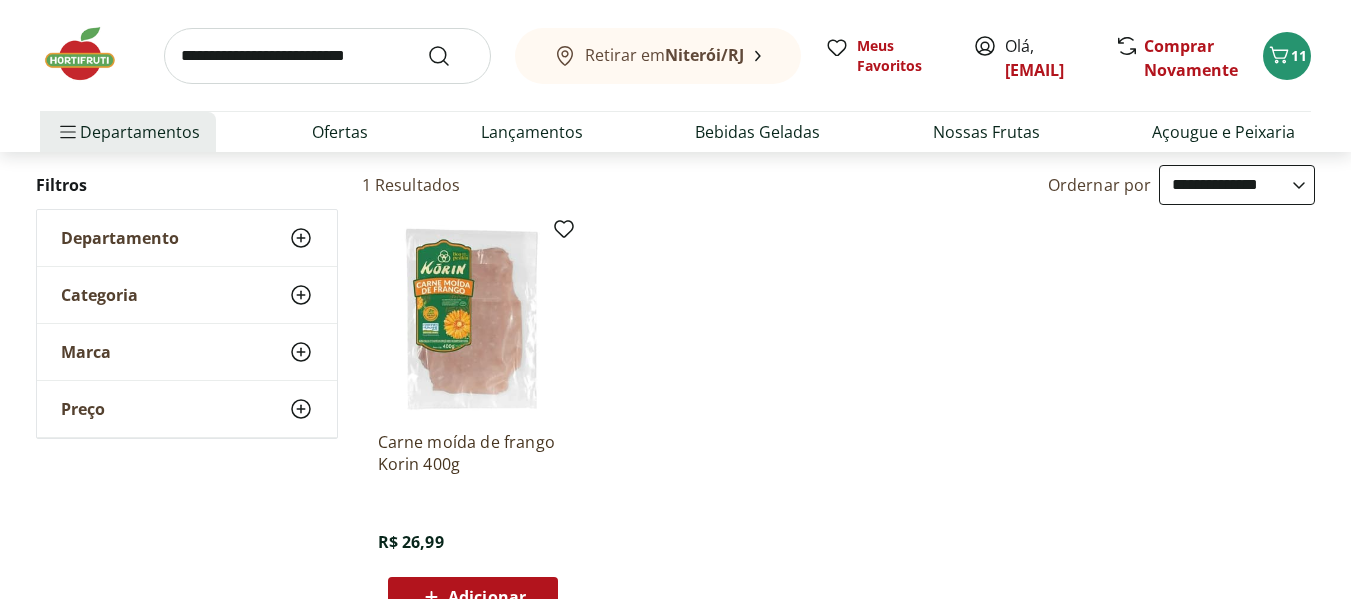 scroll, scrollTop: 318, scrollLeft: 0, axis: vertical 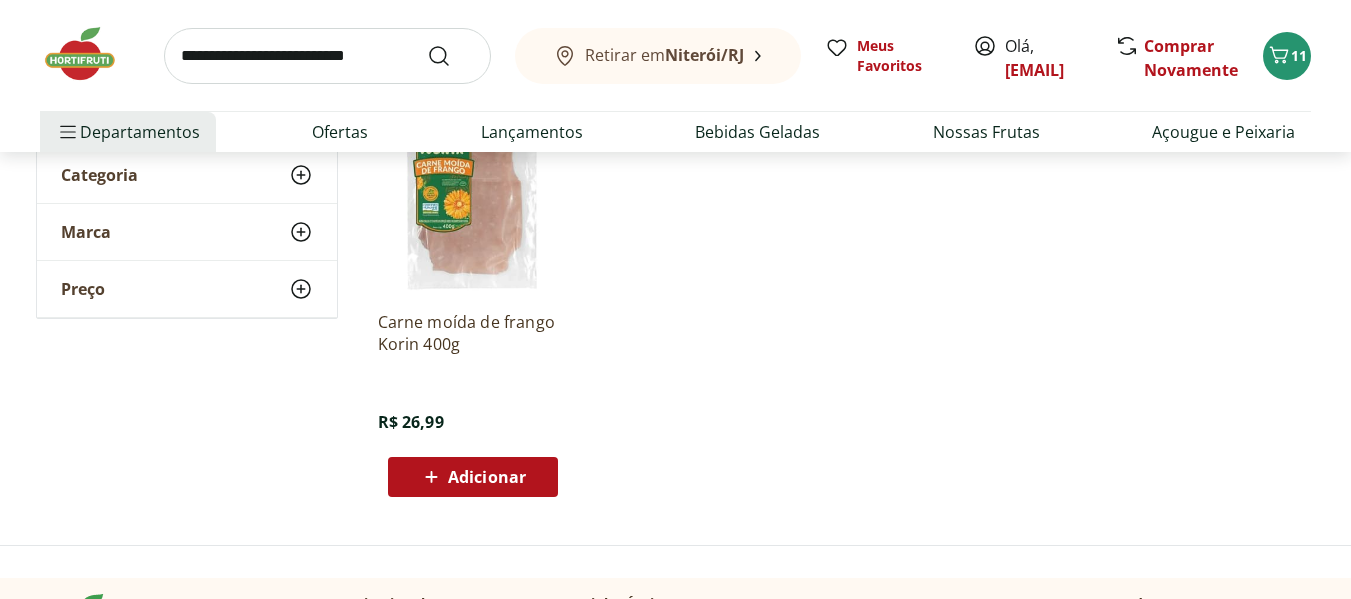 click on "Adicionar" at bounding box center [487, 477] 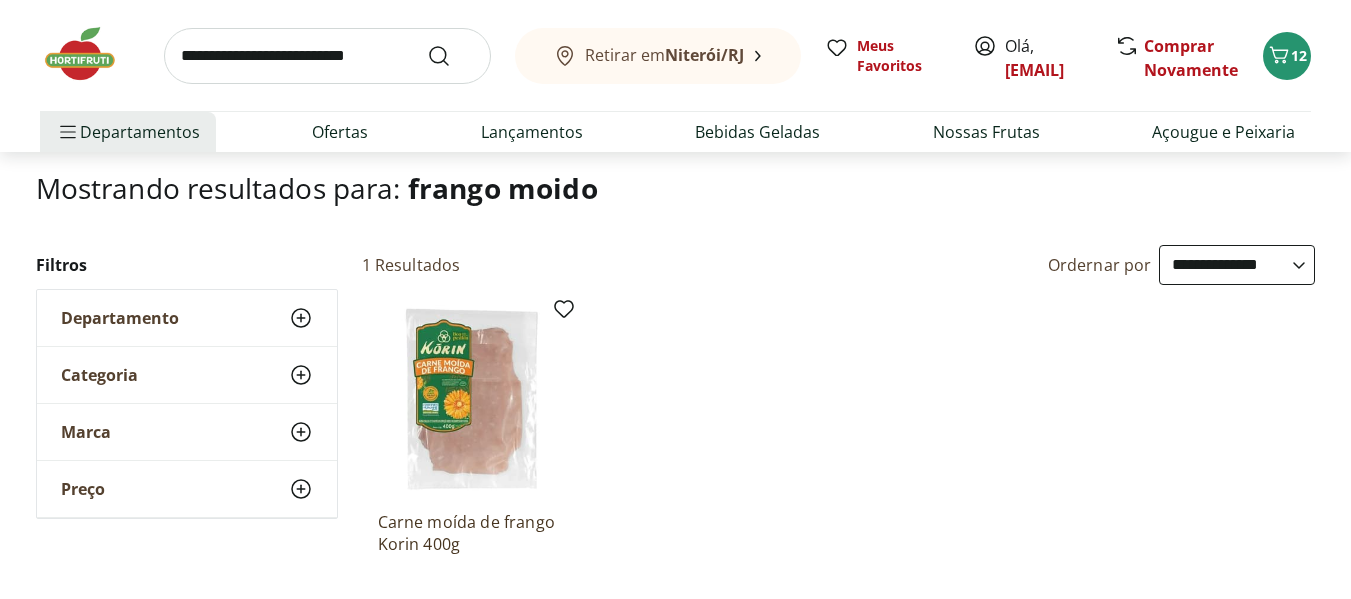 scroll, scrollTop: 0, scrollLeft: 0, axis: both 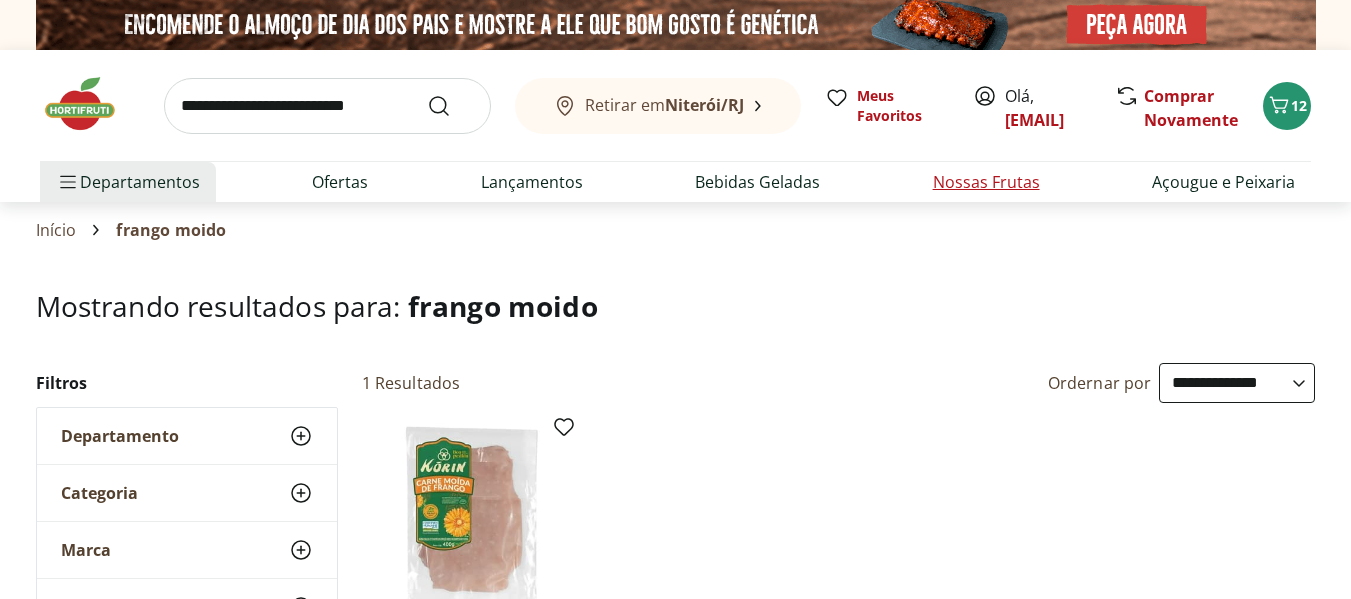 click on "Nossas Frutas" at bounding box center (986, 182) 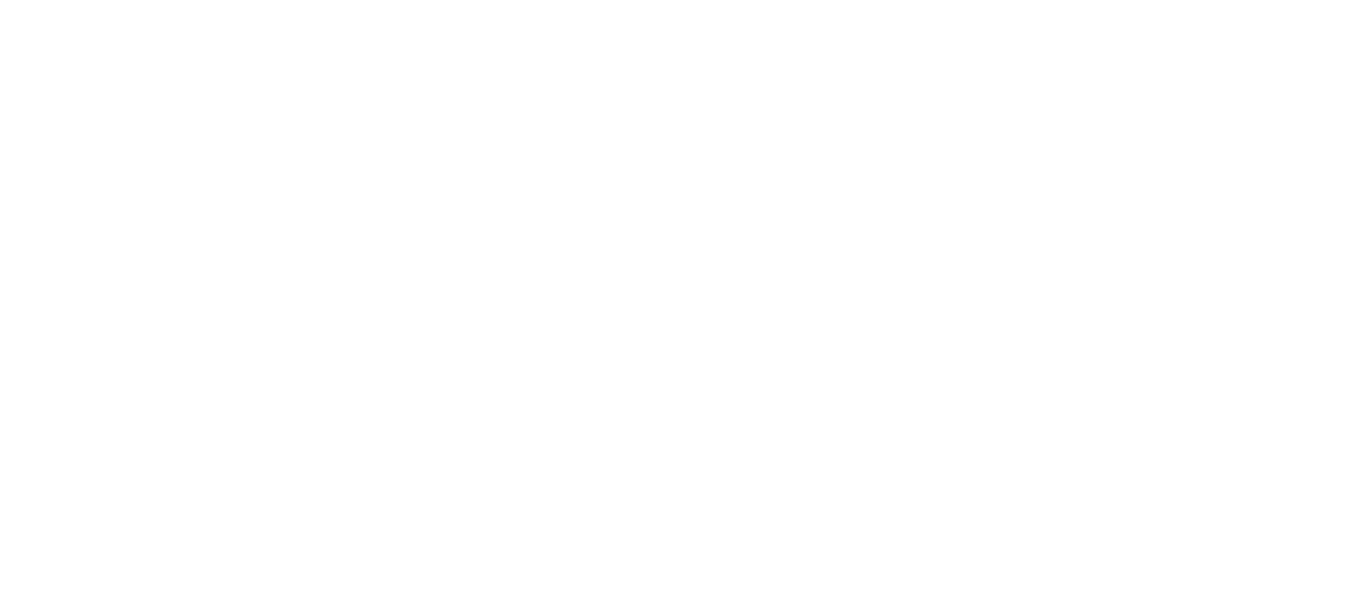 select on "**********" 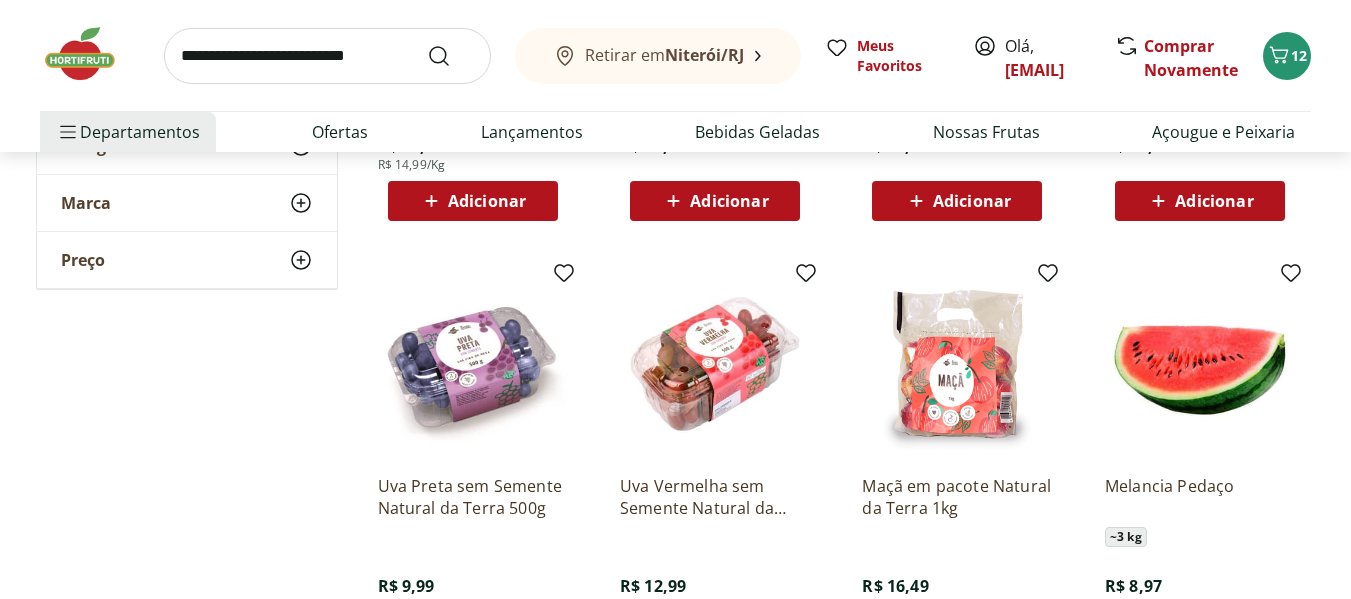 scroll, scrollTop: 640, scrollLeft: 0, axis: vertical 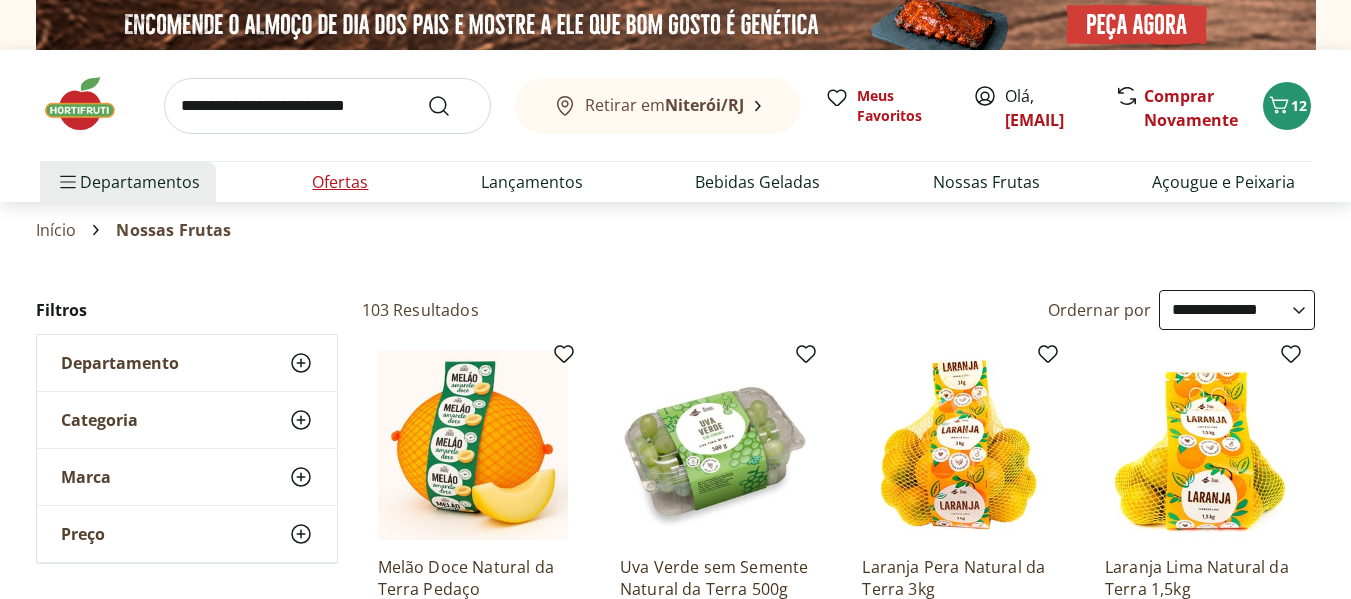 click on "Ofertas" at bounding box center [340, 182] 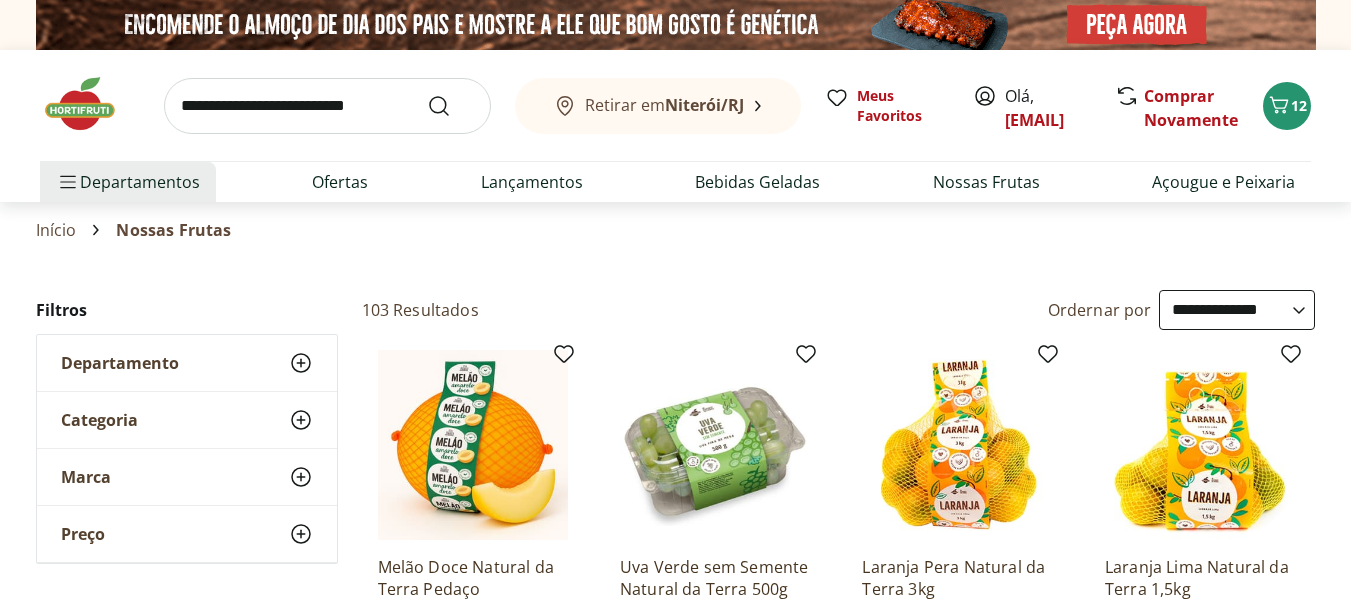click on "Retirar em  Niterói/RJ Meus Favoritos Olá,  larivieitas@hotmail.com Comprar Novamente 12  Departamentos Nossa Marca Nossa Marca Ver tudo do departamento Açougue & Peixaria Congelados e Refrigerados Frutas, Legumes e Verduras Orgânicos Mercearia Sorvetes Hortifruti Hortifruti Ver tudo do departamento Cogumelos Frutas Legumes Ovos Temperos Frescos Verduras Orgânicos Orgânicos Ver tudo do departamento Bebidas Orgânicas Frutas Orgânicas Legumes Orgânicos Ovos Orgânicos Perecíveis Orgânicos Verduras Orgânicas Temperos Frescos Açougue e Peixaria Açougue e Peixaria Ver tudo do departamento Aves Bovinos Exóticos Frutos do Mar Linguiça e Salsicha Peixes Salgados e Defumados Suínos Prontinhos Prontinhos Ver tudo do departamento Frutas Cortadinhas Pré Preparados Prontos para Consumo Saladas Sucos e Água de Coco Padaria Padaria Ver tudo do departamento Bolos e Mini Bolos Doces Pão Padaria Própria Salgados Torradas Bebidas Bebidas Ver tudo do departamento Água Água de Coco Cerveja Destilados Vinhos" at bounding box center [675, 126] 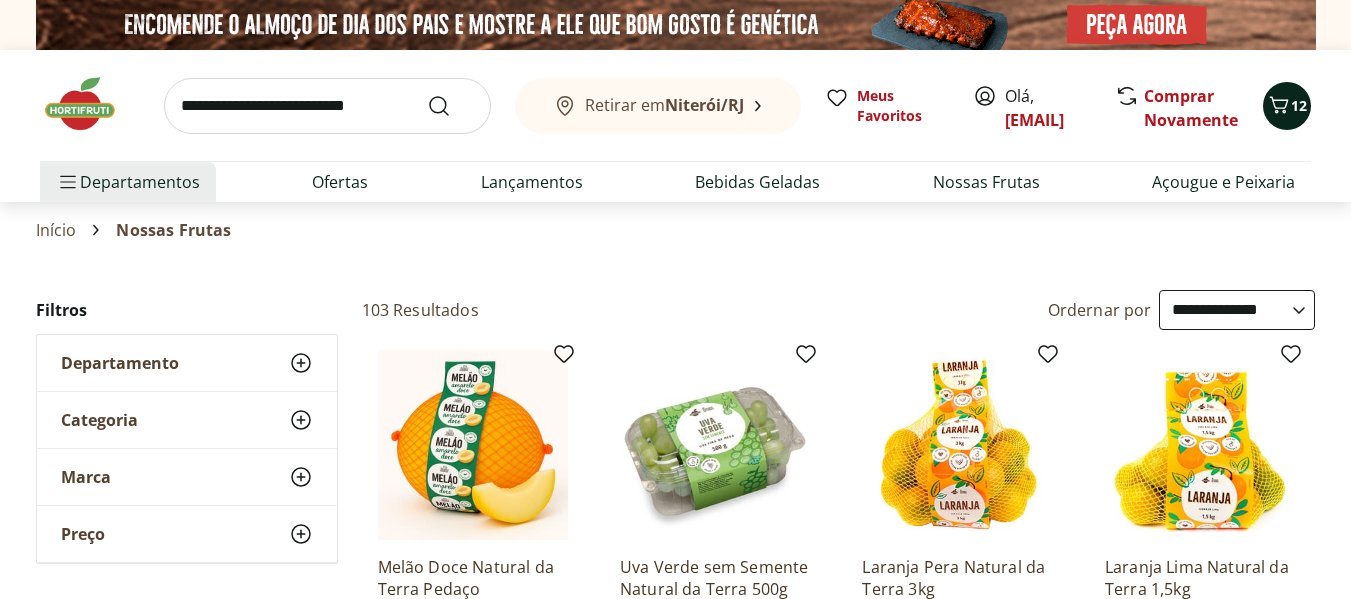 click on "12" at bounding box center (1299, 105) 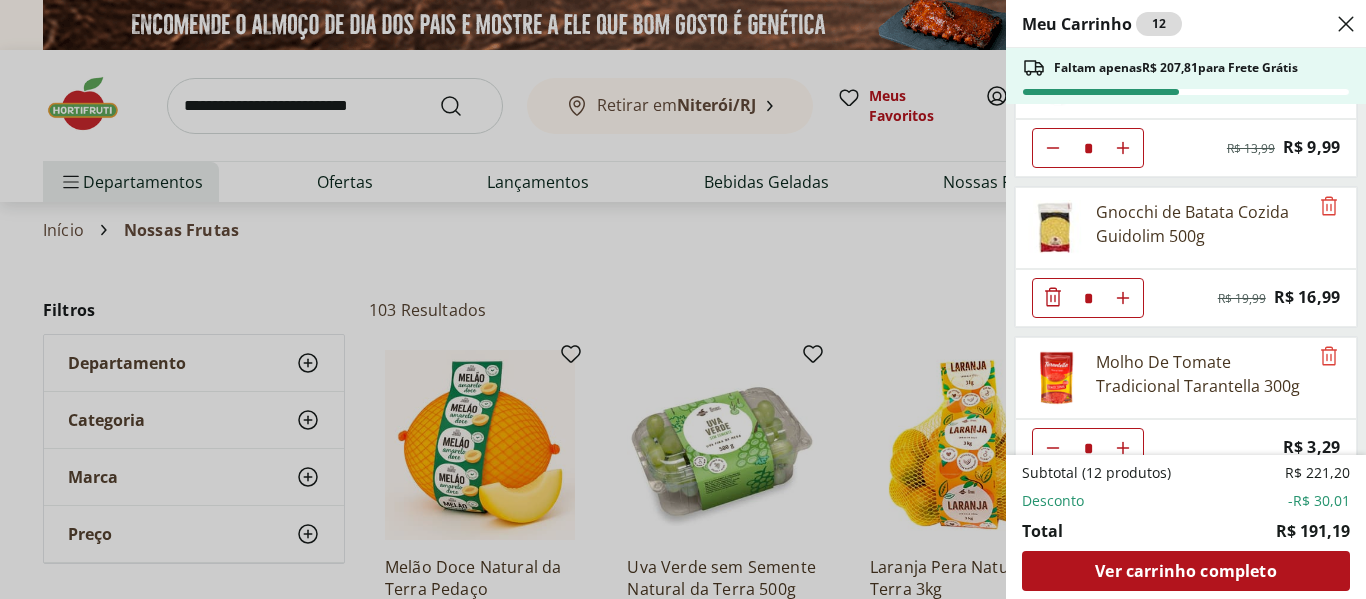 scroll, scrollTop: 1000, scrollLeft: 0, axis: vertical 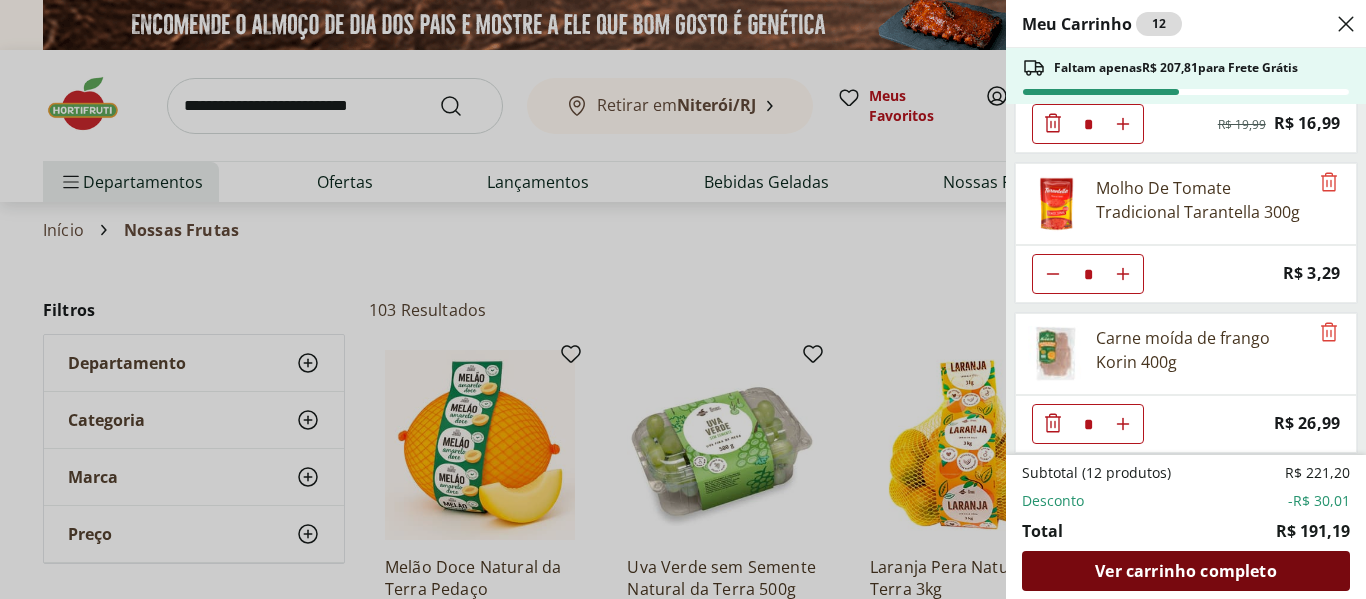 click on "Ver carrinho completo" at bounding box center [1185, 571] 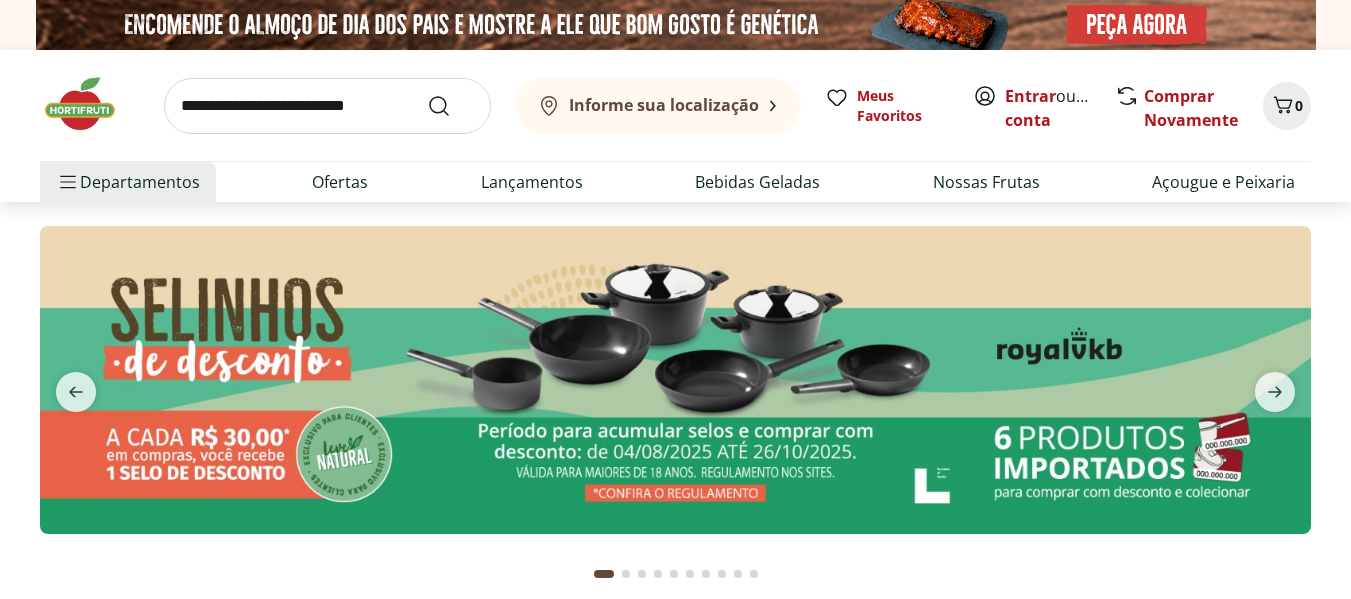 scroll, scrollTop: 0, scrollLeft: 0, axis: both 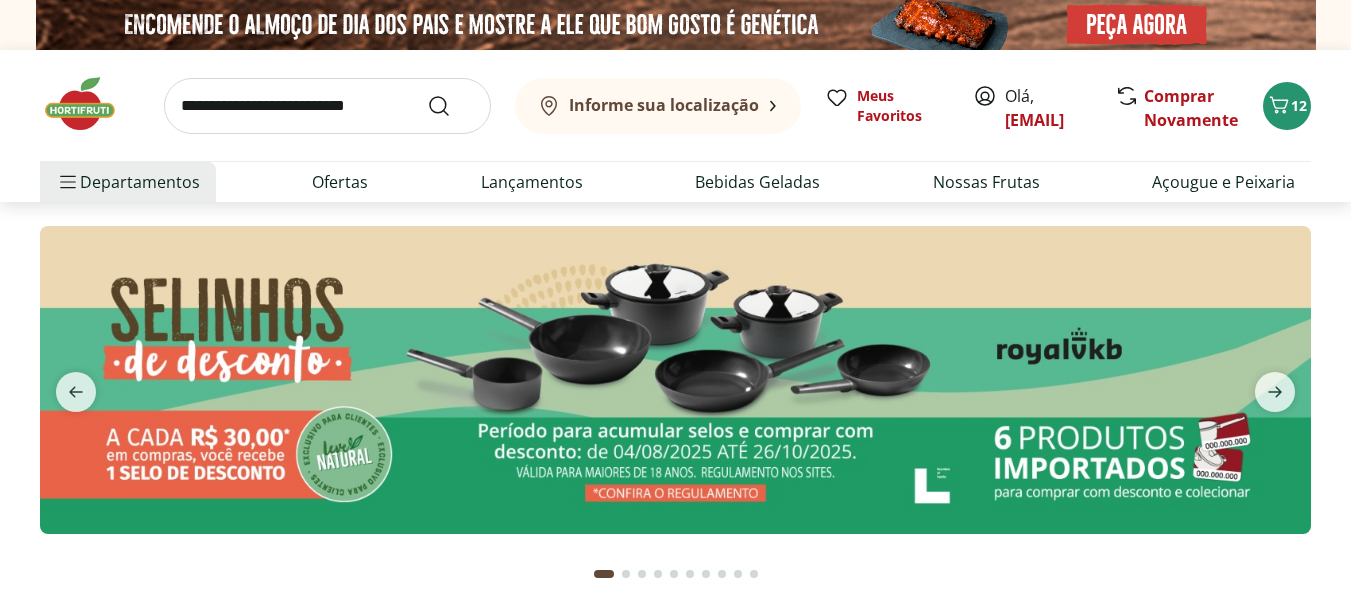 click at bounding box center (327, 106) 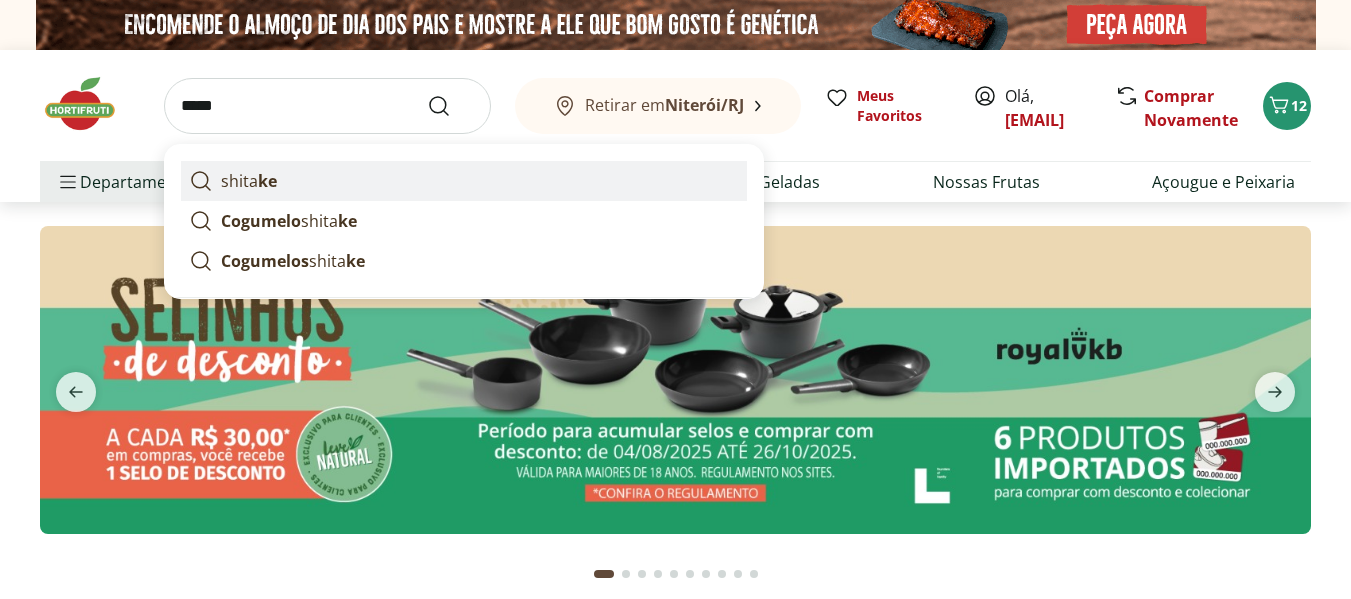 click on "ke" at bounding box center [267, 181] 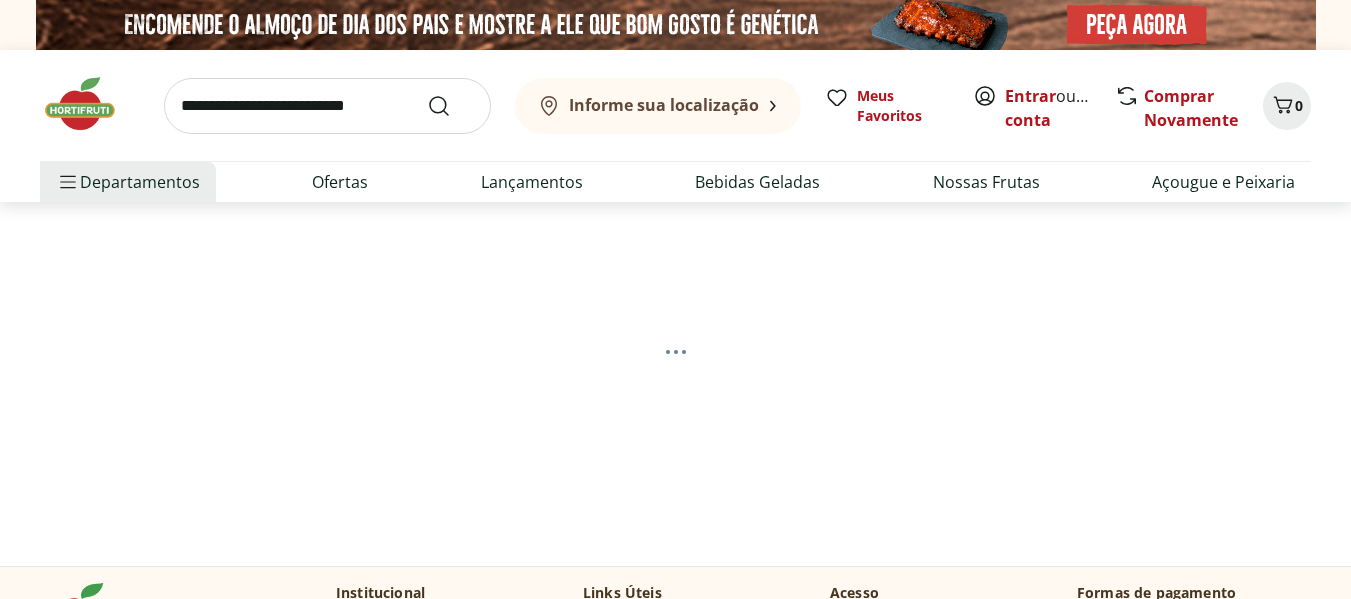 scroll, scrollTop: 0, scrollLeft: 0, axis: both 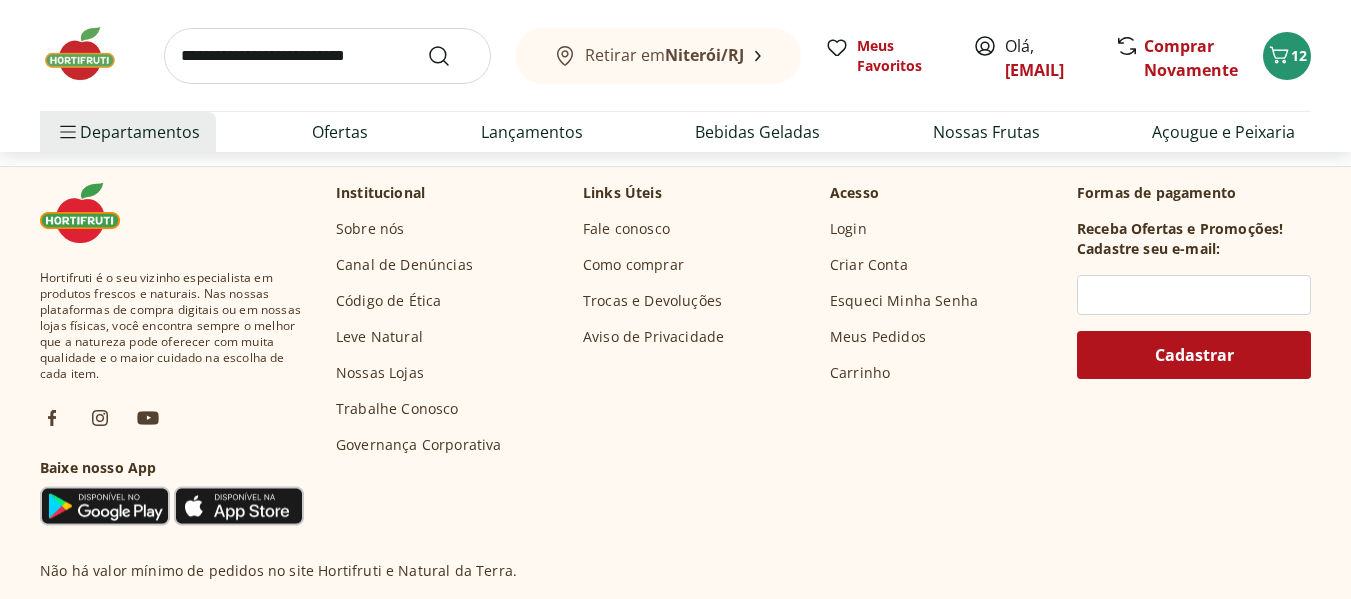 select on "**********" 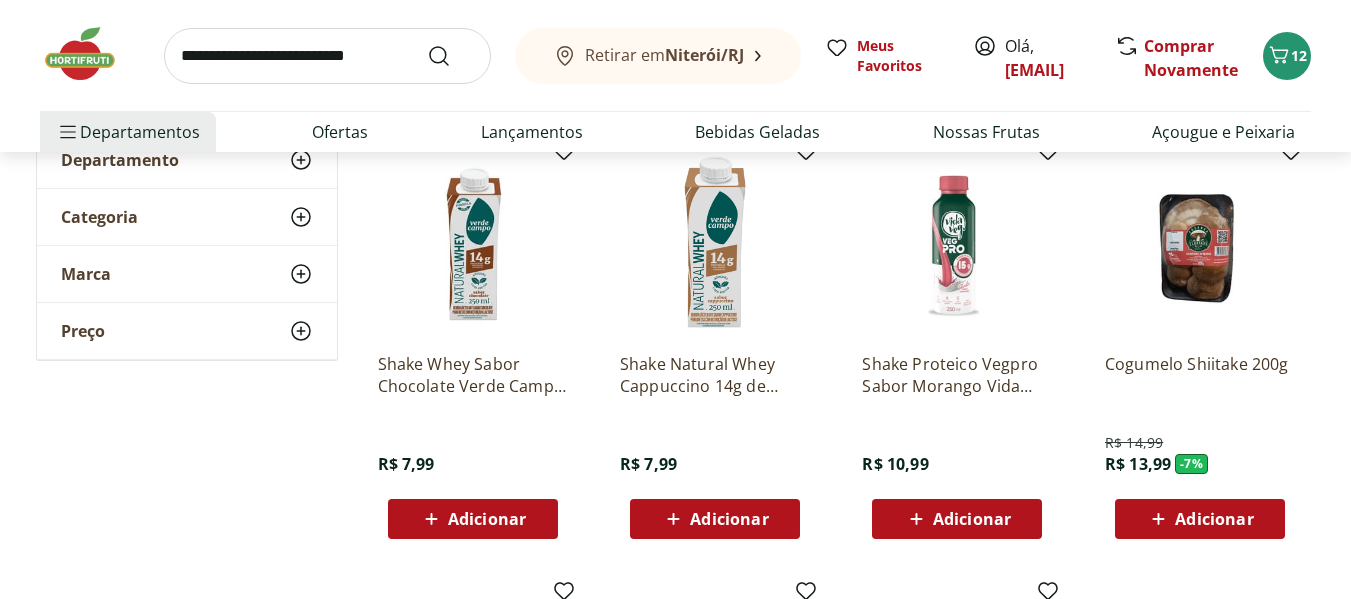 scroll, scrollTop: 400, scrollLeft: 0, axis: vertical 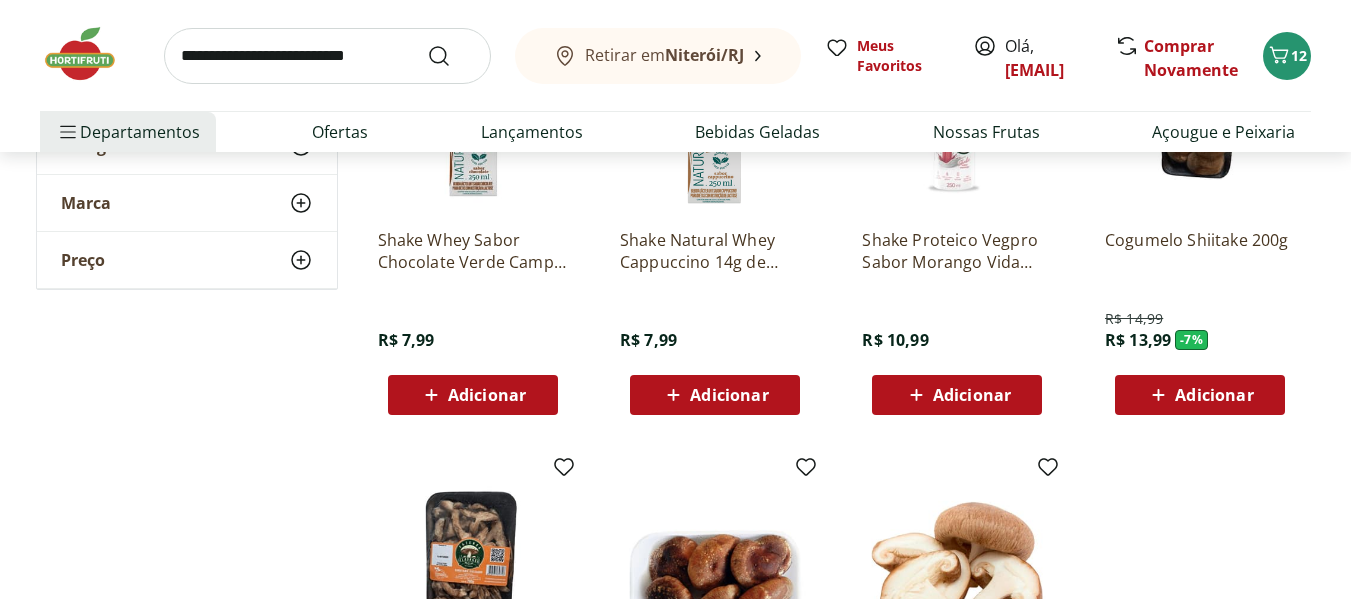 click on "Adicionar" at bounding box center (1214, 395) 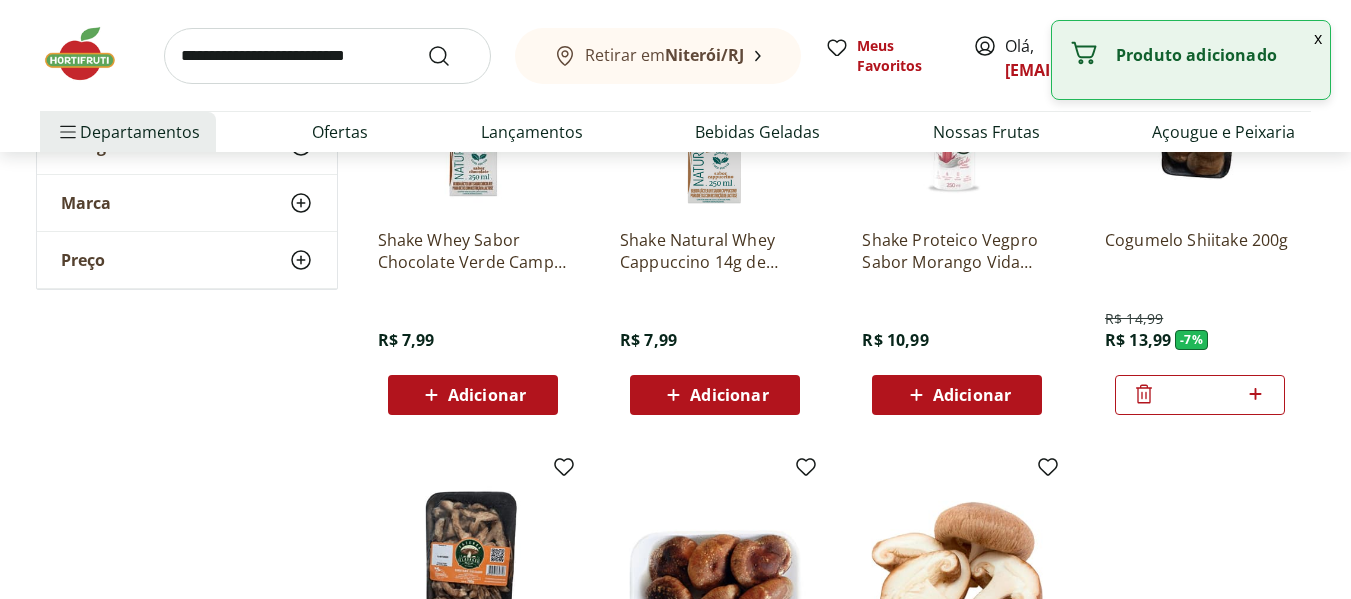 click 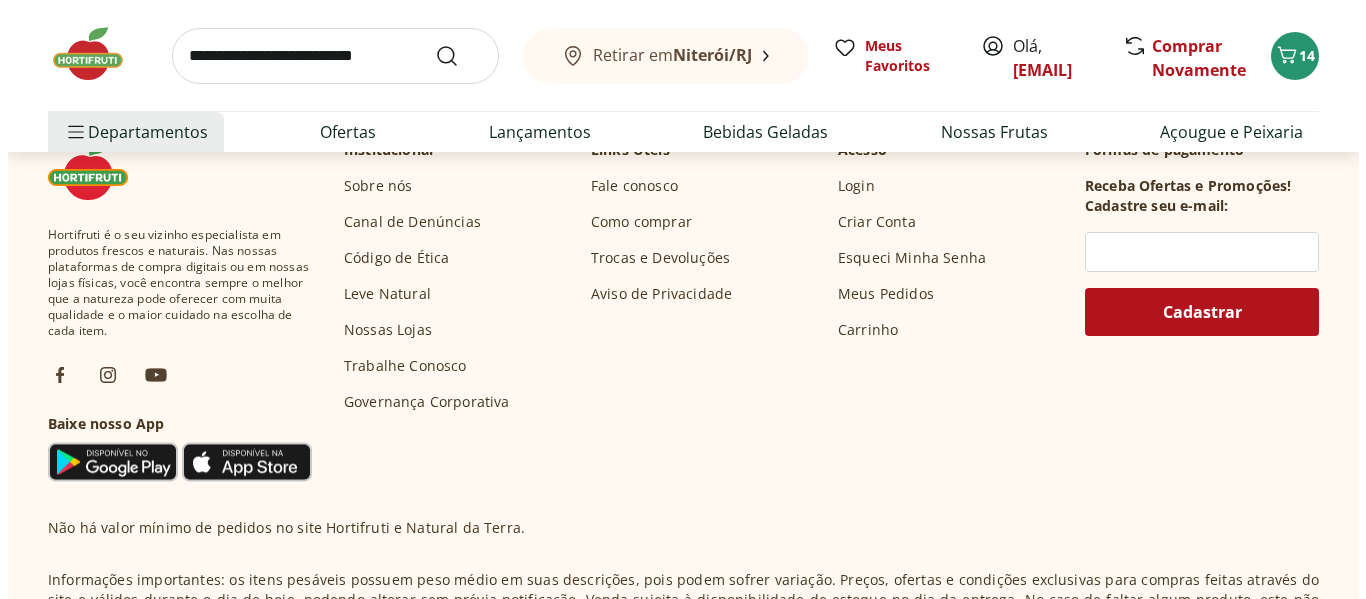 scroll, scrollTop: 1507, scrollLeft: 0, axis: vertical 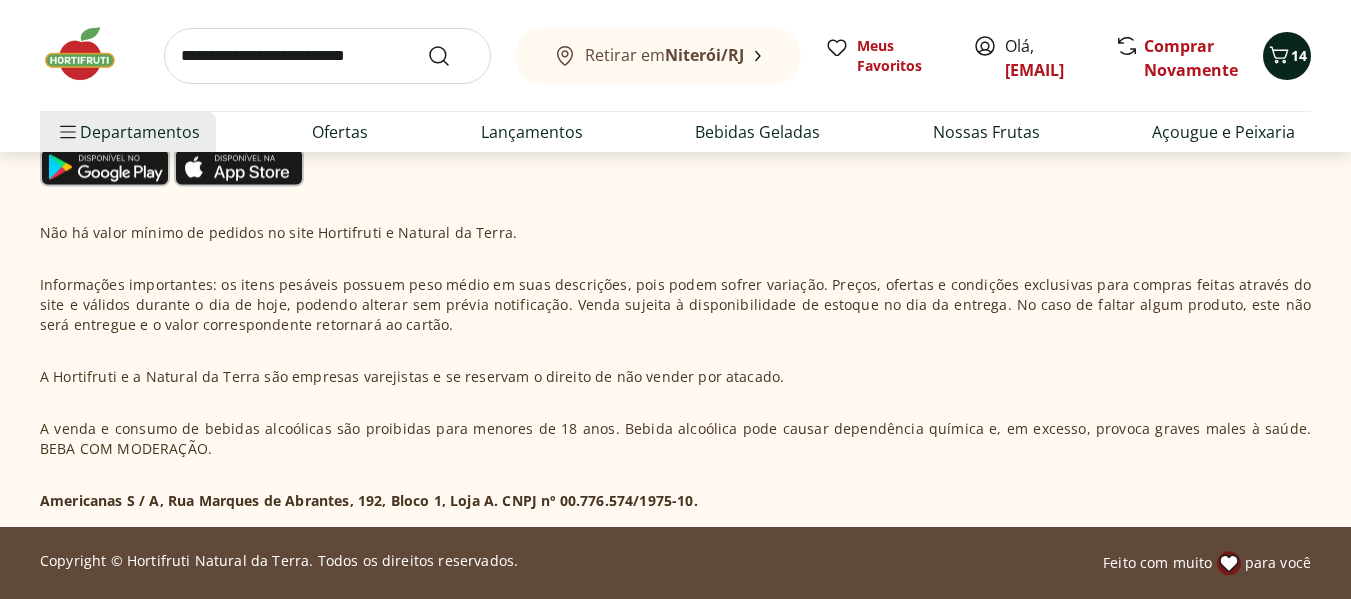 click 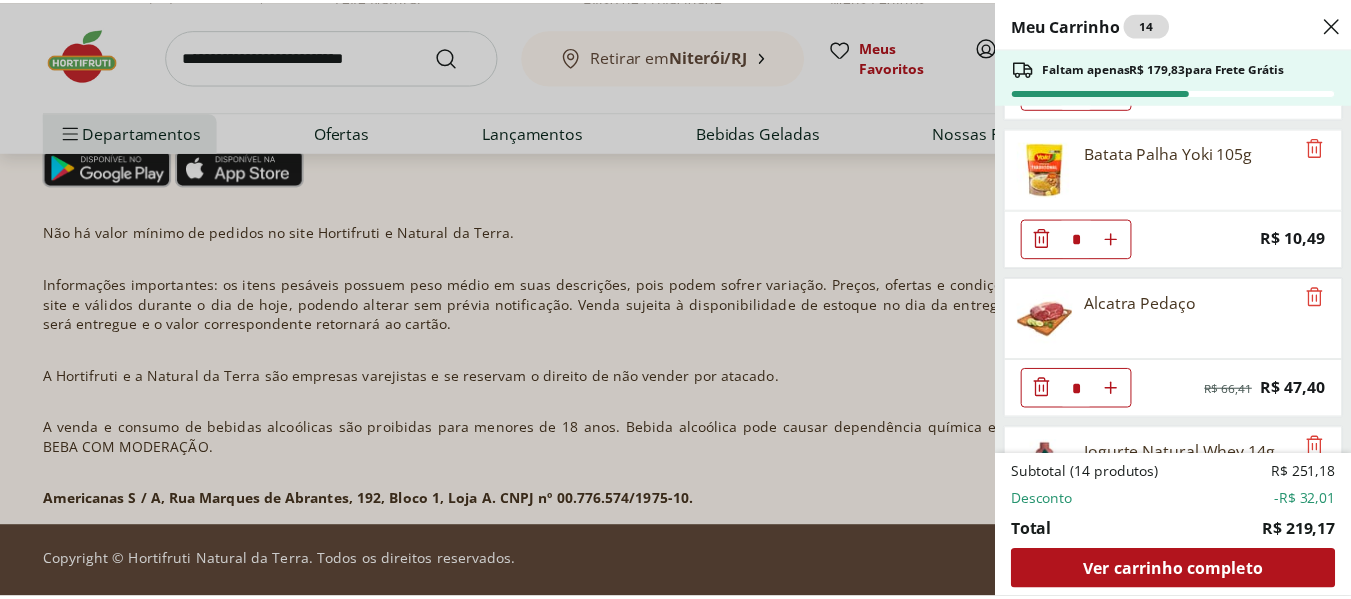 scroll, scrollTop: 400, scrollLeft: 0, axis: vertical 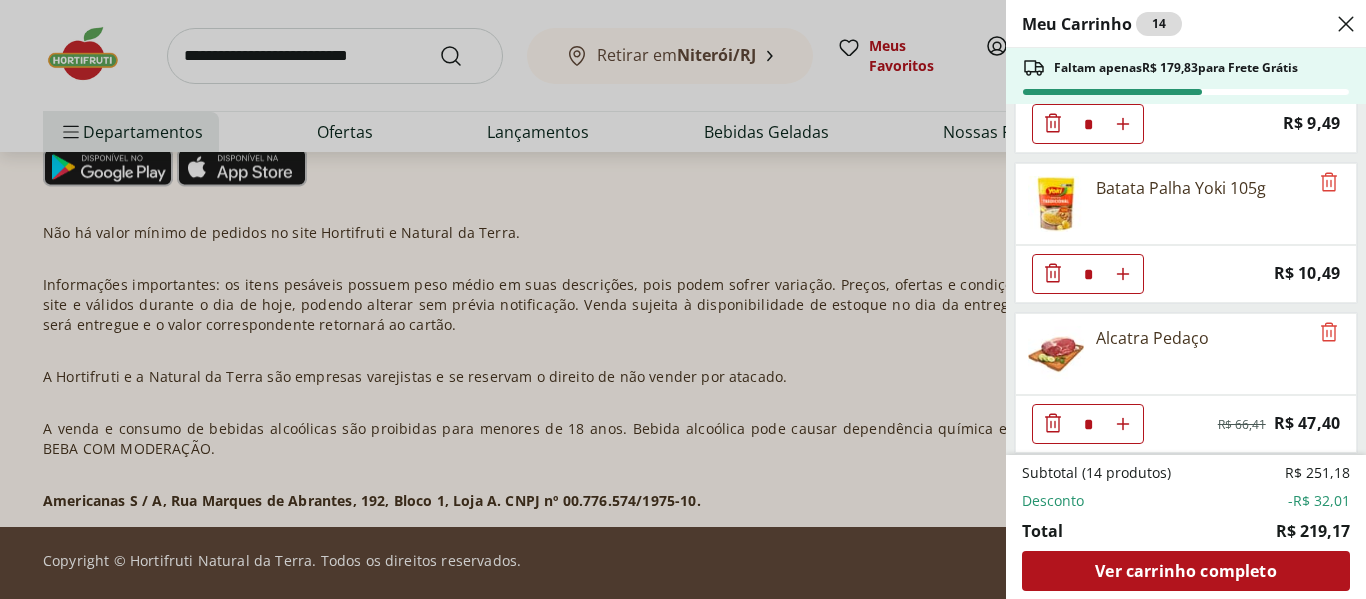 click on "Meu Carrinho 14 Faltam apenas  R$ 179,83  para Frete Grátis Geleia Pimenta Vermelha Queensberry 320G * Price: R$ 29,99 Feijão Vermelho Catado Alemão 1Kg * Price: R$ 19,99 Milho para Pipoca Premium Tipo 1 Yoki 400g * Price: R$ 9,49 Batata Palha Yoki 105g * Price: R$ 10,49 Alcatra Pedaço * Original price: R$ 66,41 Price: R$ 47,40 Iogurte Natural Whey 14g de Proteína Morango Verde Campo 250g * Original price: R$ 13,99 Price: R$ 9,99 Gnocchi de Batata Cozida Guidolim 500g * Original price: R$ 19,99 Price: R$ 16,99 Molho De Tomate Tradicional Tarantella 300g * Price: R$ 3,29 Carne moída de frango Korin 400g * Price: R$ 26,99 Cogumelo Shiitake 200g * Original price: R$ 14,99 Price: R$ 13,99 Subtotal (14 produtos) R$ 251,18 Desconto -R$ 32,01 Total R$ 219,17 Ver carrinho completo" at bounding box center (683, 299) 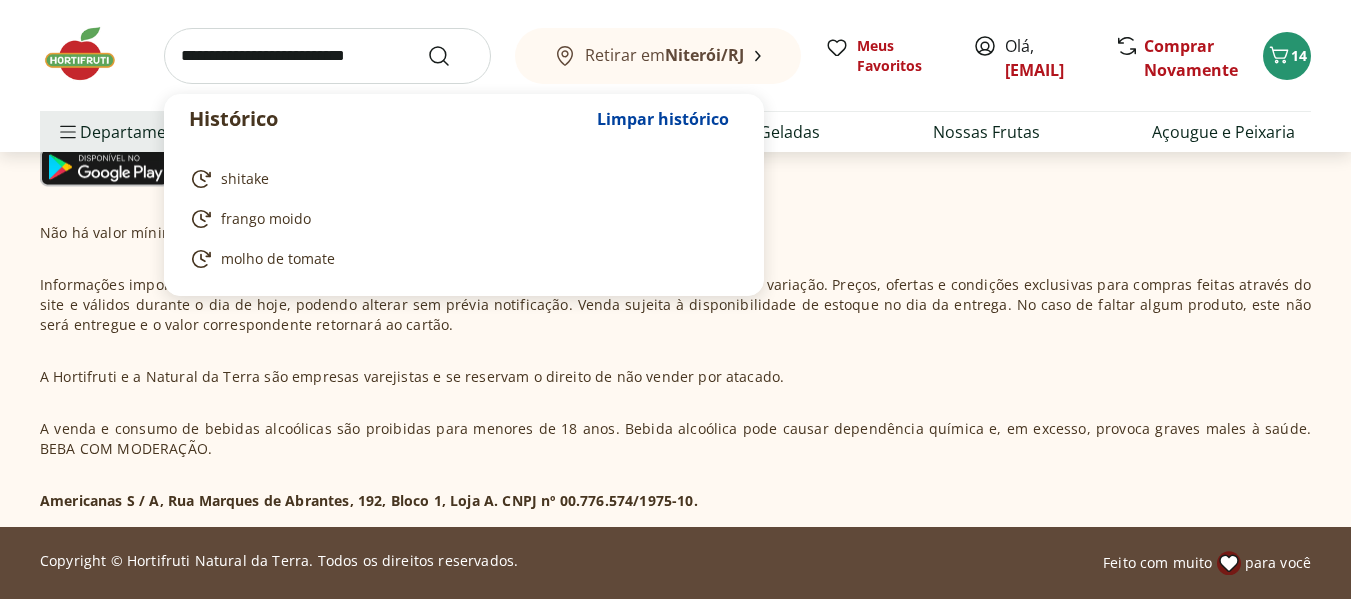 click at bounding box center [327, 56] 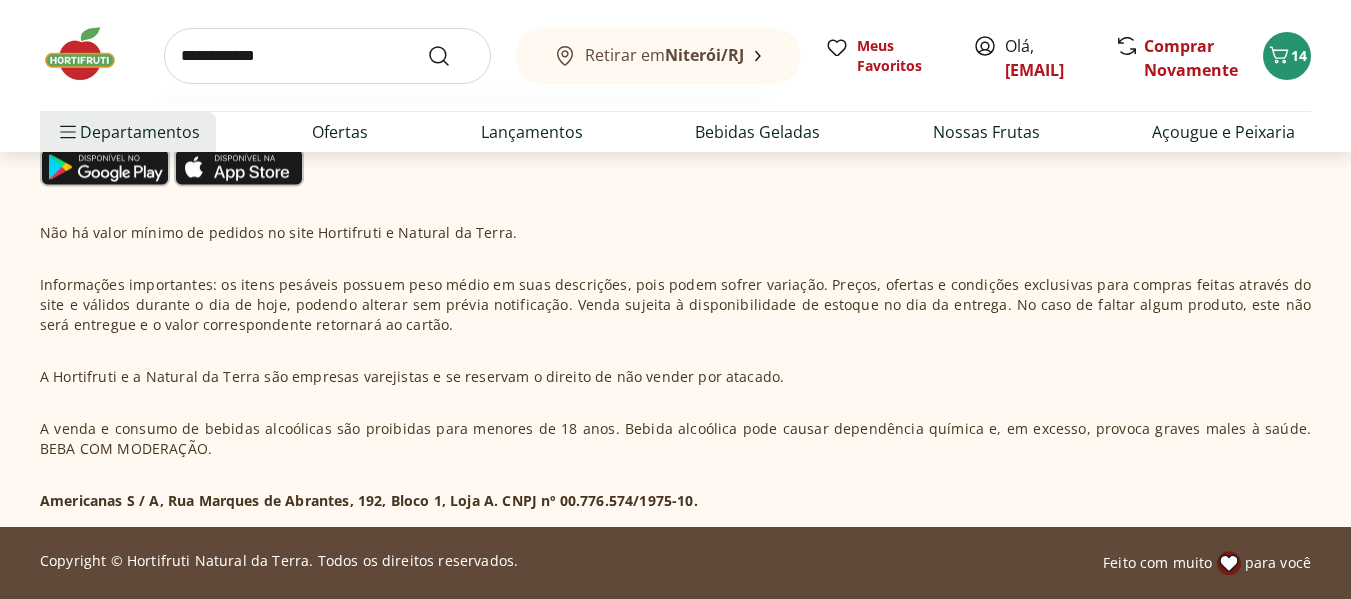 type on "**********" 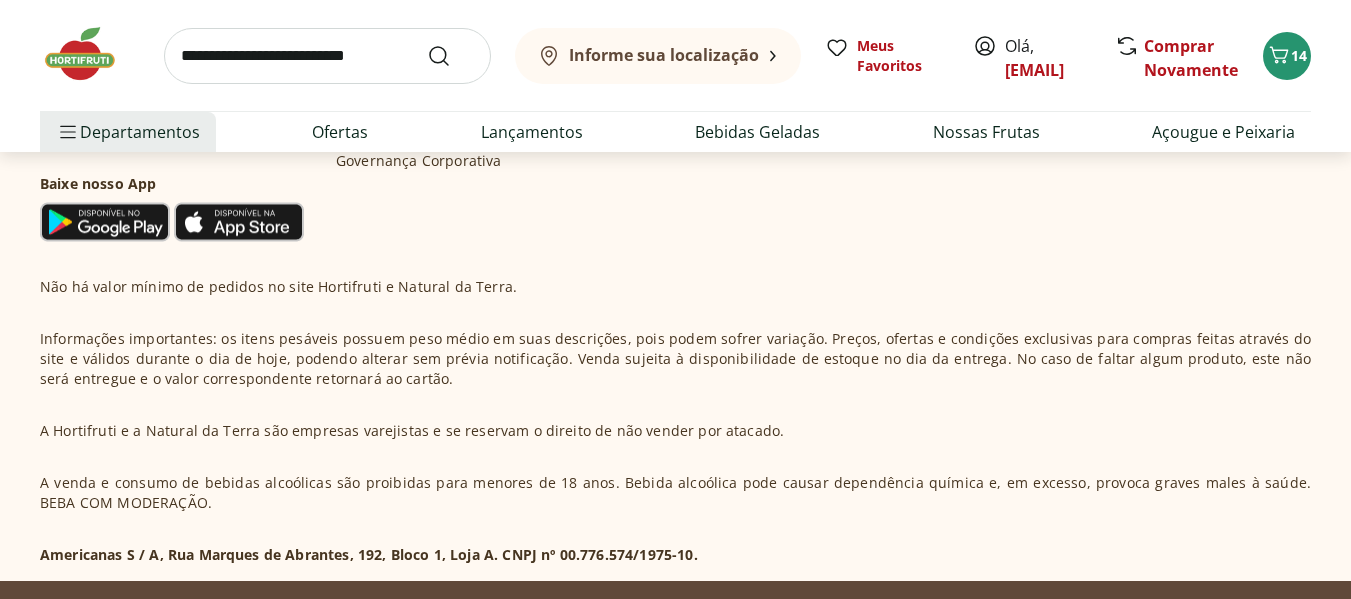 scroll, scrollTop: 0, scrollLeft: 0, axis: both 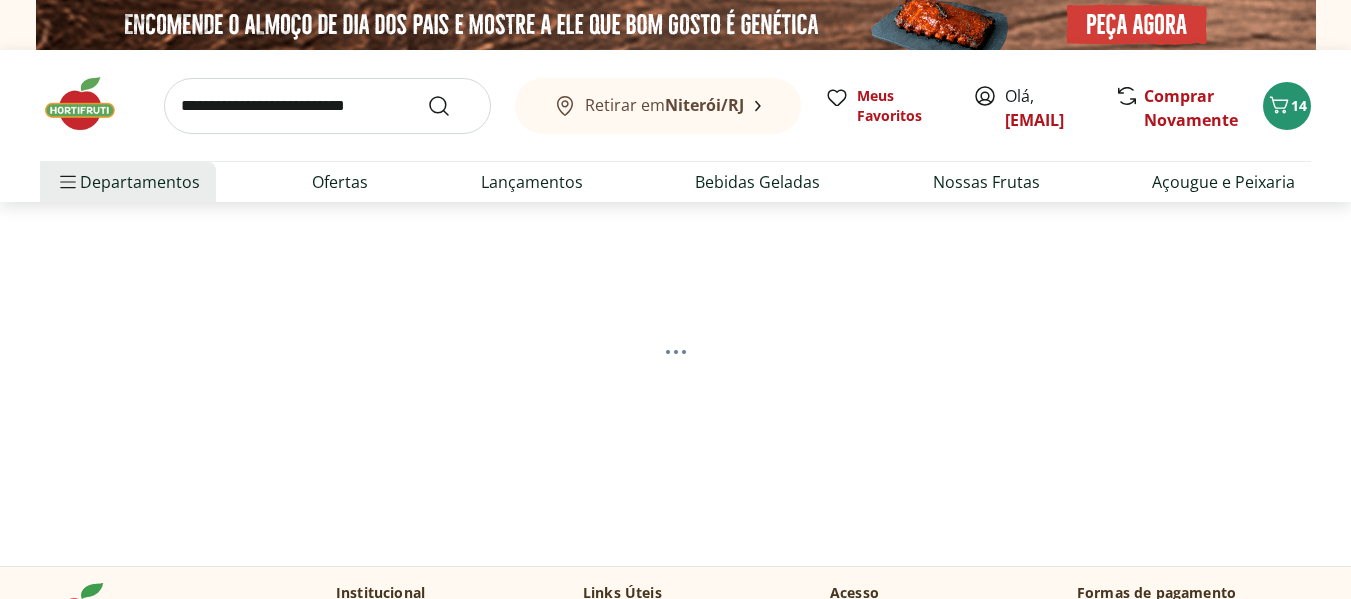 select on "**********" 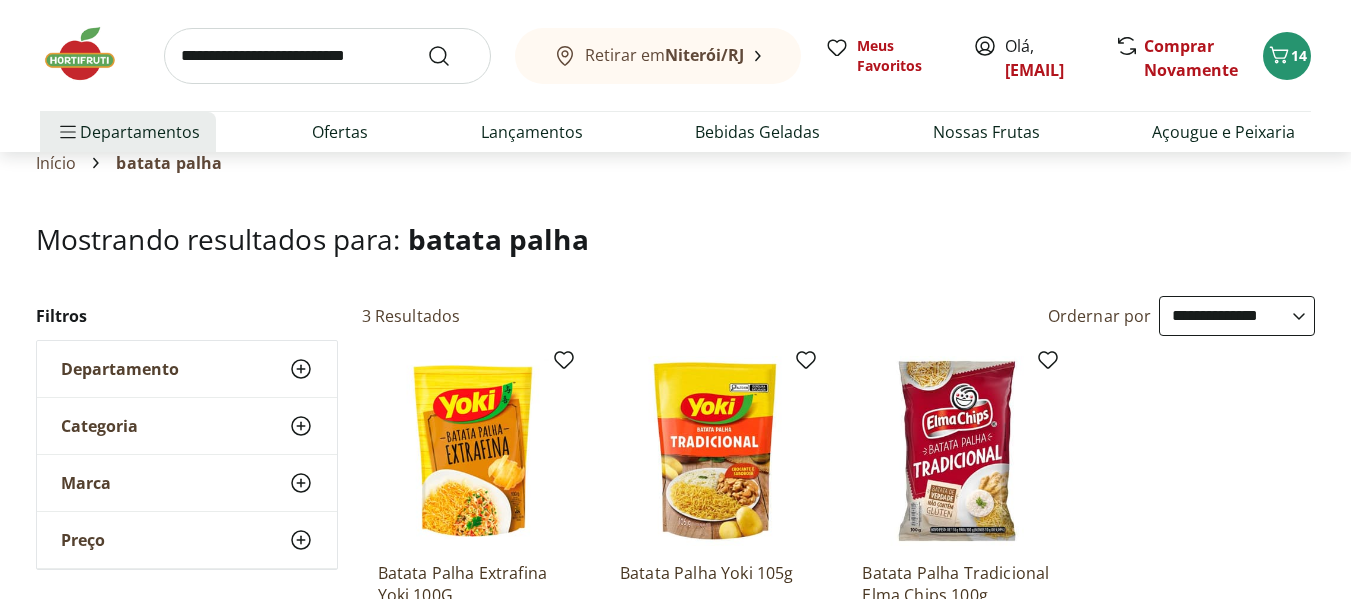 scroll, scrollTop: 100, scrollLeft: 0, axis: vertical 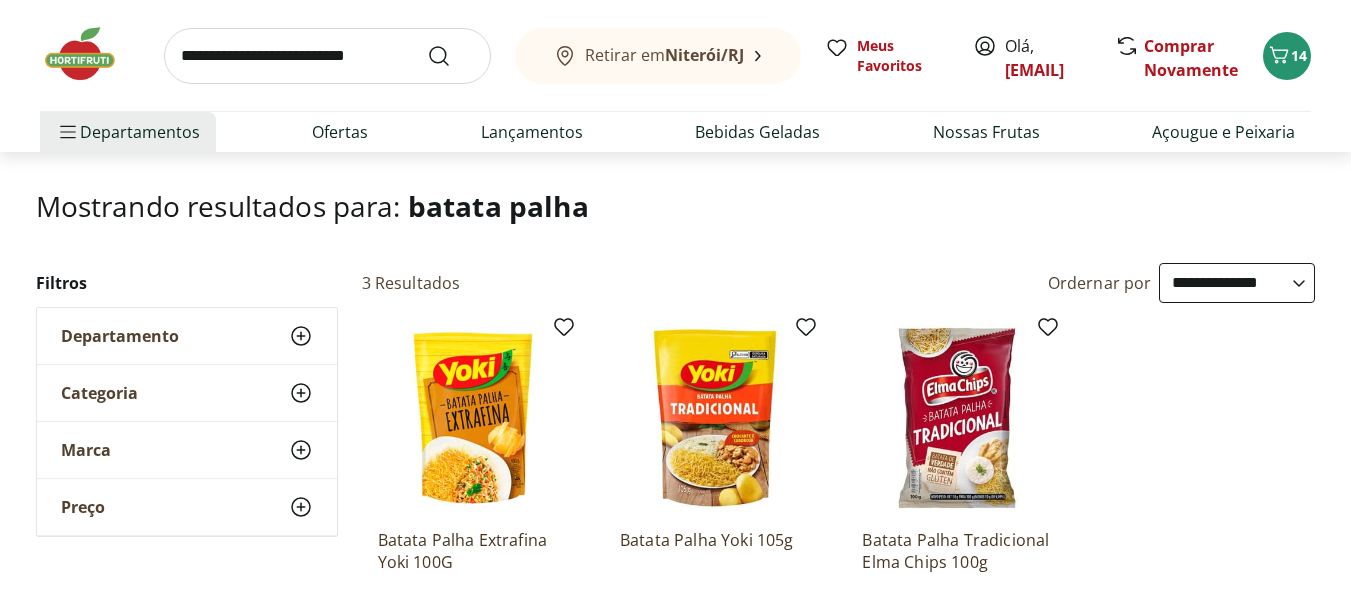 click at bounding box center (327, 56) 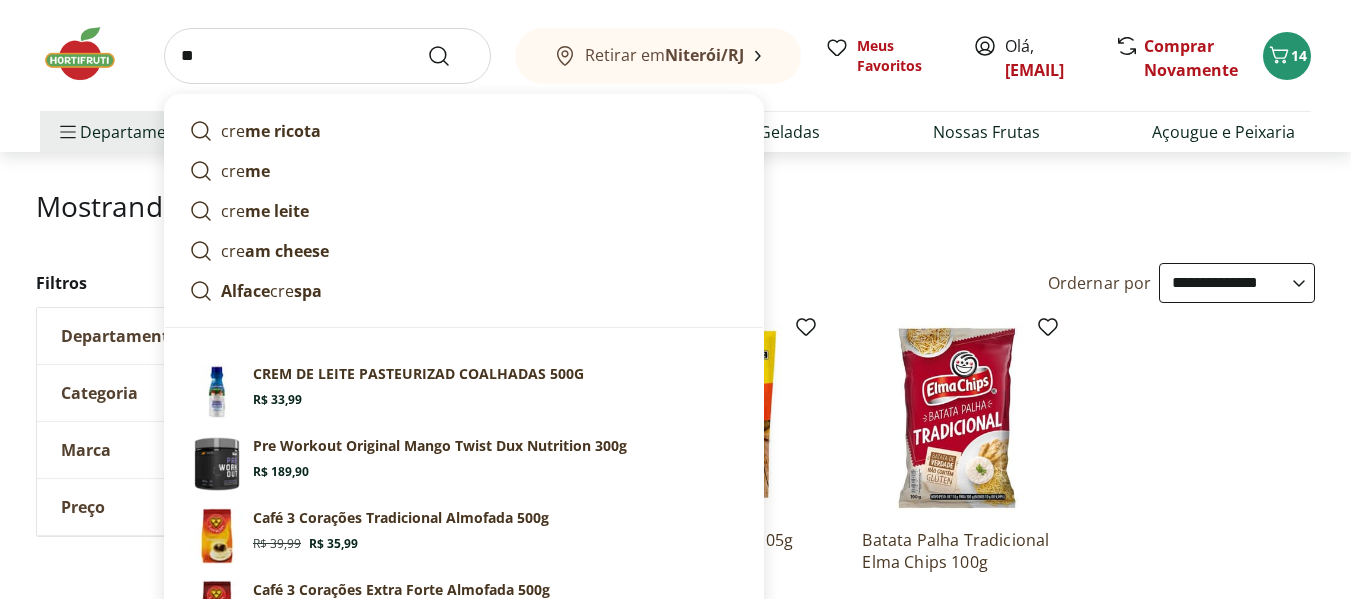 type on "*" 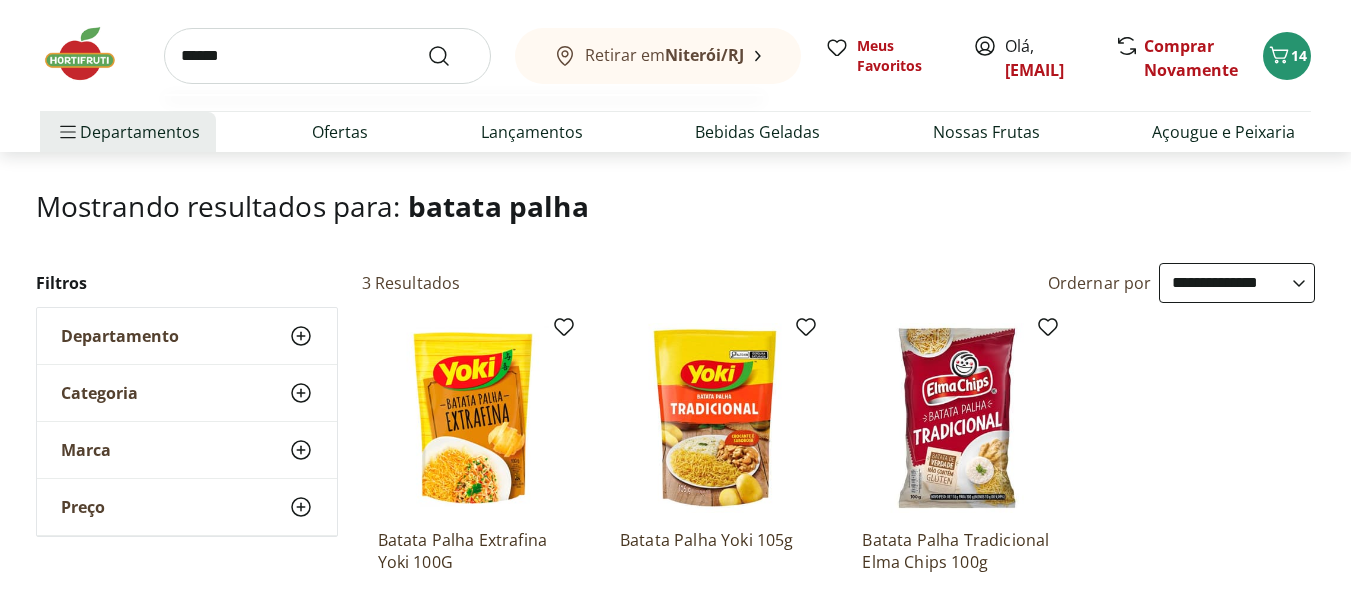 type on "******" 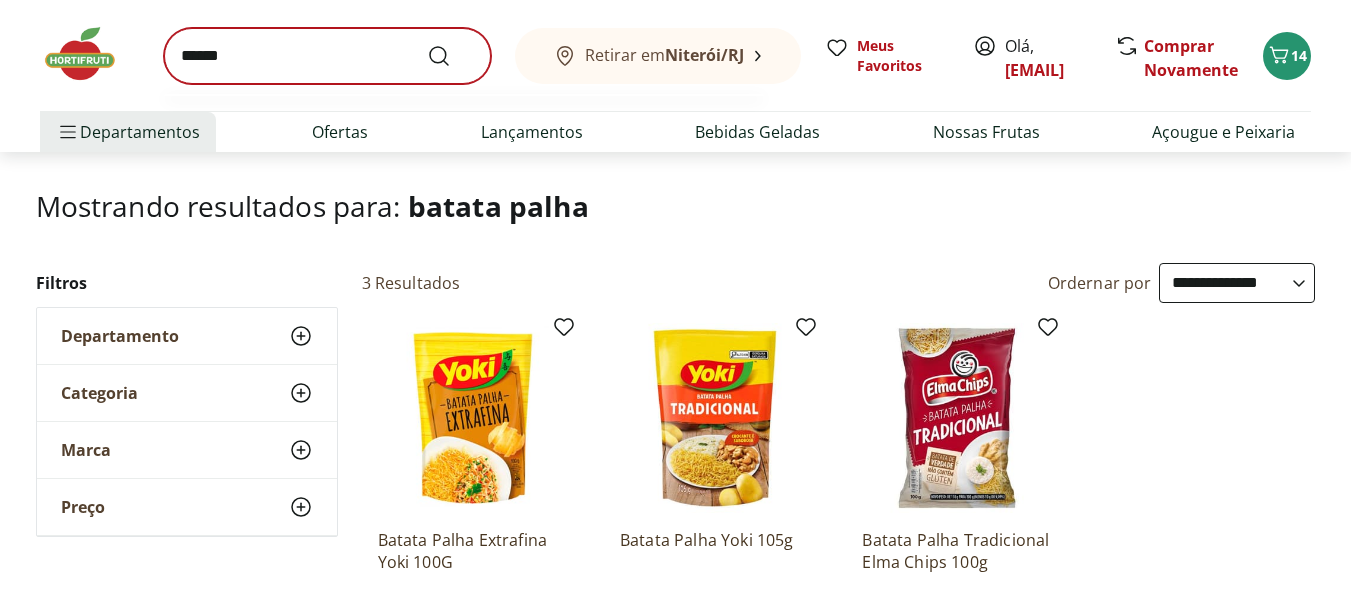 scroll, scrollTop: 0, scrollLeft: 0, axis: both 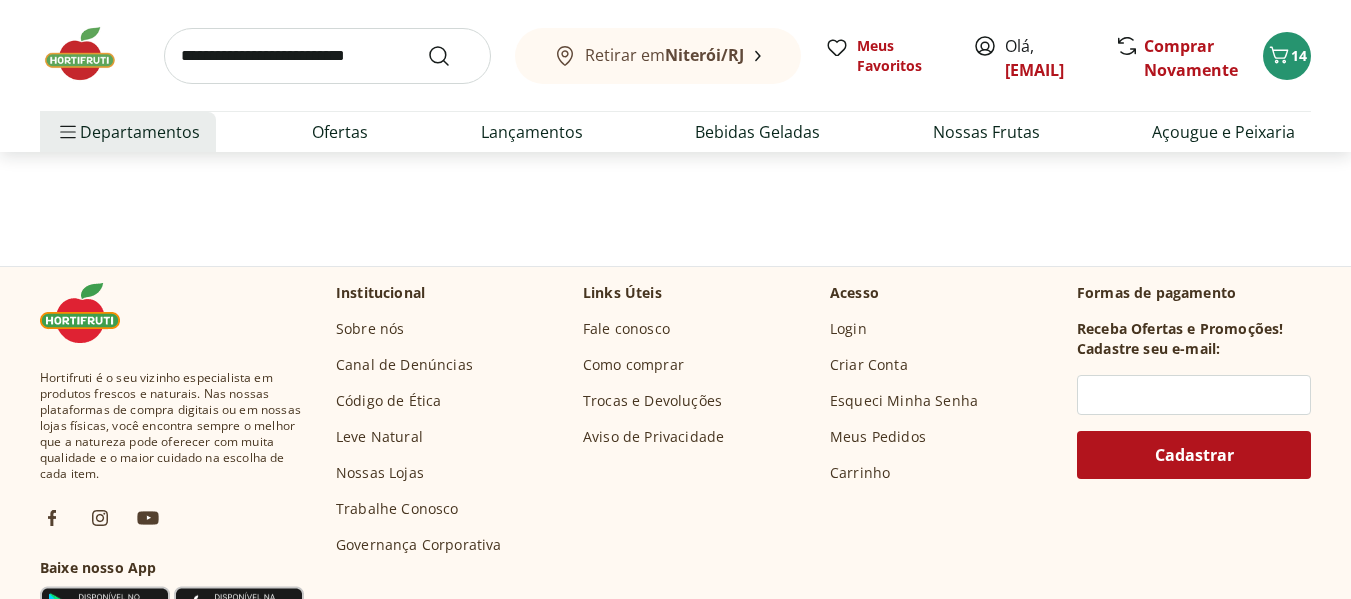 select on "**********" 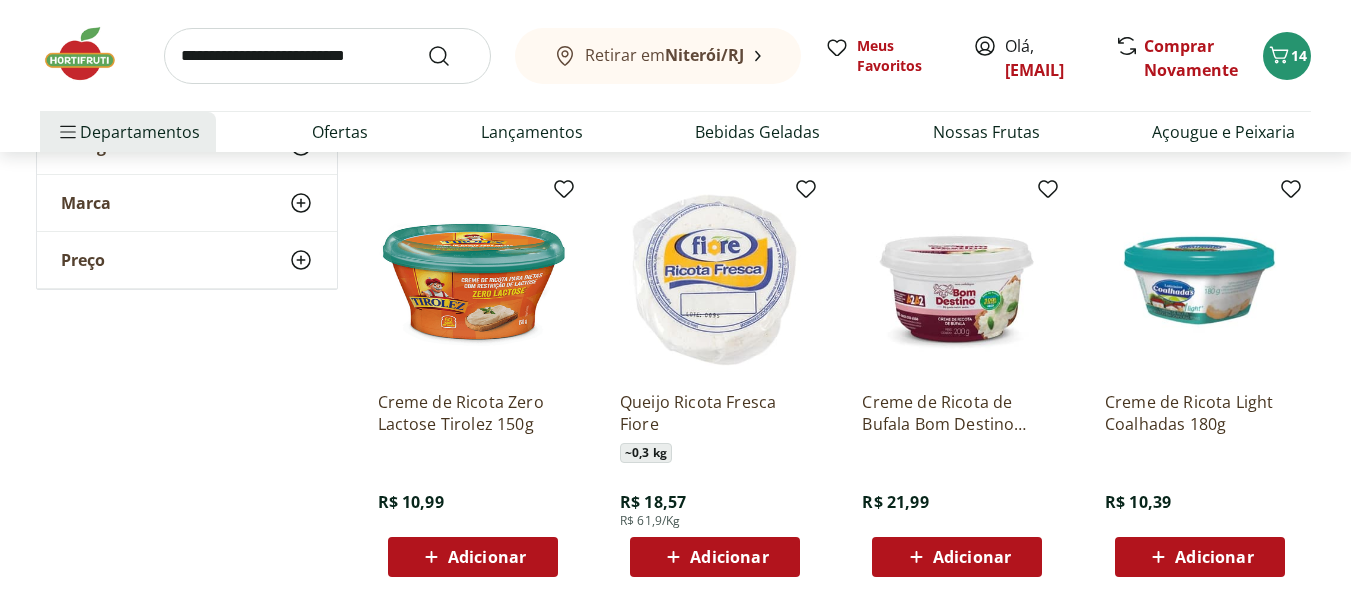 scroll, scrollTop: 800, scrollLeft: 0, axis: vertical 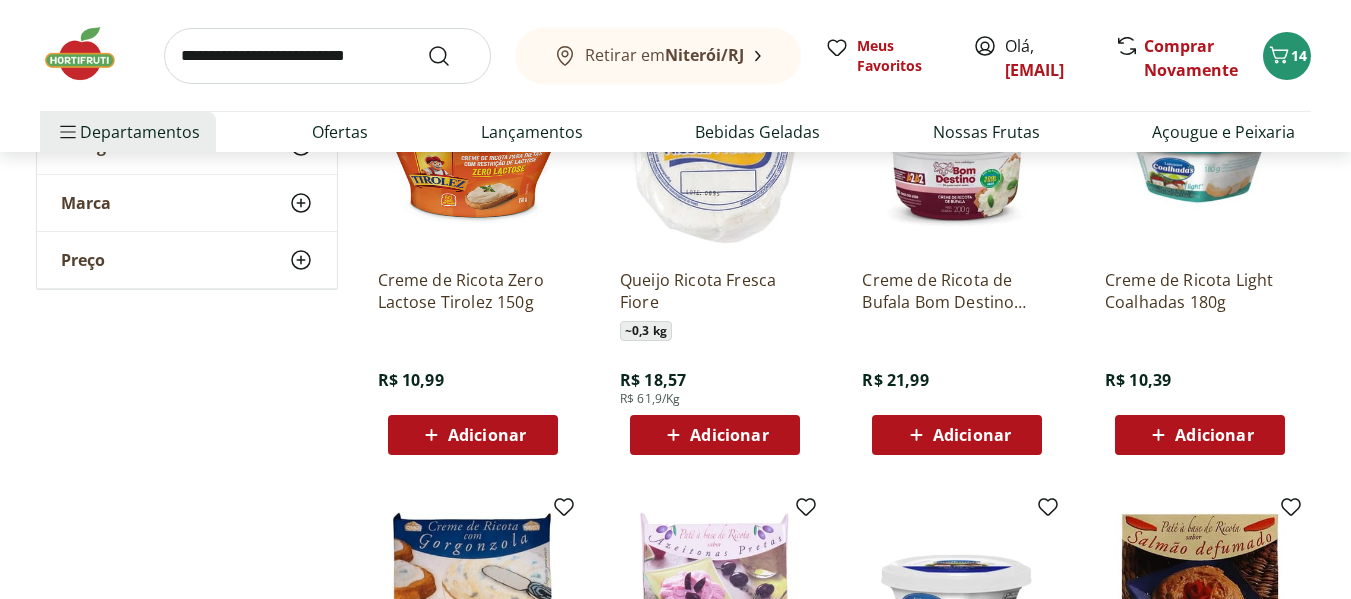 click on "Adicionar" at bounding box center [729, 435] 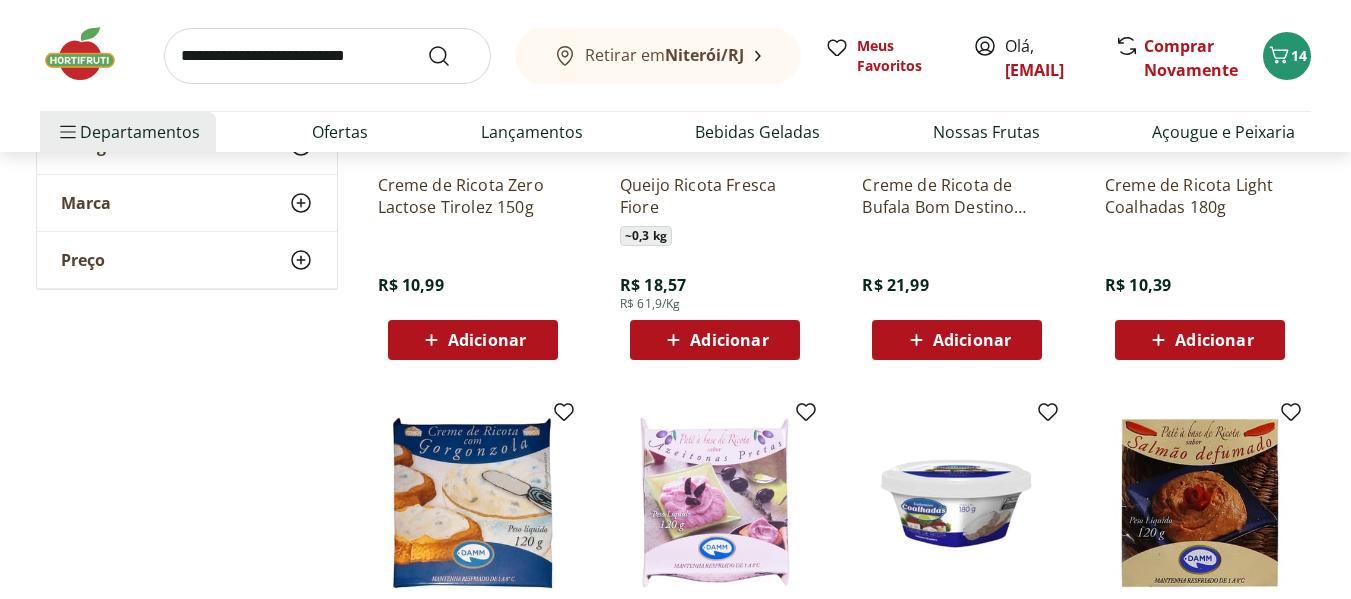 scroll, scrollTop: 1100, scrollLeft: 0, axis: vertical 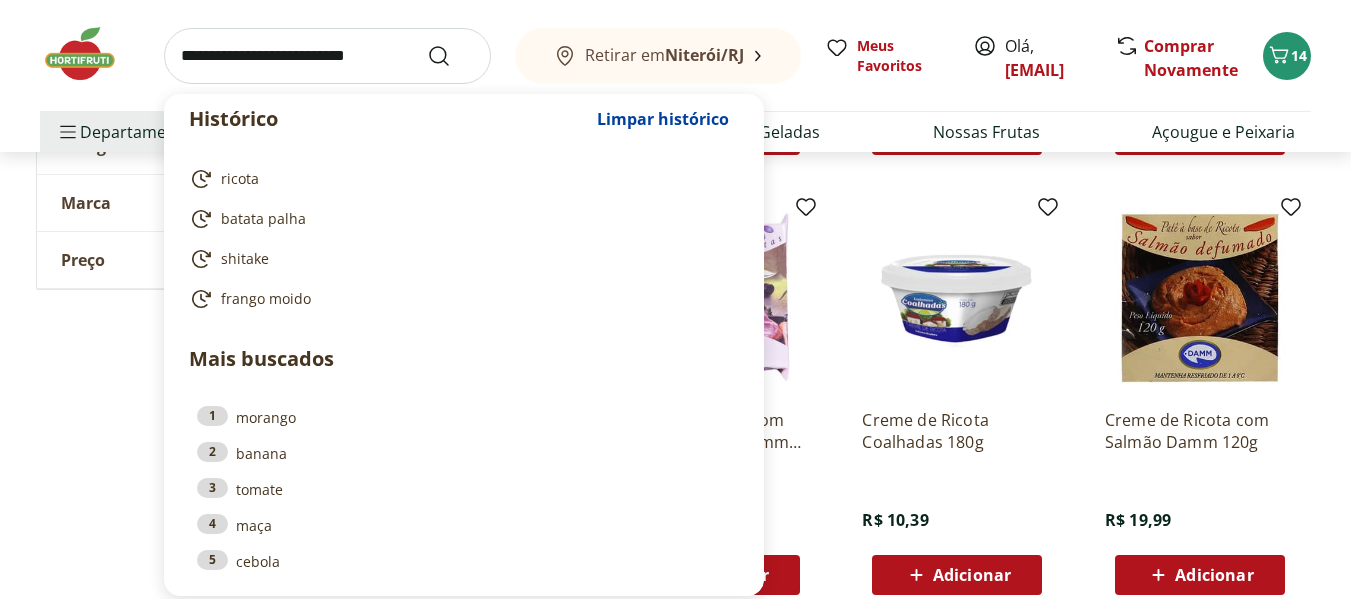 click at bounding box center (327, 56) 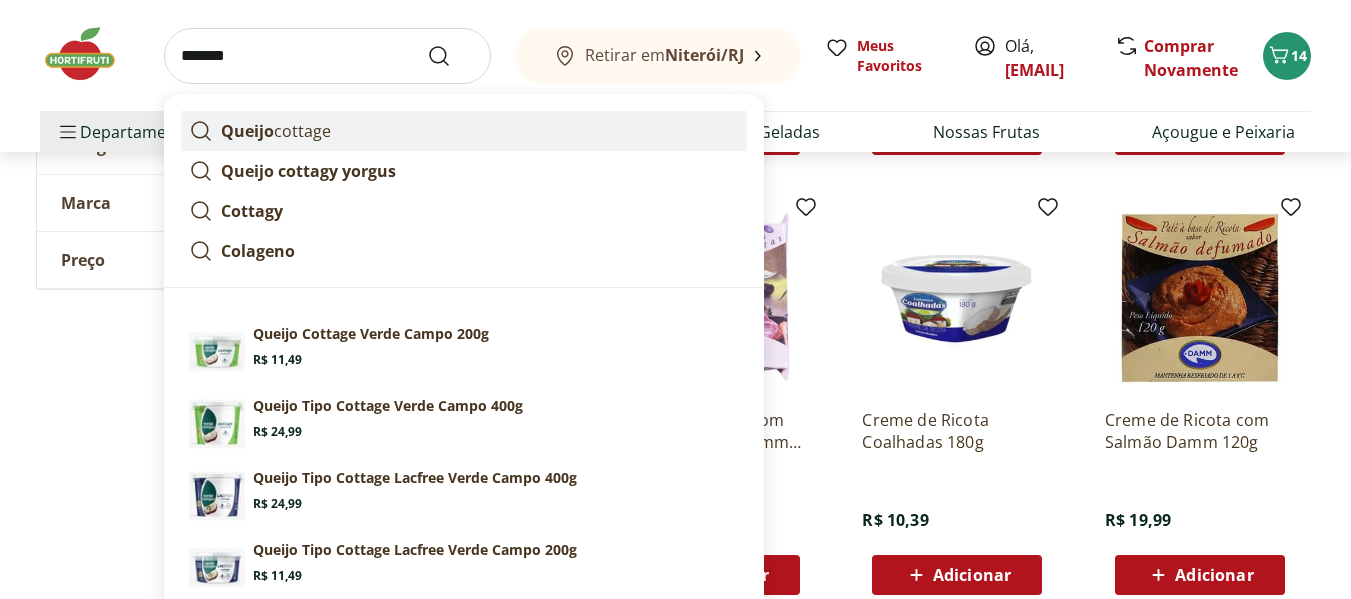 click on "Queijo  cottage" at bounding box center [276, 131] 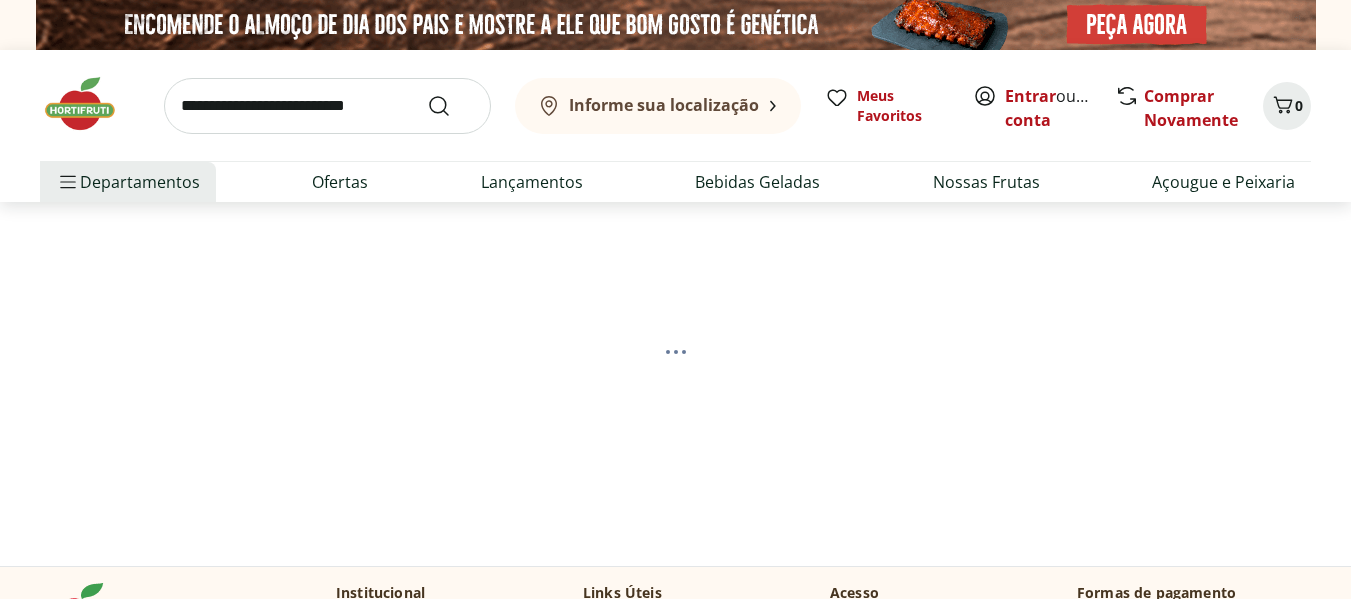 scroll, scrollTop: 0, scrollLeft: 0, axis: both 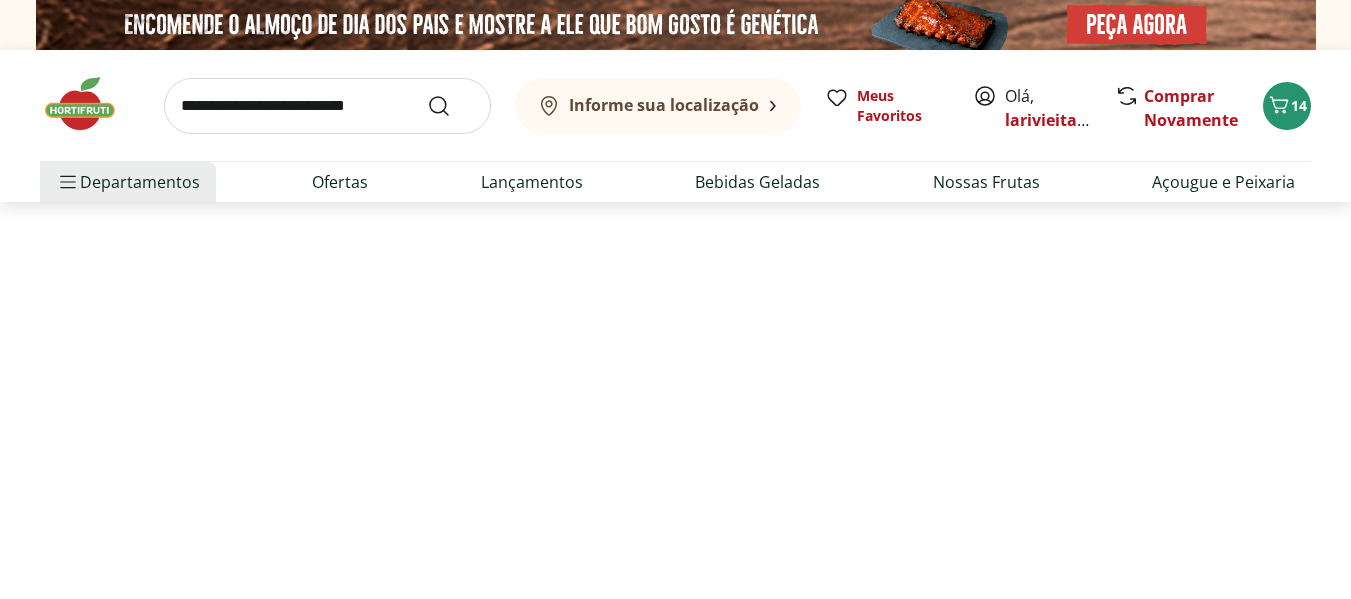 select on "**********" 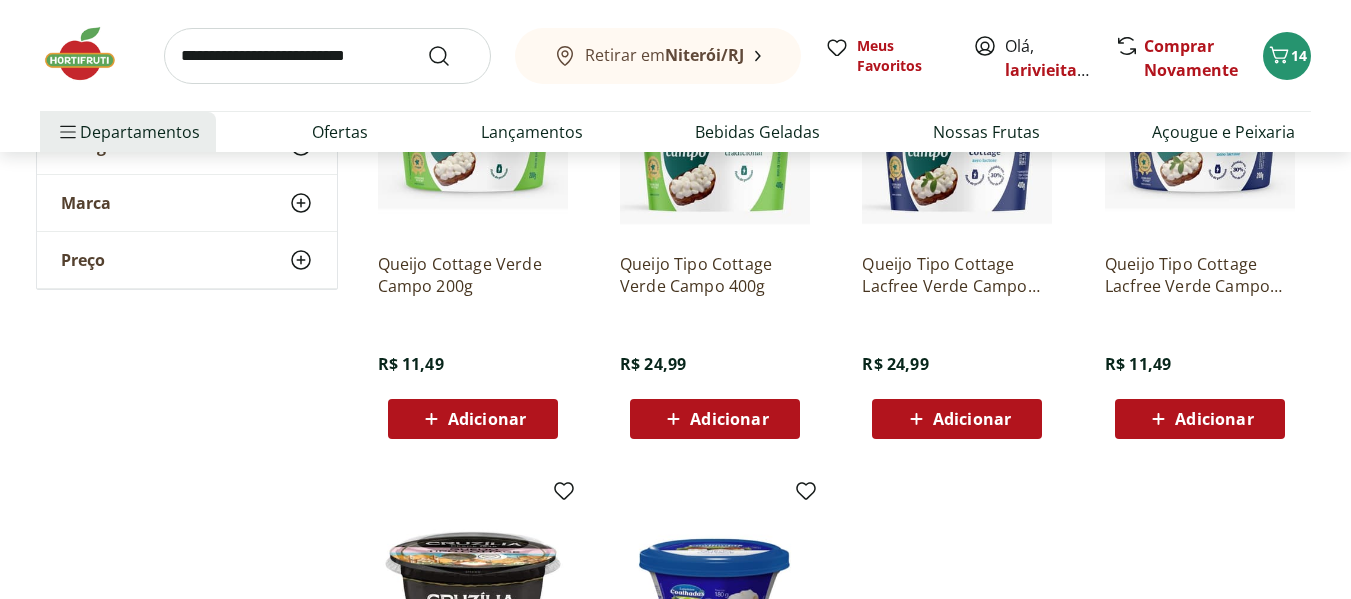 scroll, scrollTop: 300, scrollLeft: 0, axis: vertical 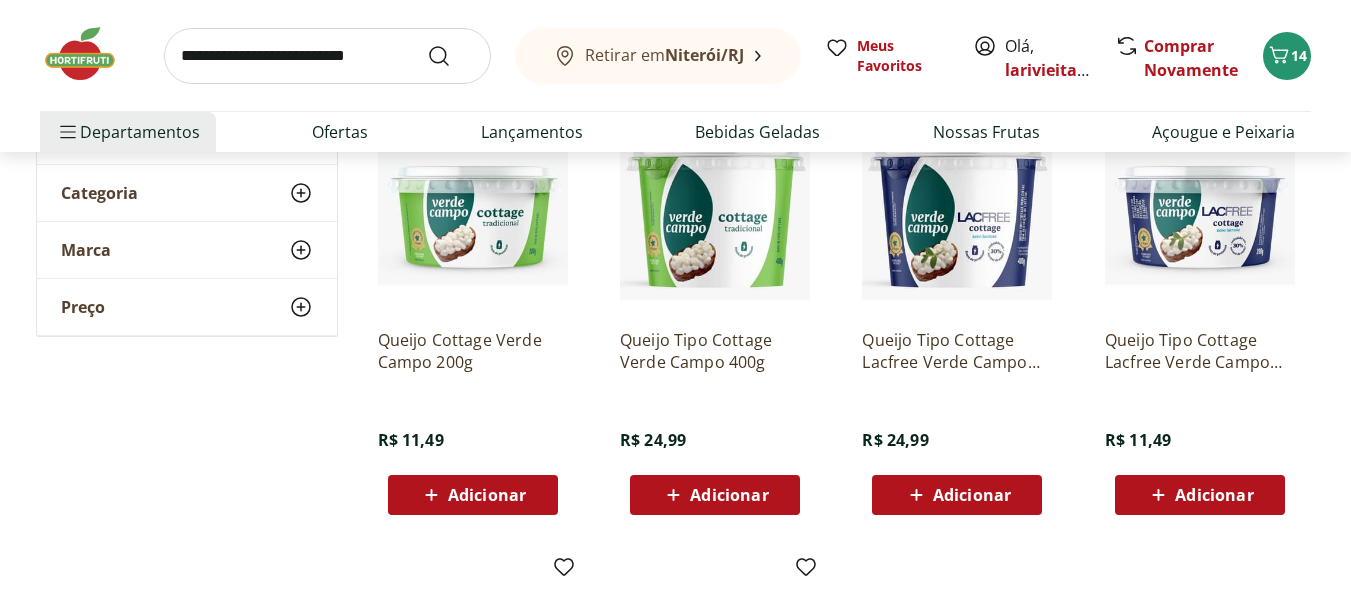 click on "Adicionar" at bounding box center [473, 495] 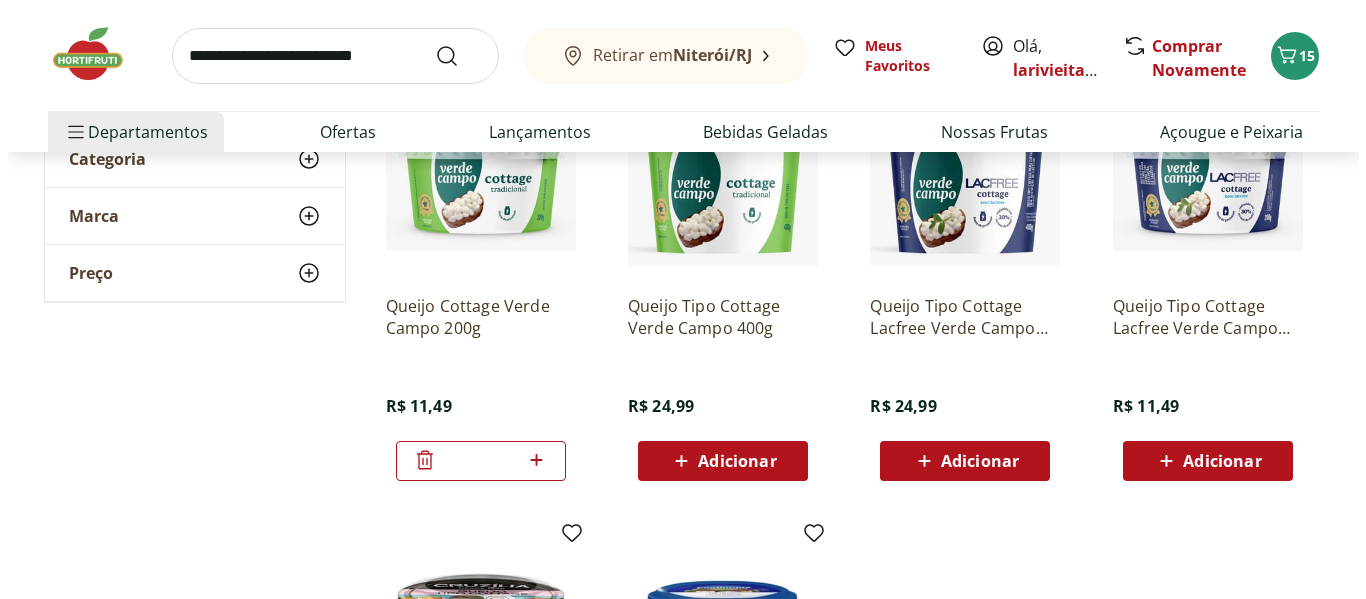 scroll, scrollTop: 300, scrollLeft: 0, axis: vertical 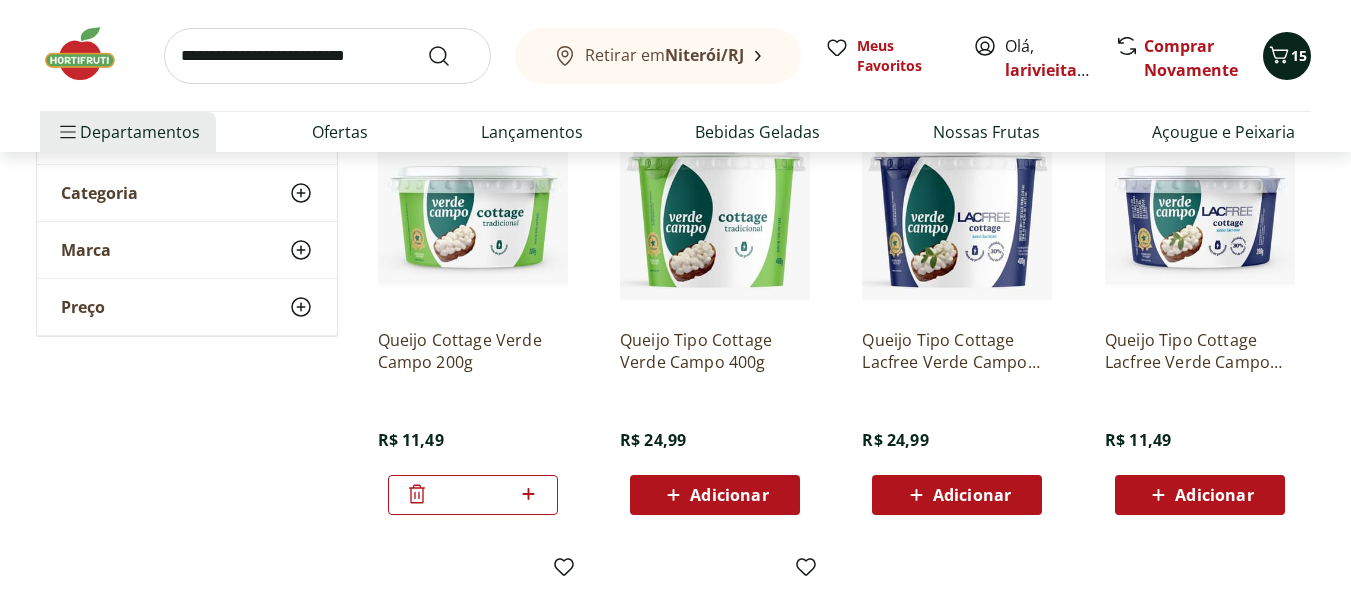 click 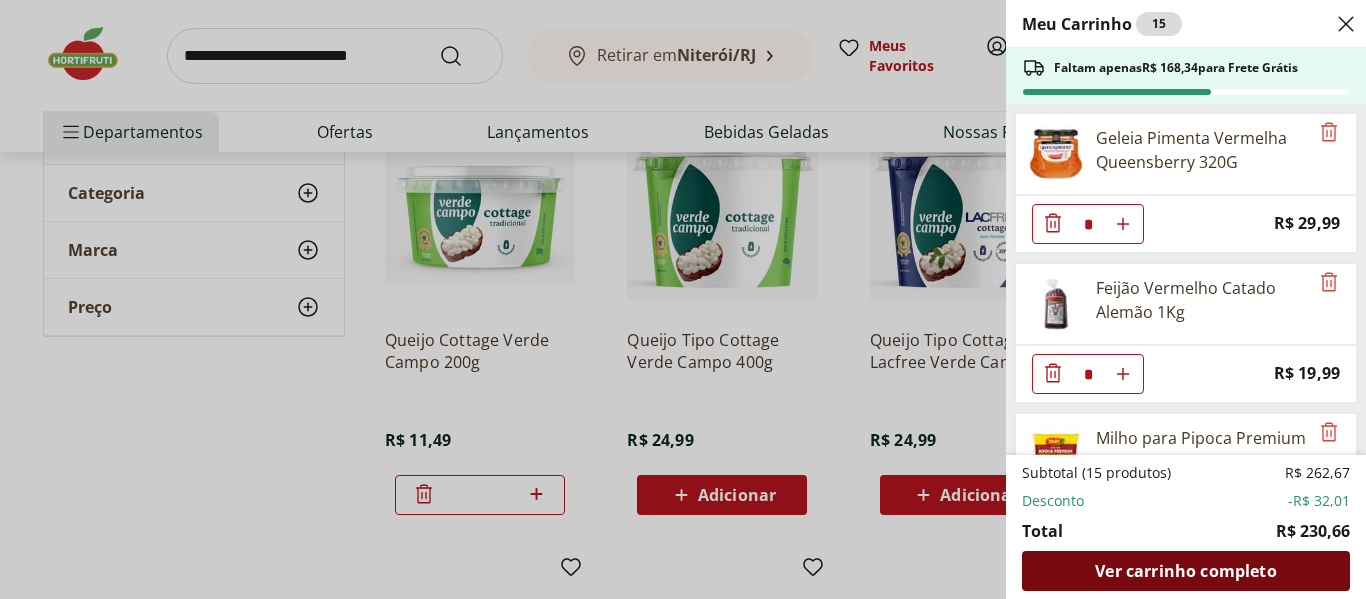 click on "Ver carrinho completo" at bounding box center [1185, 571] 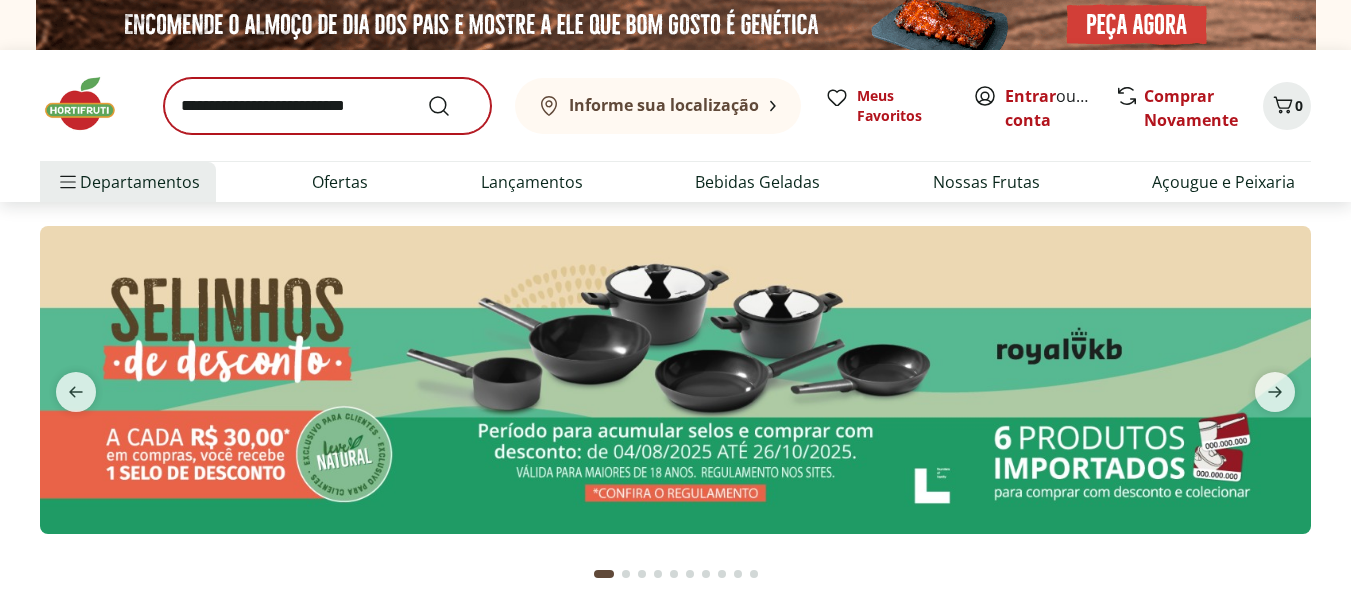 scroll, scrollTop: 0, scrollLeft: 0, axis: both 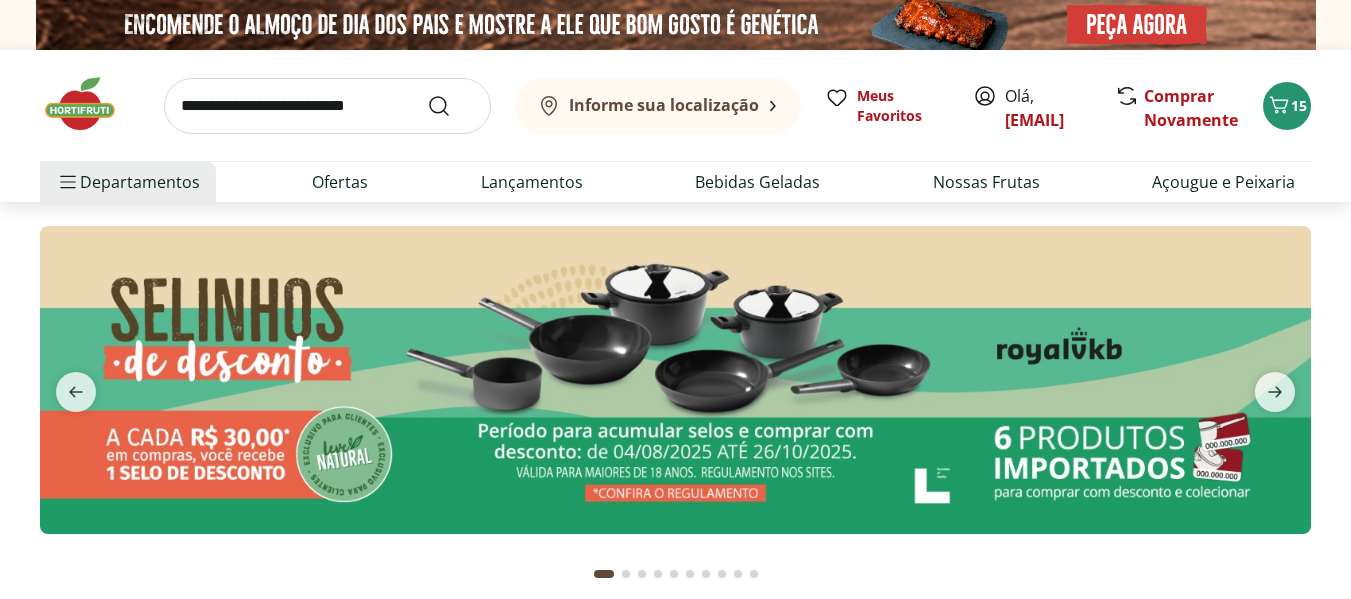 click at bounding box center (327, 106) 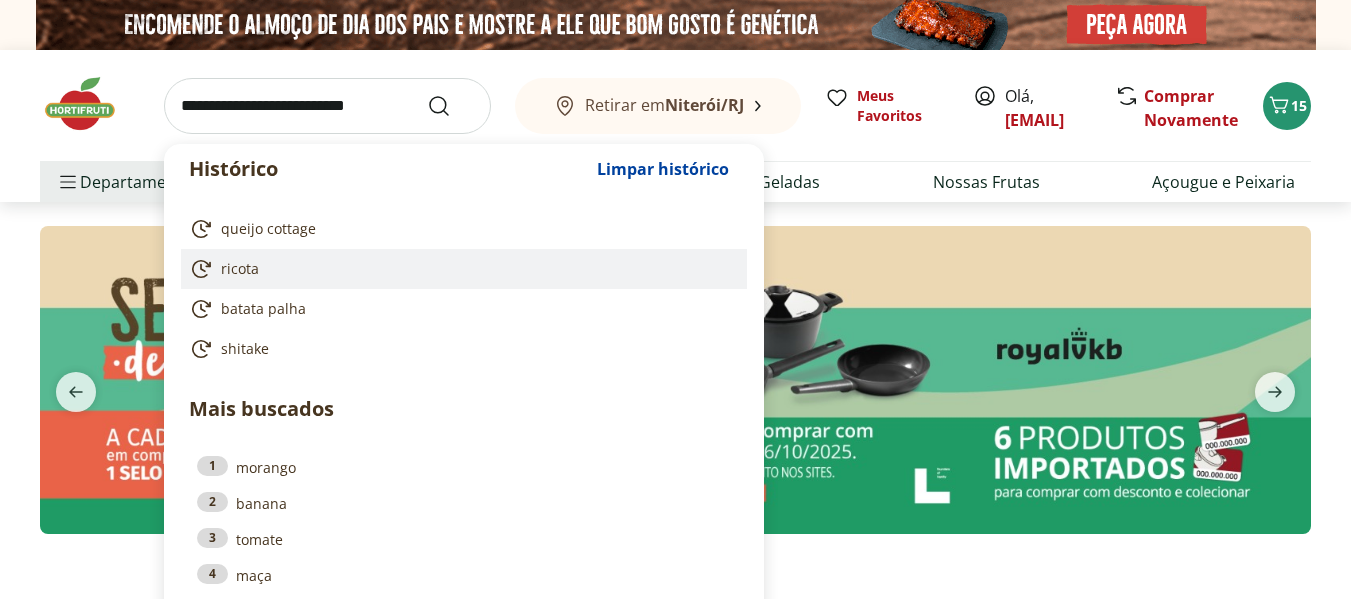 click on "ricota" at bounding box center (240, 269) 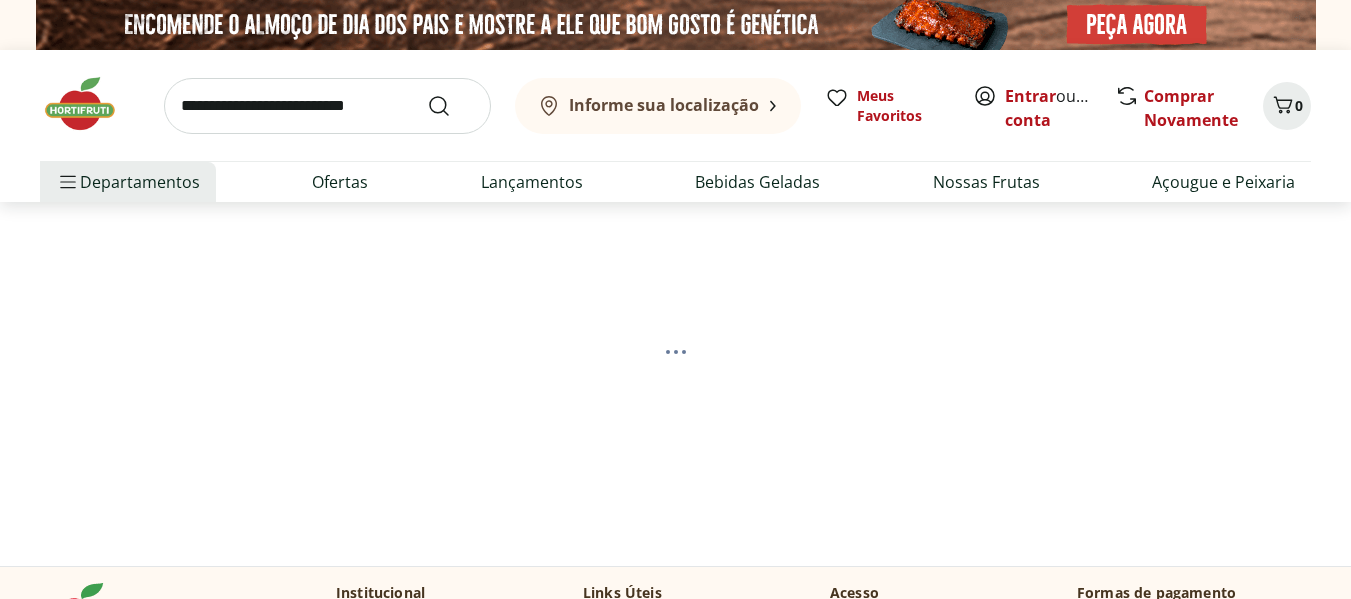 scroll, scrollTop: 0, scrollLeft: 0, axis: both 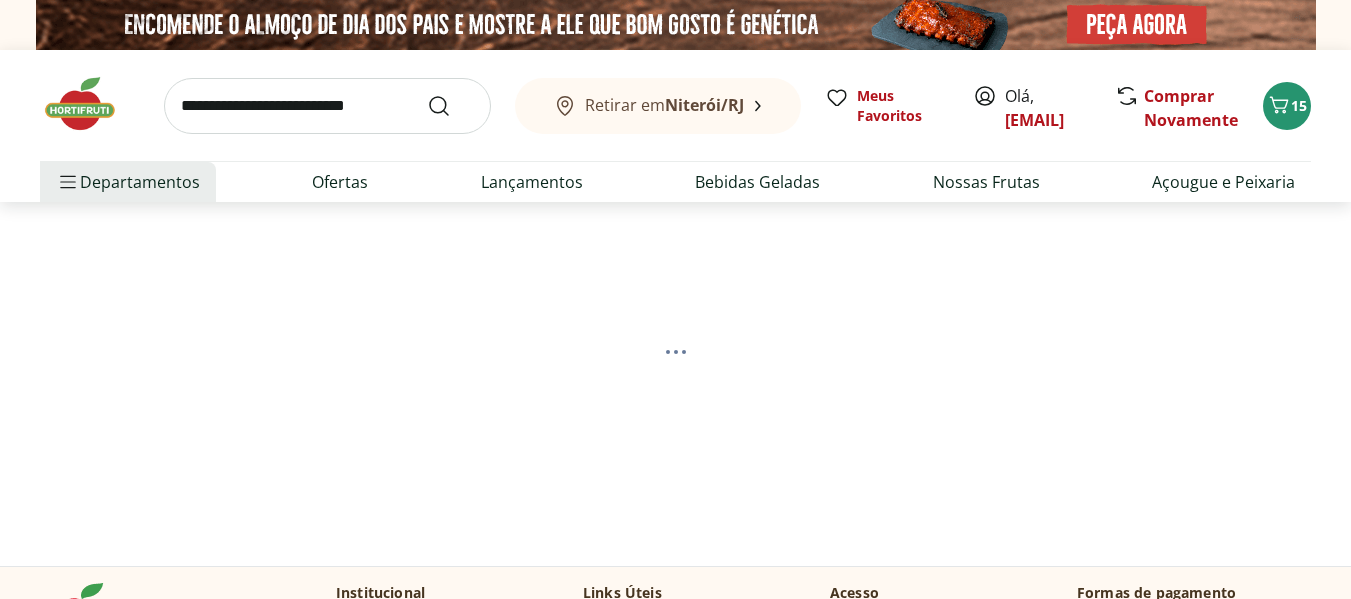 select on "**********" 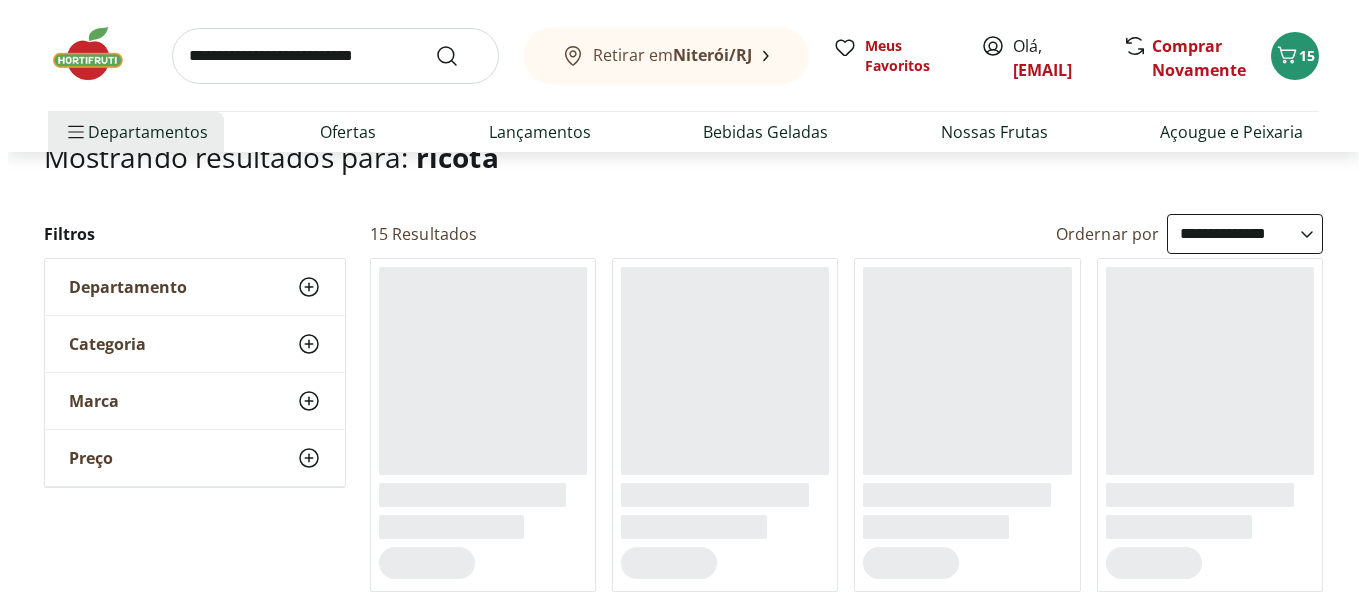 scroll, scrollTop: 300, scrollLeft: 0, axis: vertical 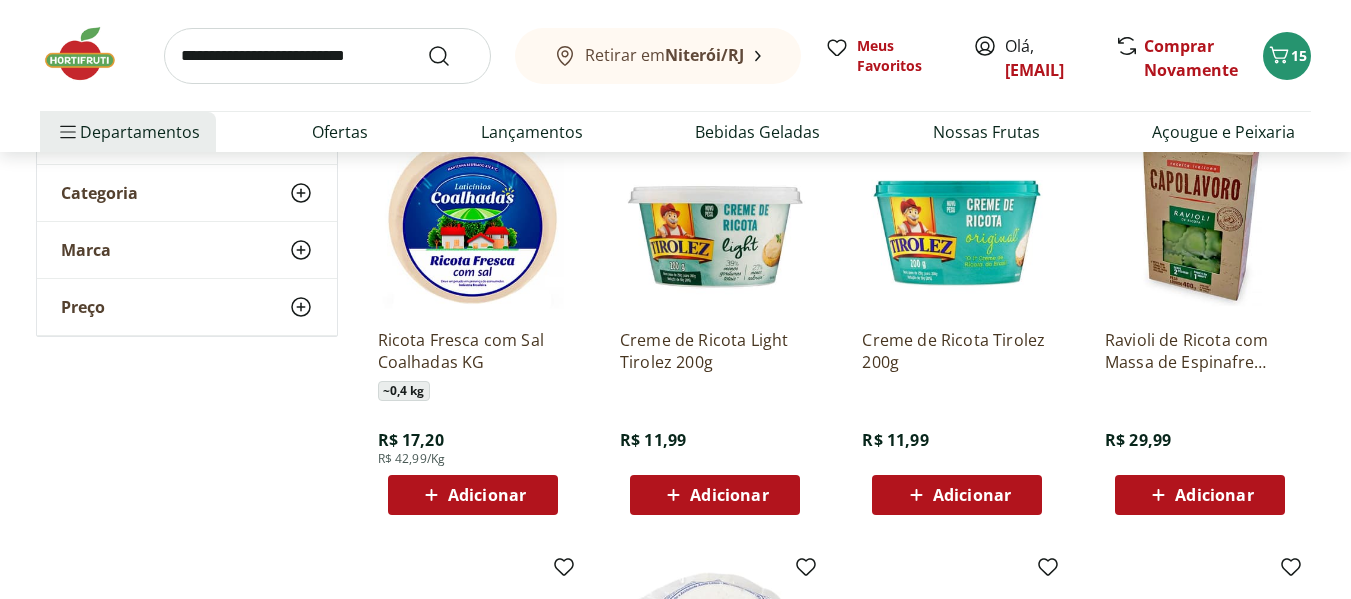 click on "Adicionar" at bounding box center [473, 495] 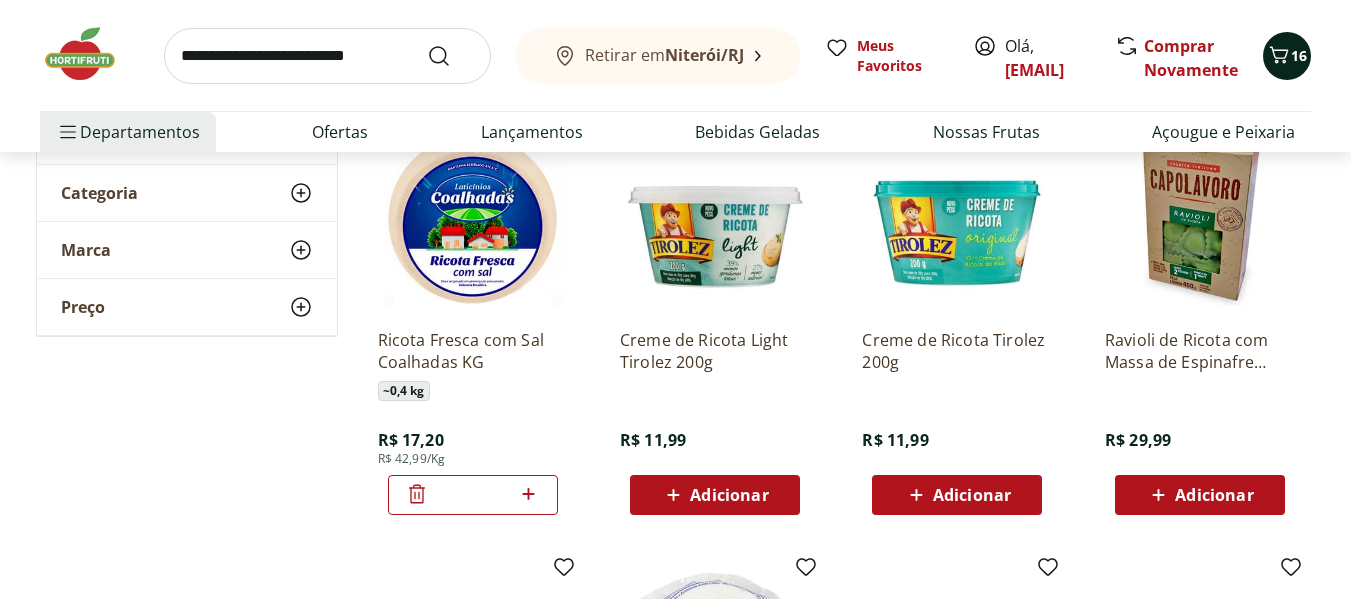 click 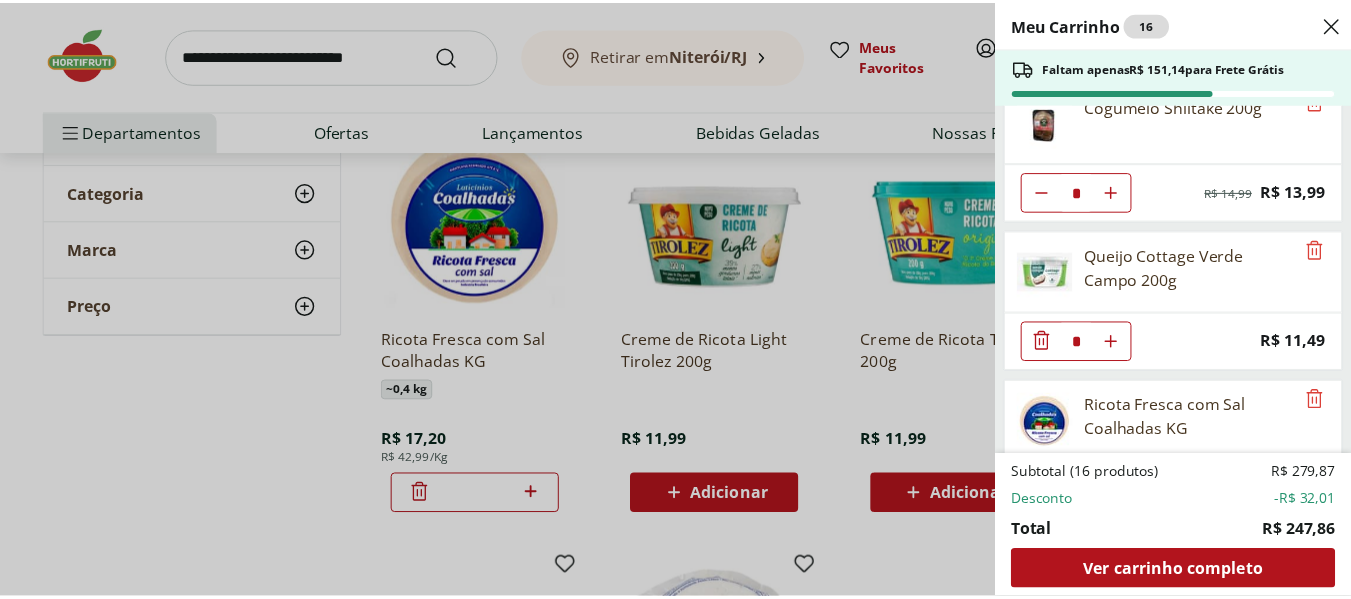 scroll, scrollTop: 1457, scrollLeft: 0, axis: vertical 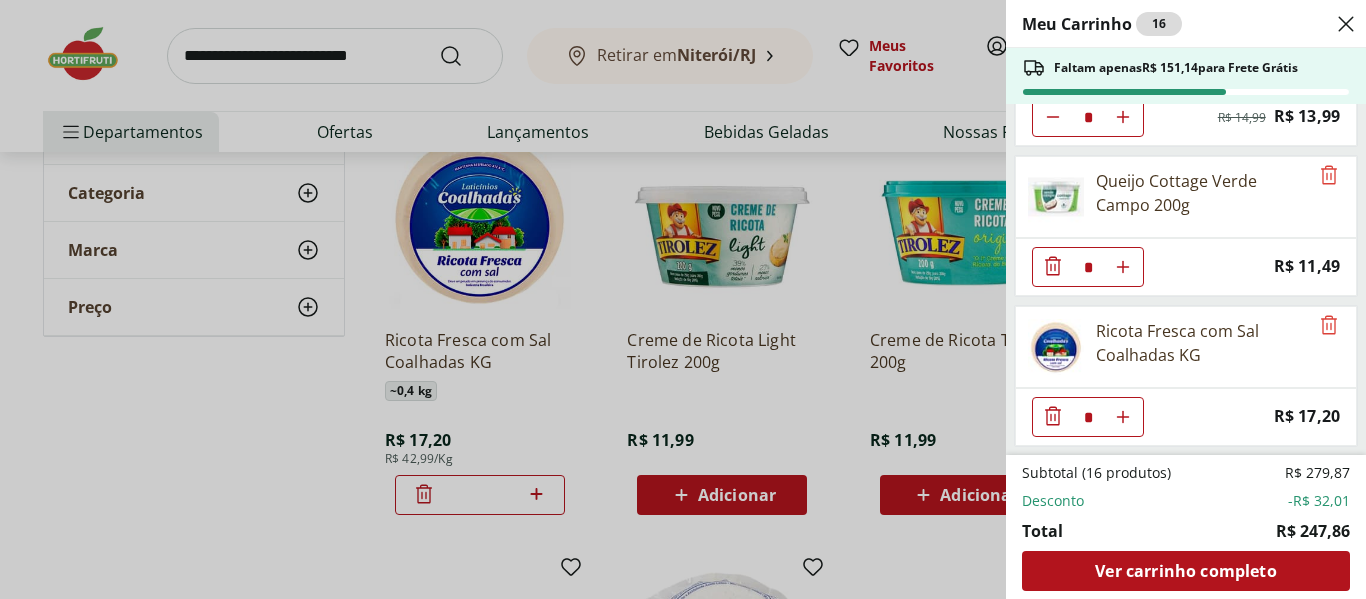 click on "Meu Carrinho 16 Faltam apenas  R$ 151,14  para Frete Grátis Geleia Pimenta Vermelha Queensberry 320G * Price: R$ 29,99 Feijão Vermelho Catado Alemão 1Kg * Price: R$ 19,99 Milho para Pipoca Premium Tipo 1 Yoki 400g * Price: R$ 9,49 Batata Palha Yoki 105g * Price: R$ 10,49 Alcatra Pedaço * Original price: R$ 66,41 Price: R$ 47,40 Iogurte Natural Whey 14g de Proteína Morango Verde Campo 250g * Original price: R$ 13,99 Price: R$ 9,99 Gnocchi de Batata Cozida Guidolim 500g * Original price: R$ 19,99 Price: R$ 16,99 Molho De Tomate Tradicional Tarantella 300g * Price: R$ 3,29 Carne moída de frango Korin 400g * Price: R$ 26,99 Cogumelo Shiitake 200g * Original price: R$ 14,99 Price: R$ 13,99 Queijo Cottage Verde Campo 200g * Price: R$ 11,49 Ricota Fresca com Sal Coalhadas KG * Price: R$ 17,20 Subtotal (16 produtos) R$ 279,87 Desconto -R$ 32,01 Total R$ 247,86 Ver carrinho completo" at bounding box center [683, 299] 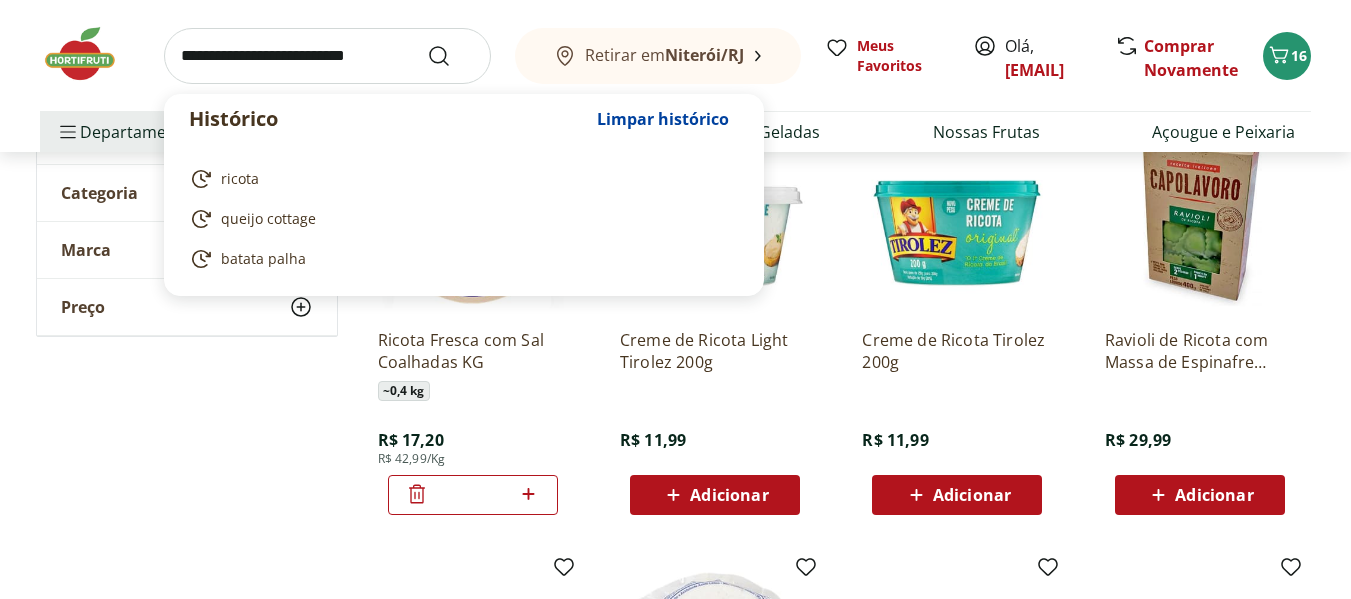 click at bounding box center [327, 56] 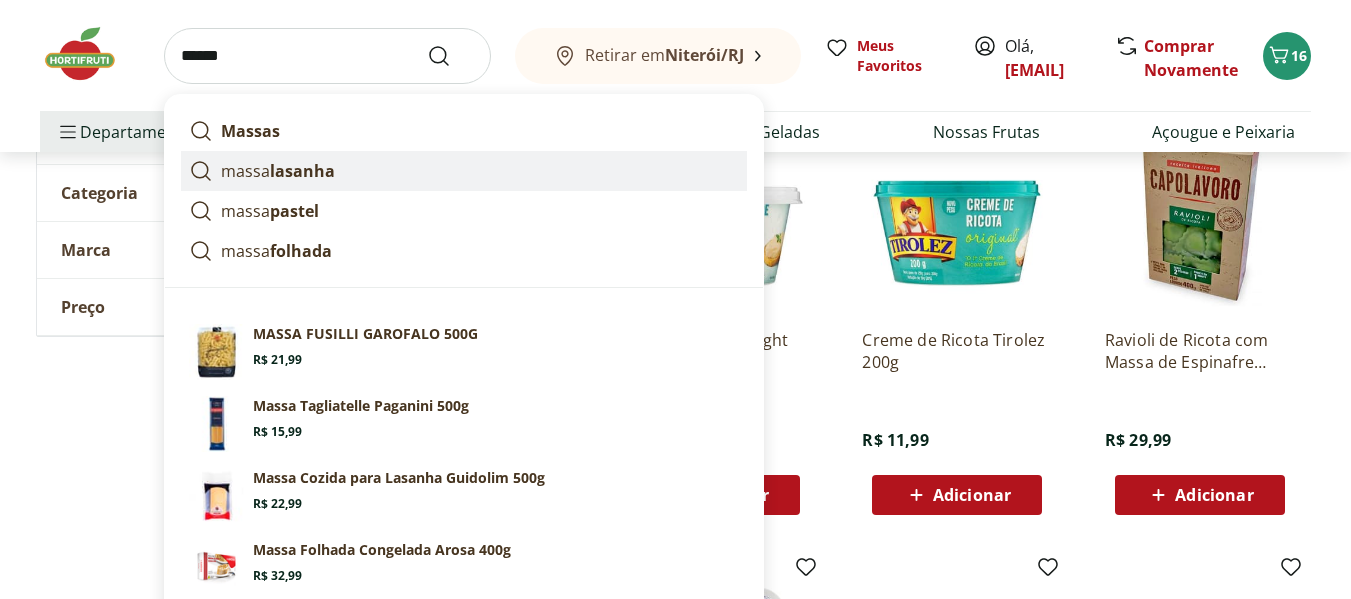 click on "lasanha" at bounding box center (302, 171) 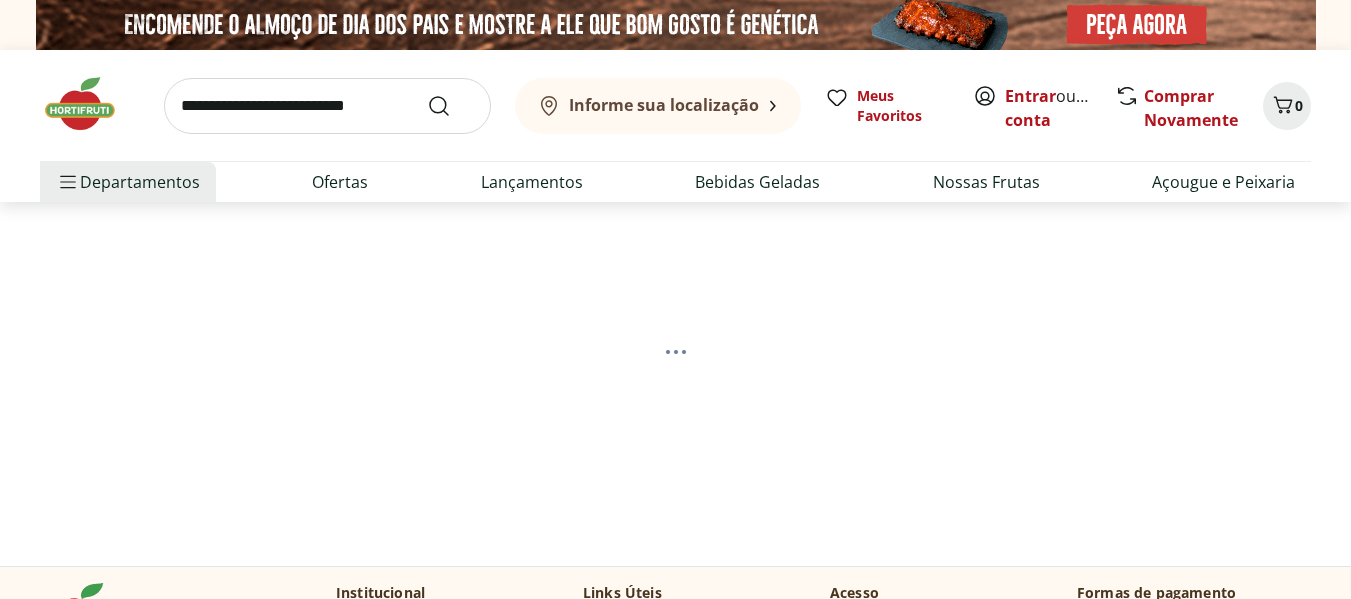 scroll, scrollTop: 0, scrollLeft: 0, axis: both 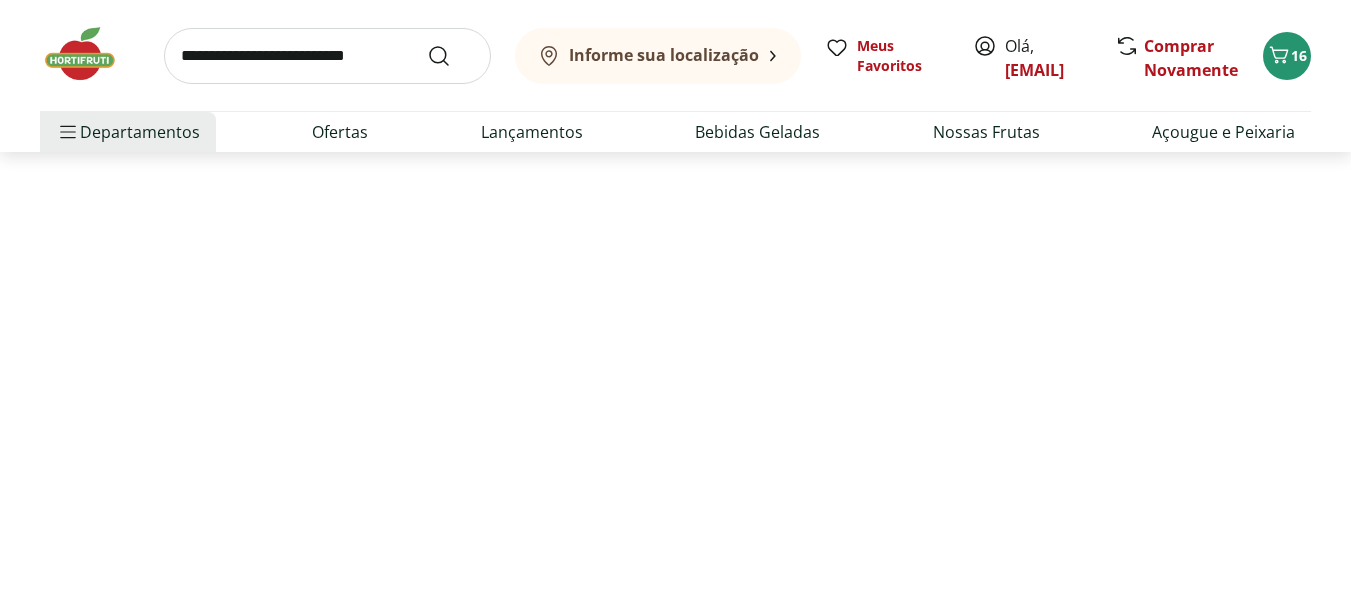 select on "**********" 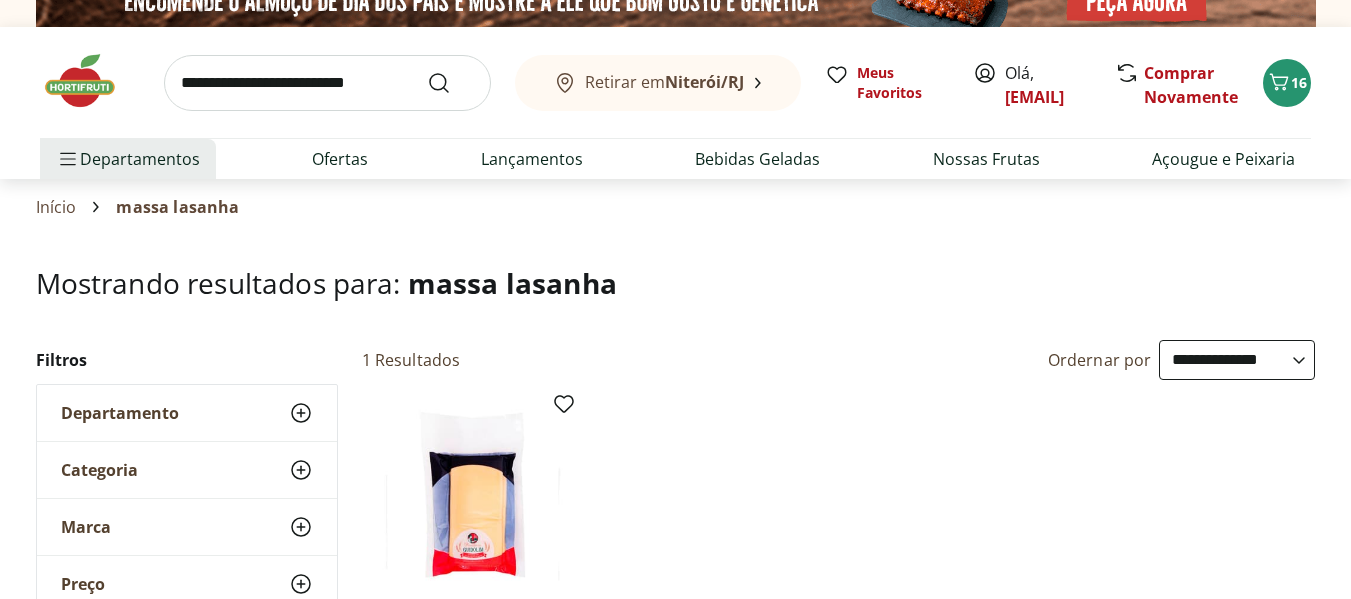 scroll, scrollTop: 300, scrollLeft: 0, axis: vertical 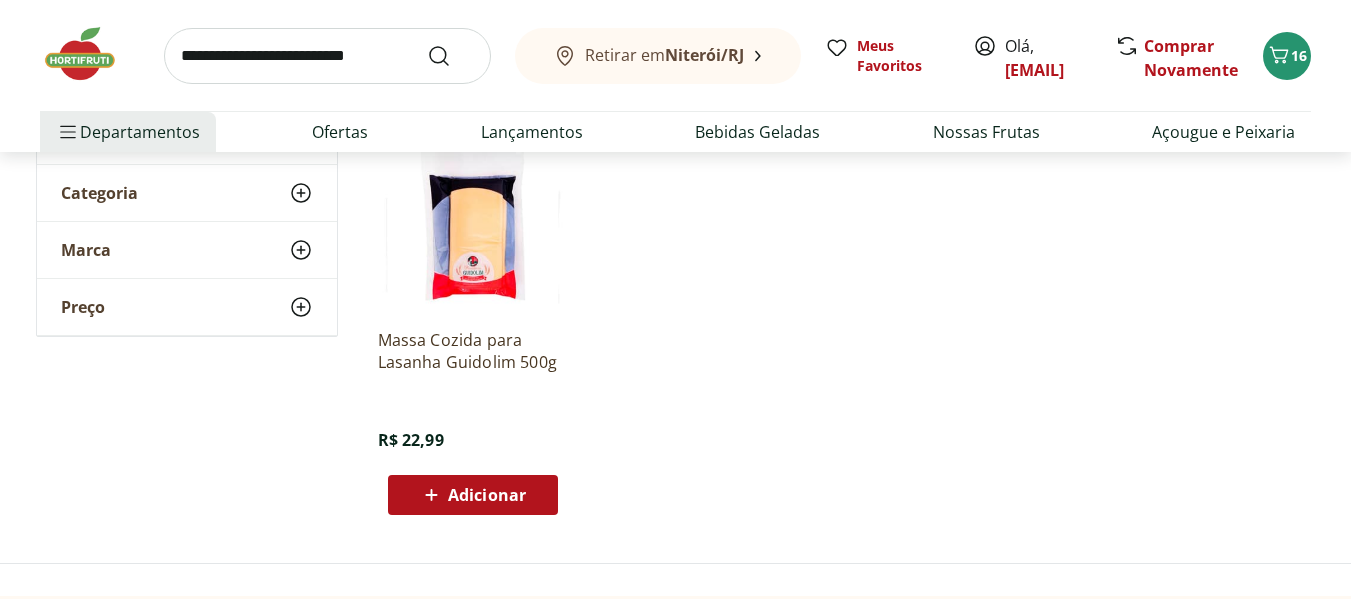 click on "Adicionar" at bounding box center (487, 495) 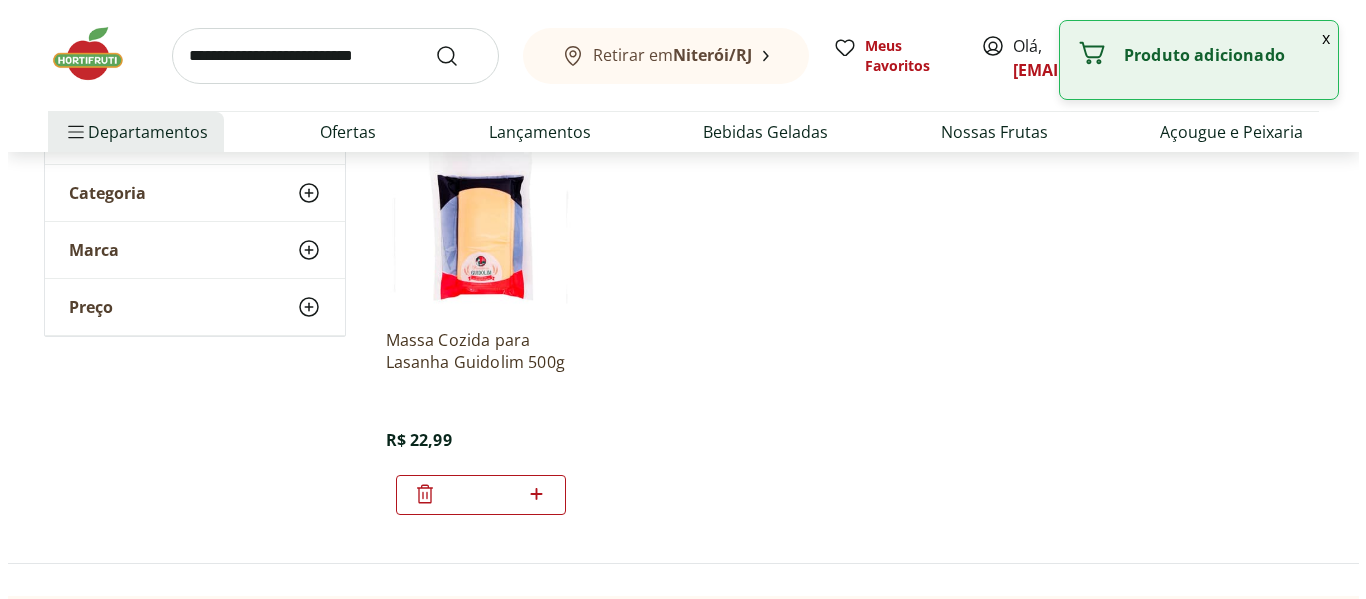 scroll, scrollTop: 0, scrollLeft: 0, axis: both 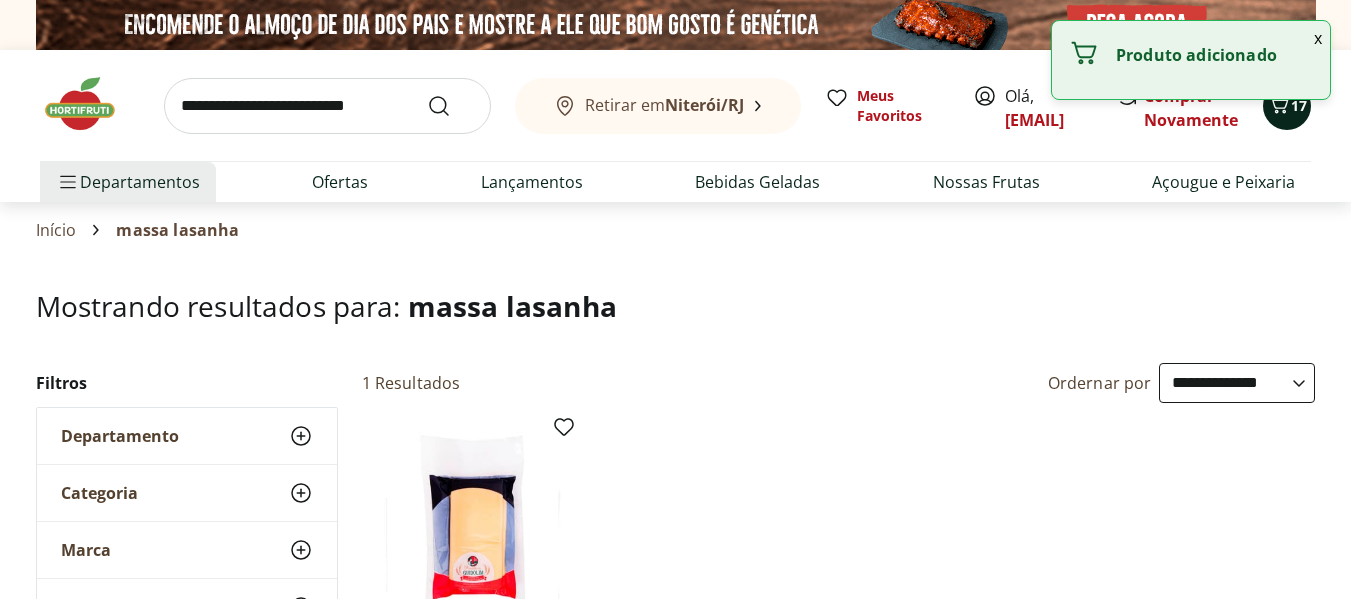 click on "17" at bounding box center [1299, 105] 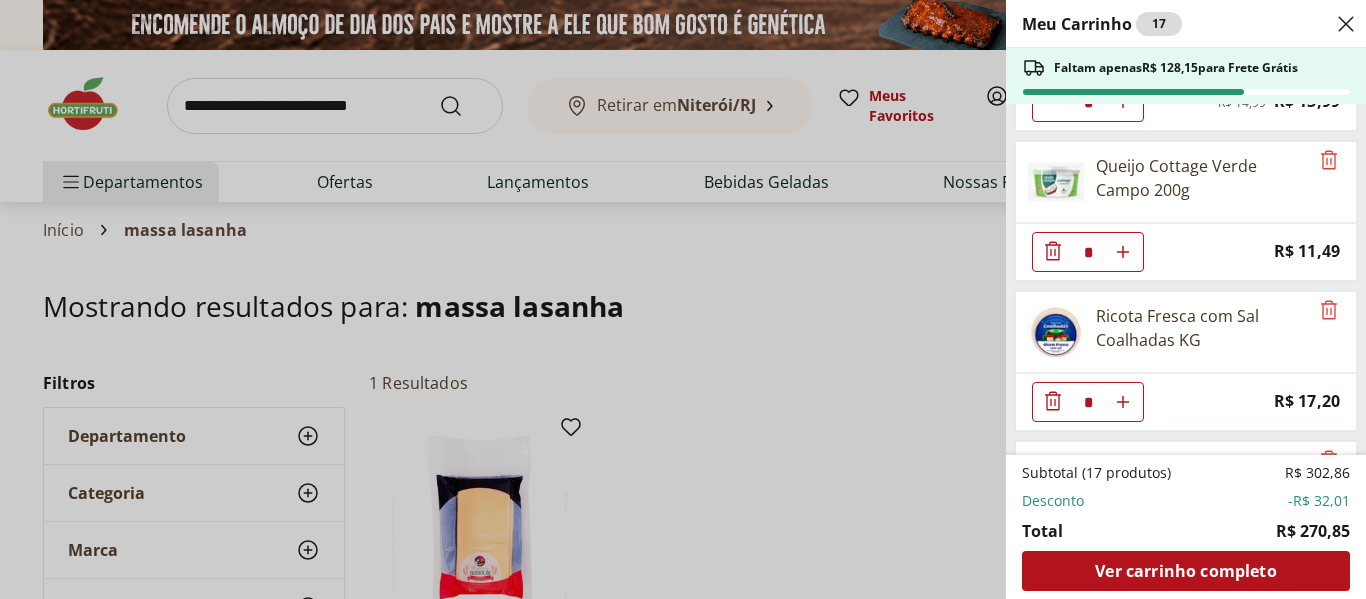 scroll, scrollTop: 1607, scrollLeft: 0, axis: vertical 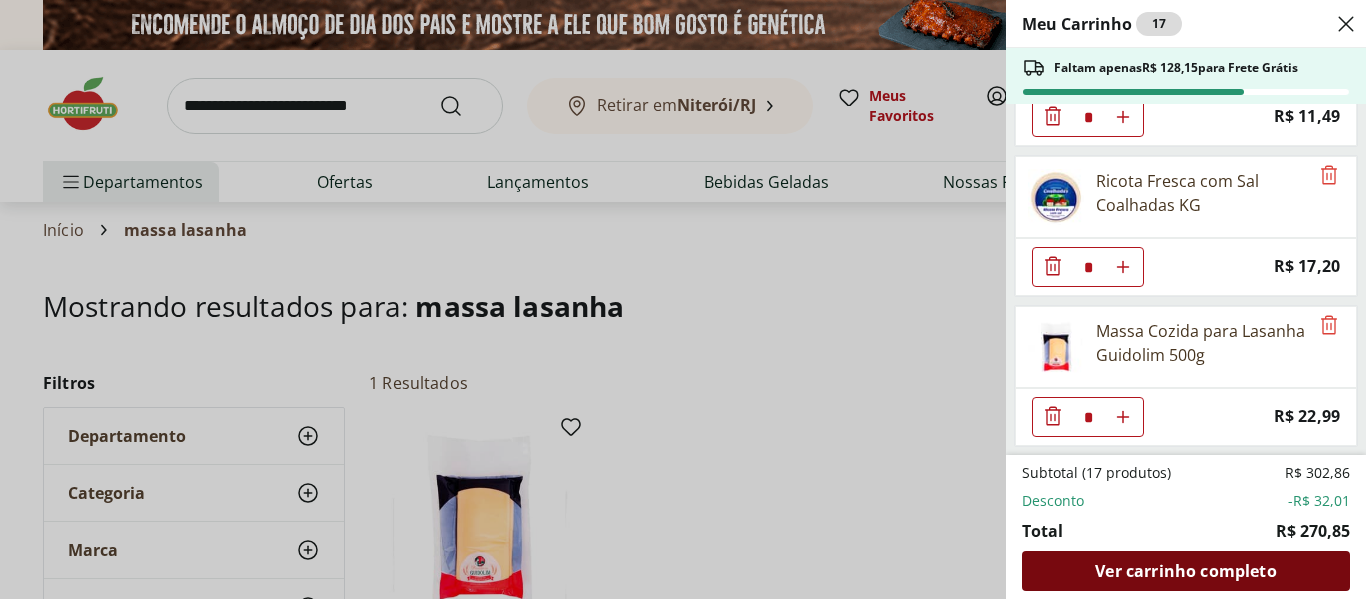 click on "Ver carrinho completo" at bounding box center (1185, 571) 